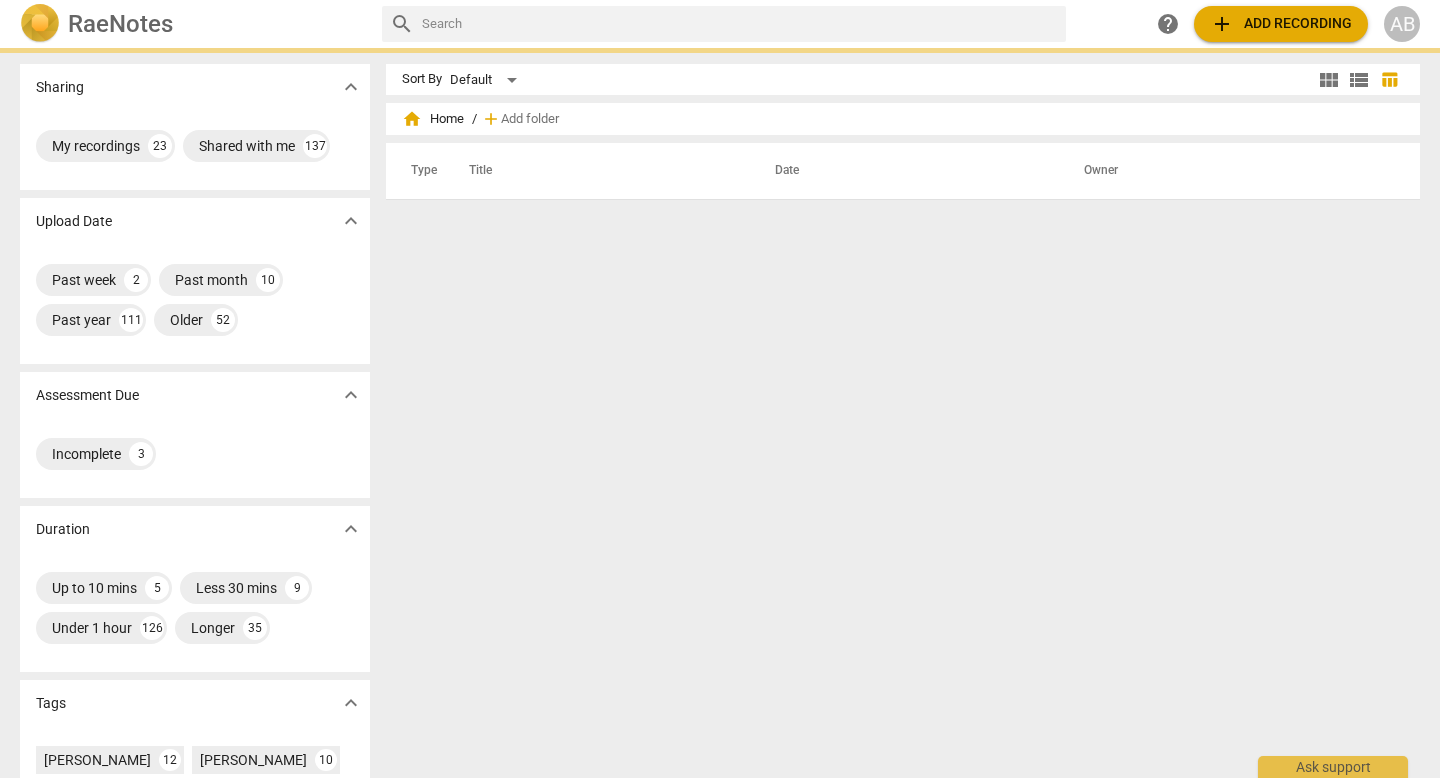 scroll, scrollTop: 0, scrollLeft: 0, axis: both 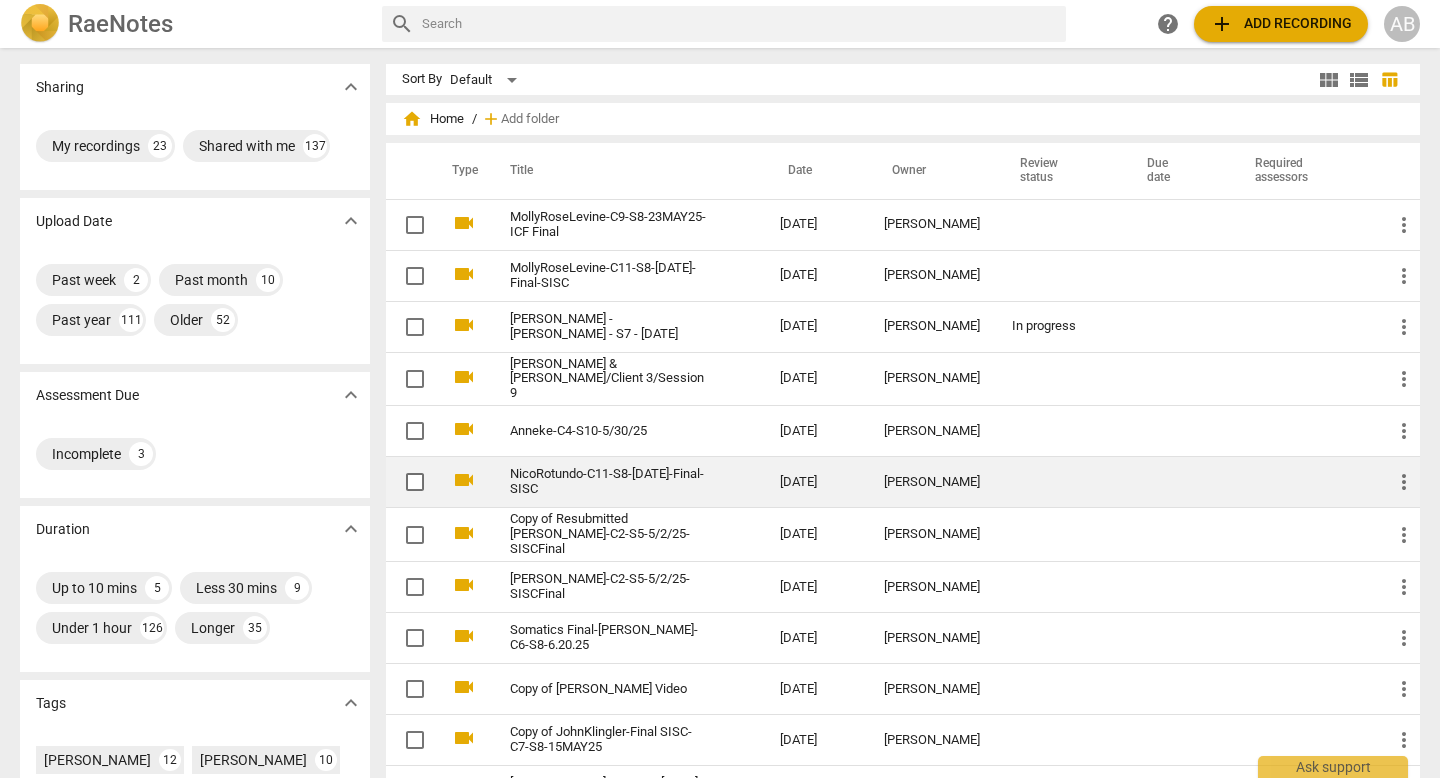 click on "NicoRotundo-C11-S8-[DATE]-Final-SISC" at bounding box center (625, 482) 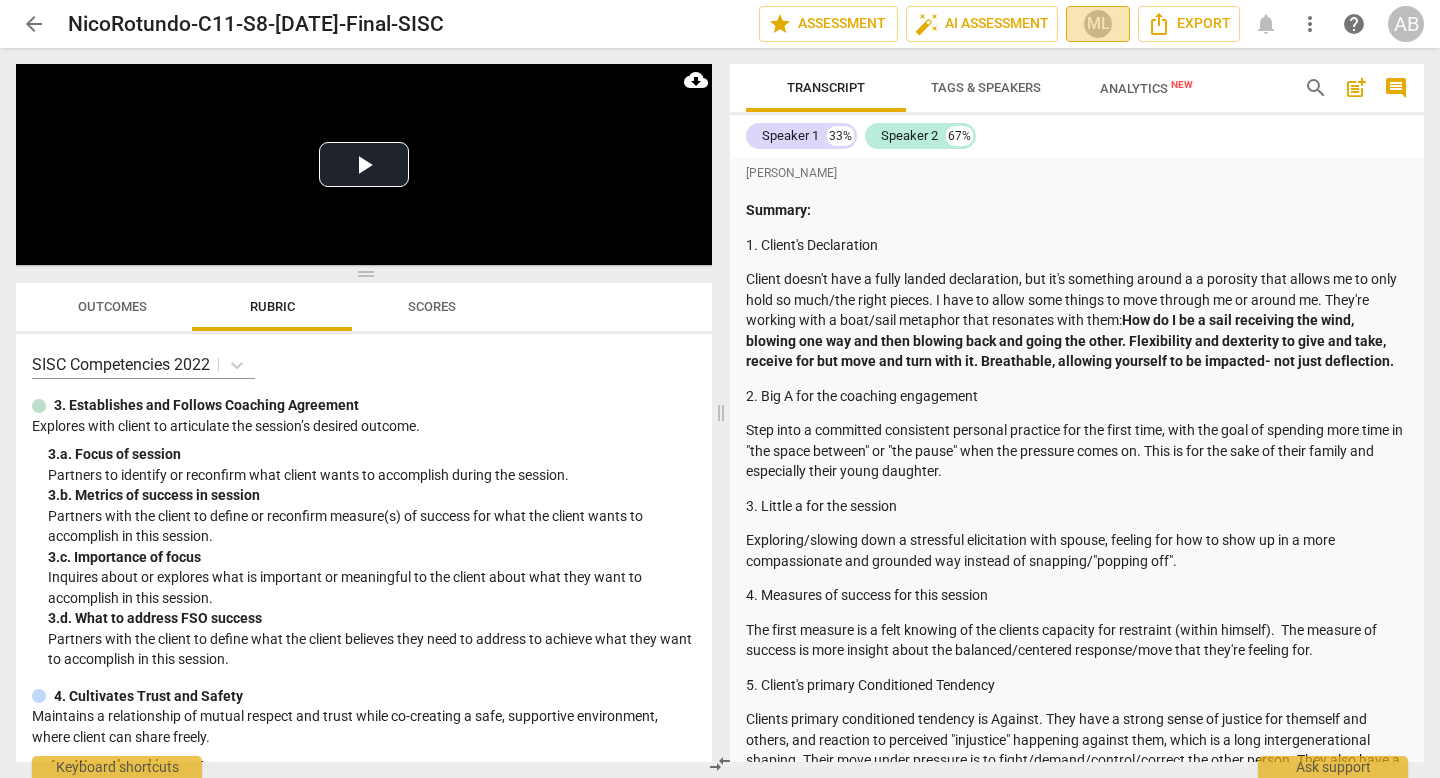 click on "ML" at bounding box center (1098, 24) 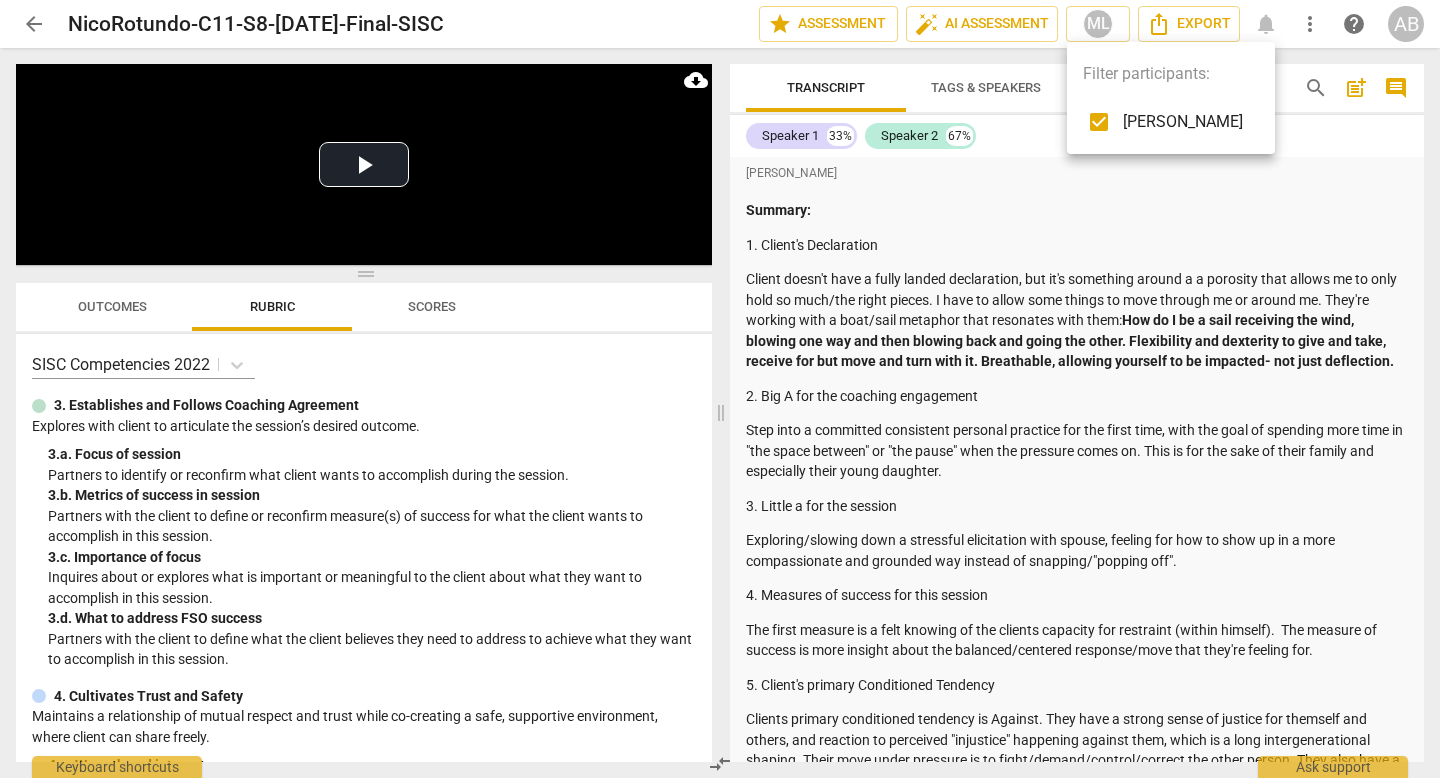 click at bounding box center (720, 389) 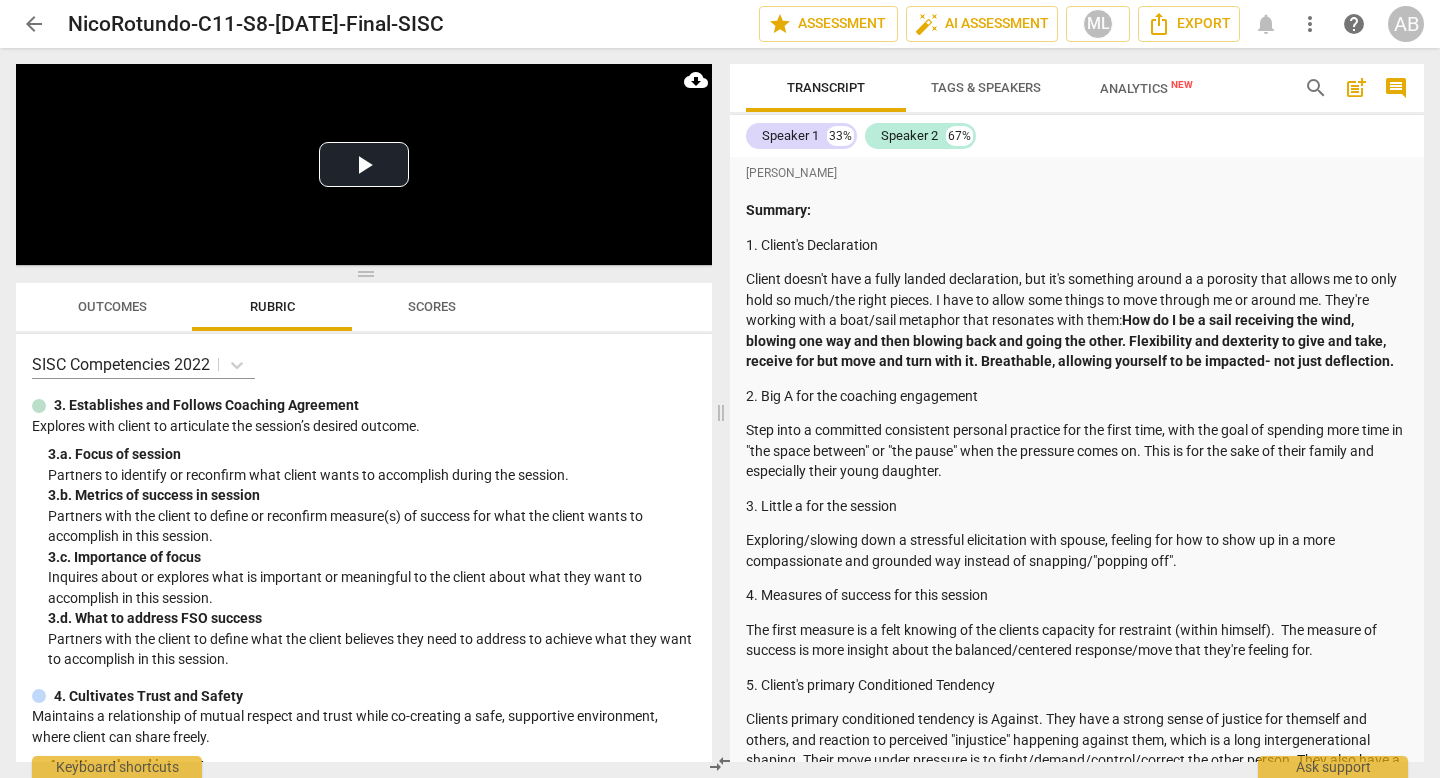 click on "arrow_back" at bounding box center (34, 24) 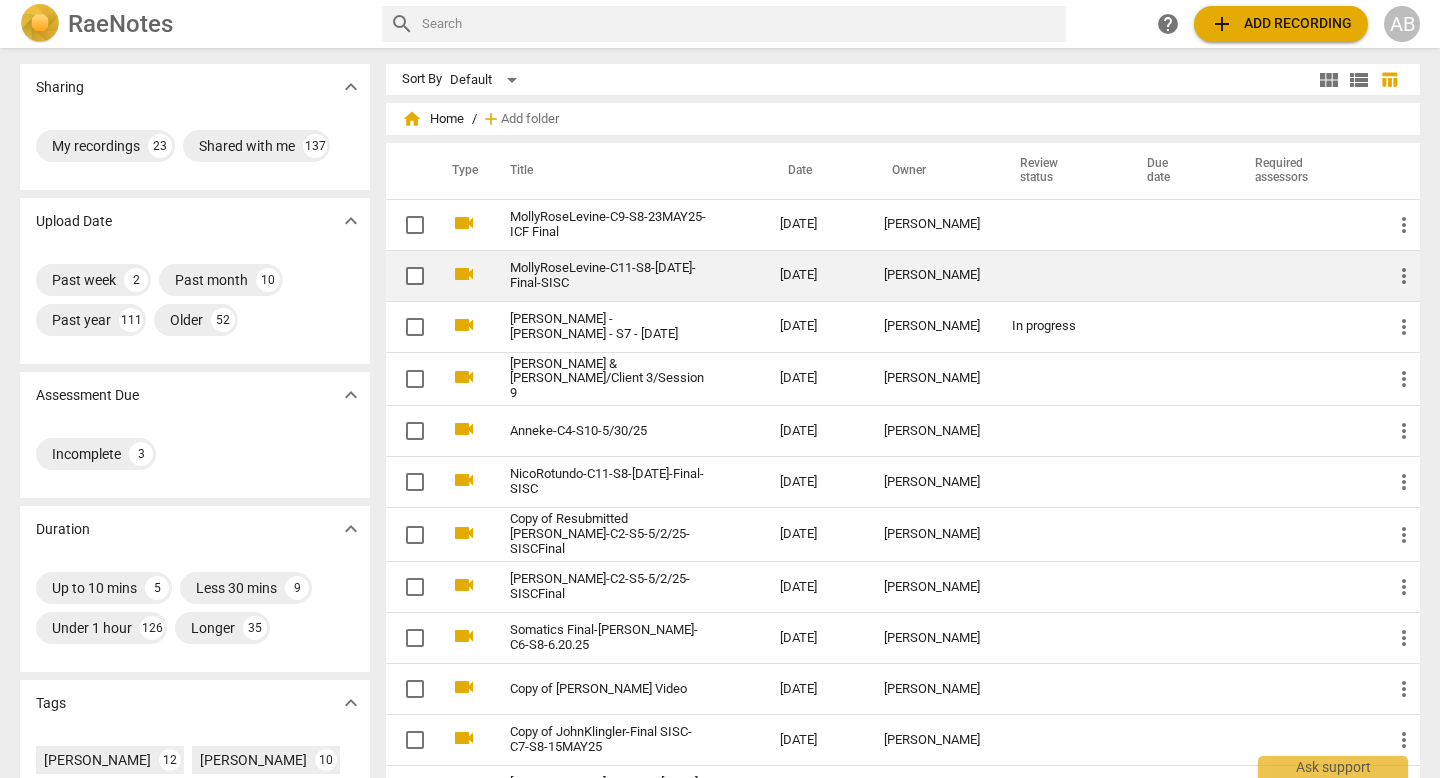 click on "MollyRoseLevine-C11-S8-[DATE]-Final-SISC" at bounding box center [625, 275] 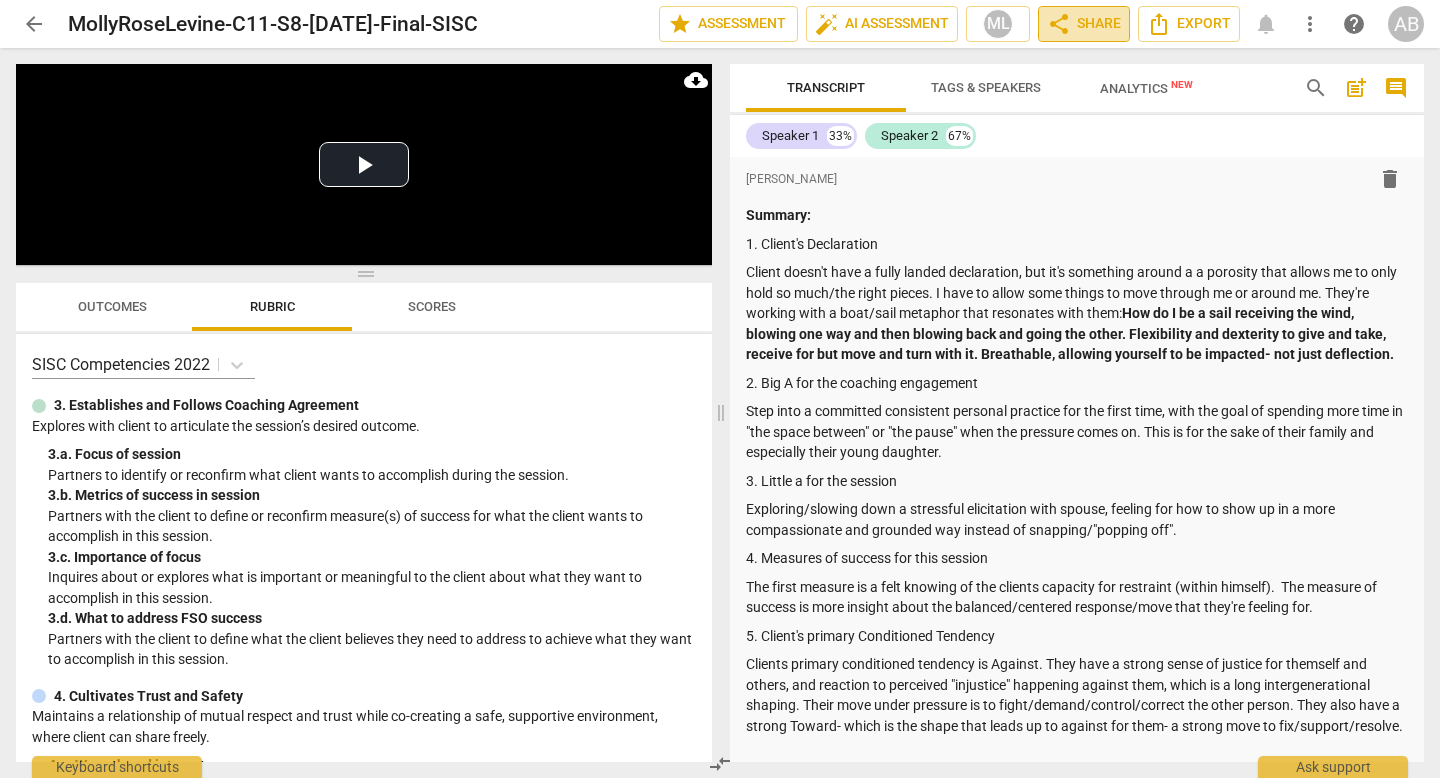 click on "share" at bounding box center [1059, 24] 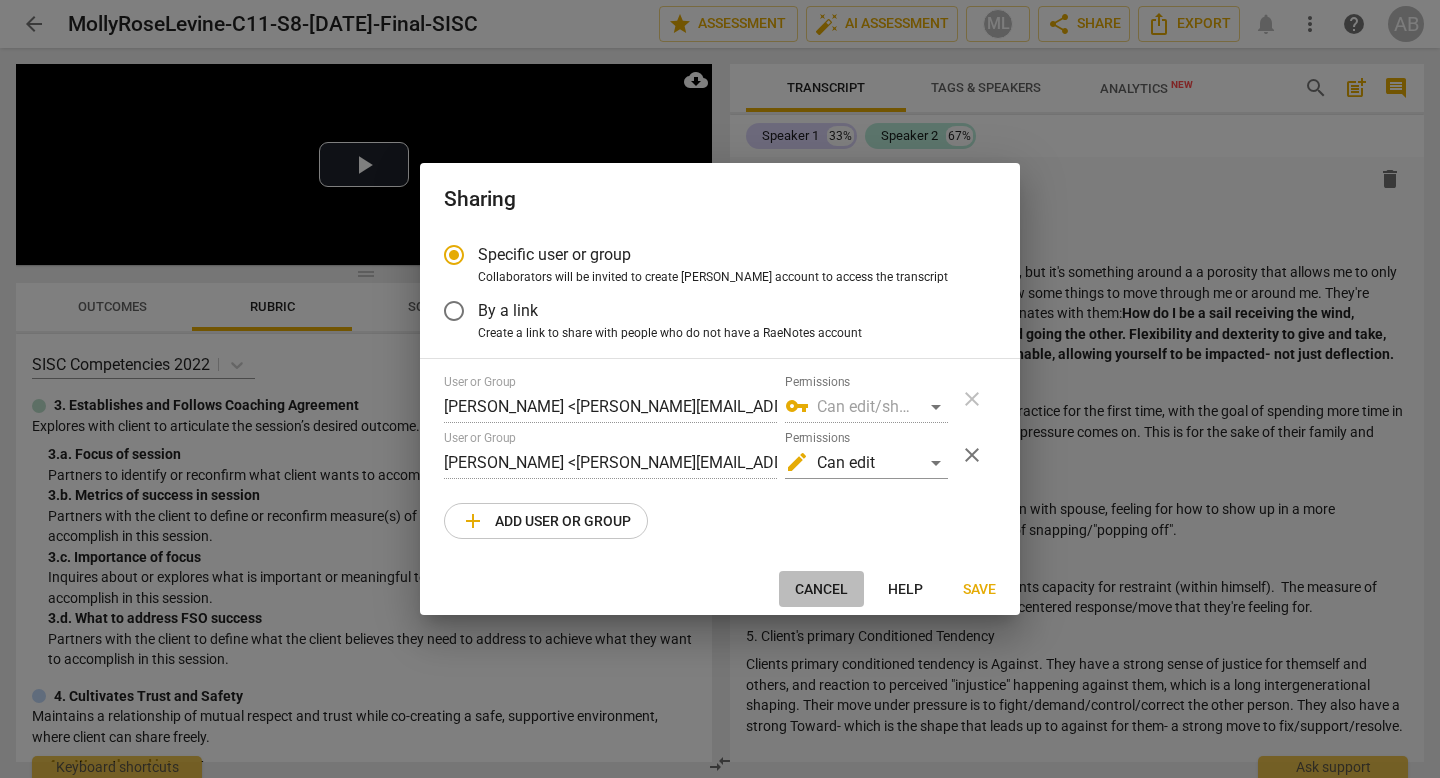 click on "Cancel" at bounding box center [821, 590] 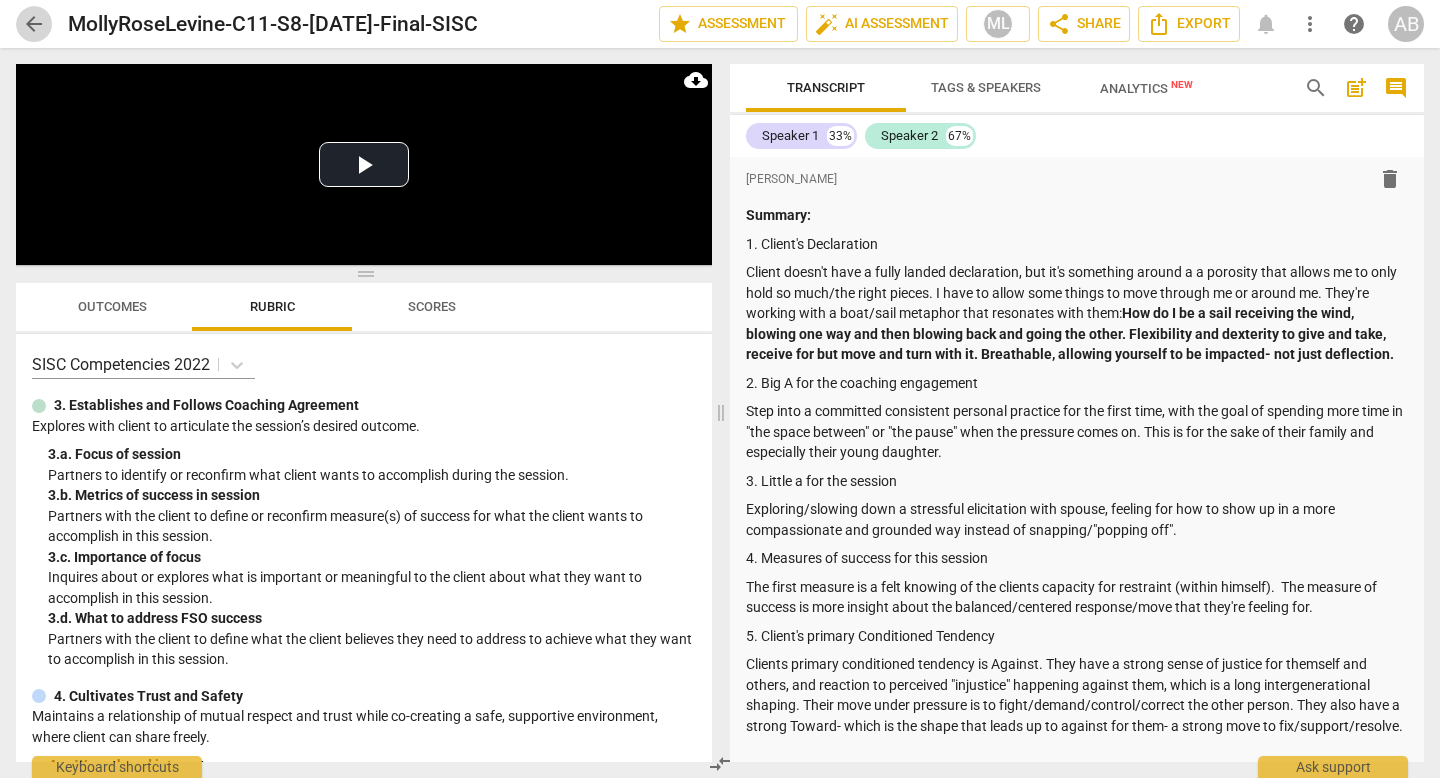 click on "arrow_back" at bounding box center [34, 24] 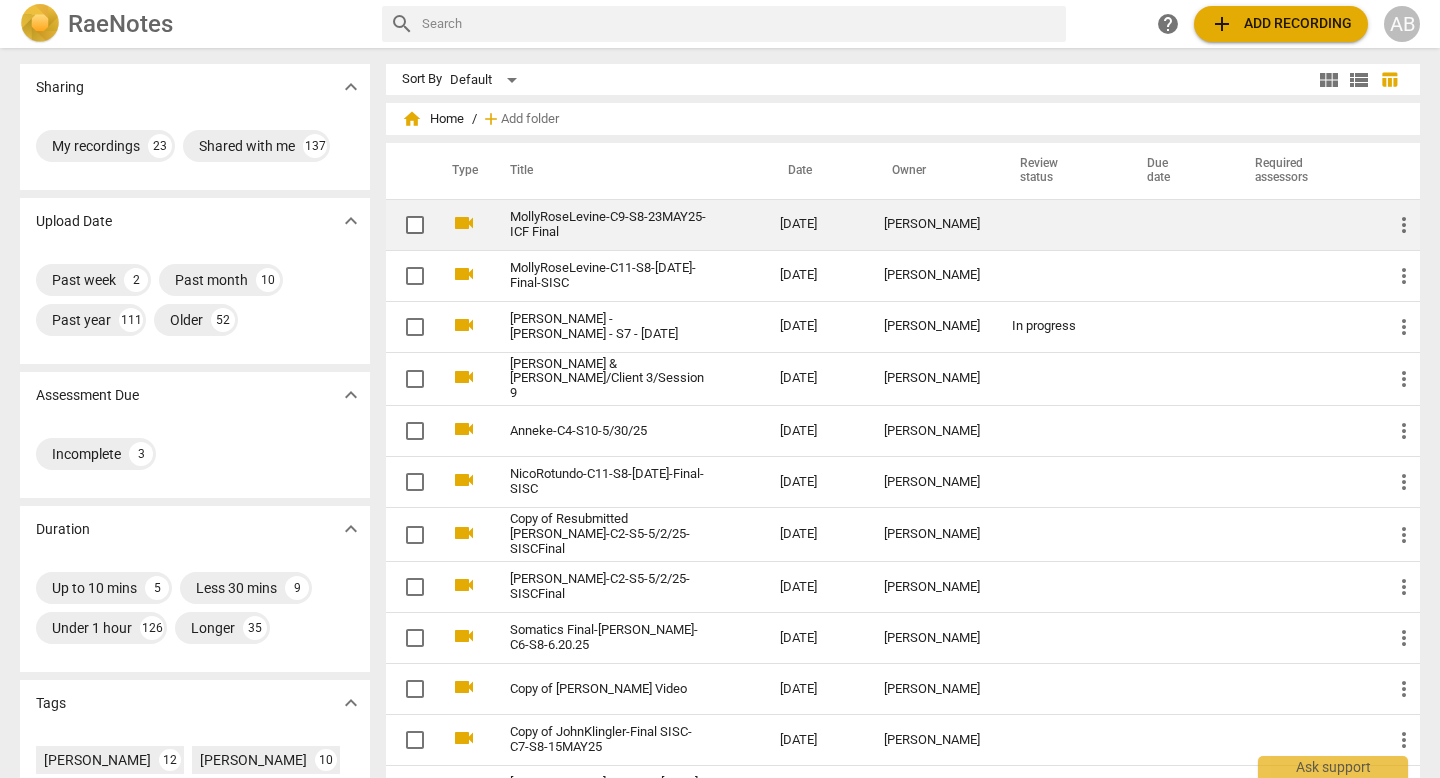 click on "[DATE]" at bounding box center (816, 224) 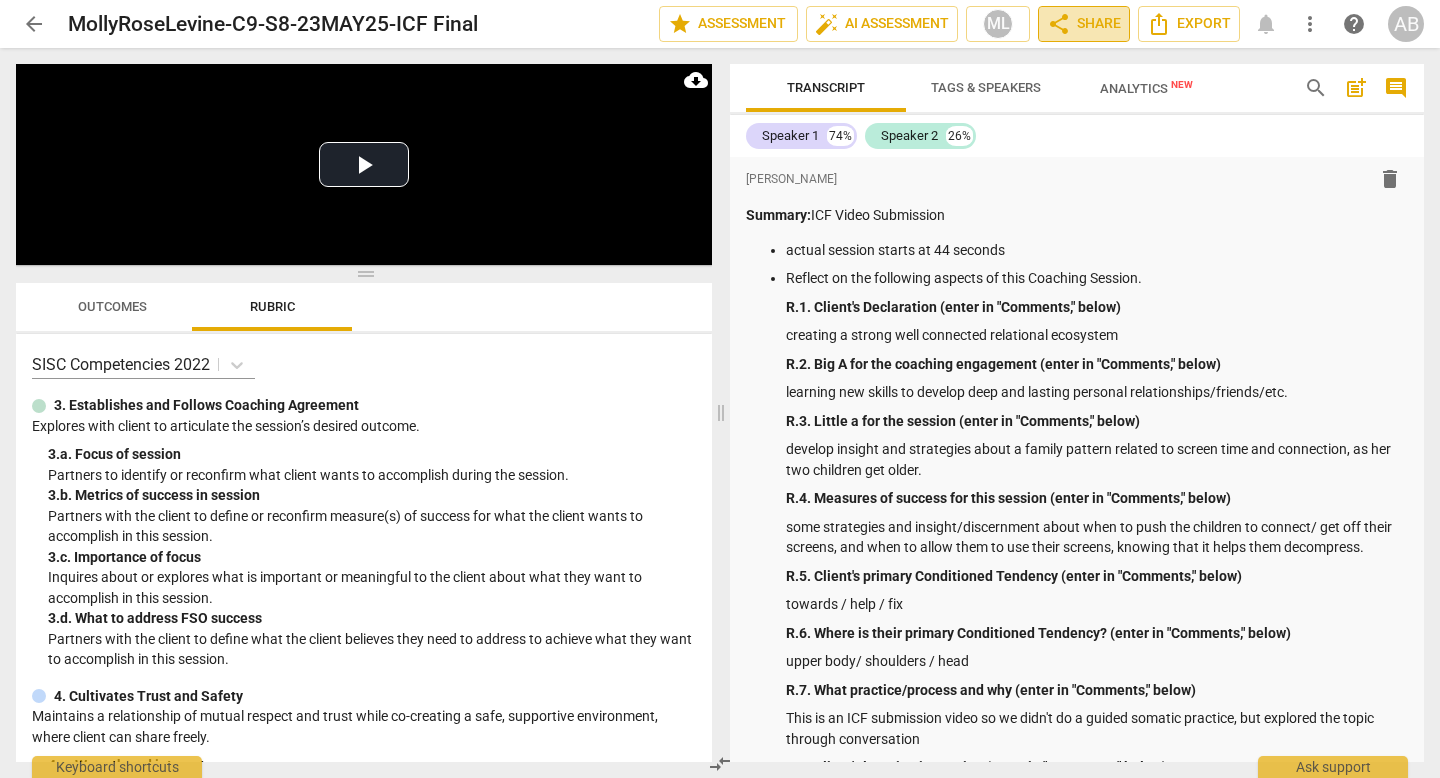 click on "share    Share" at bounding box center (1084, 24) 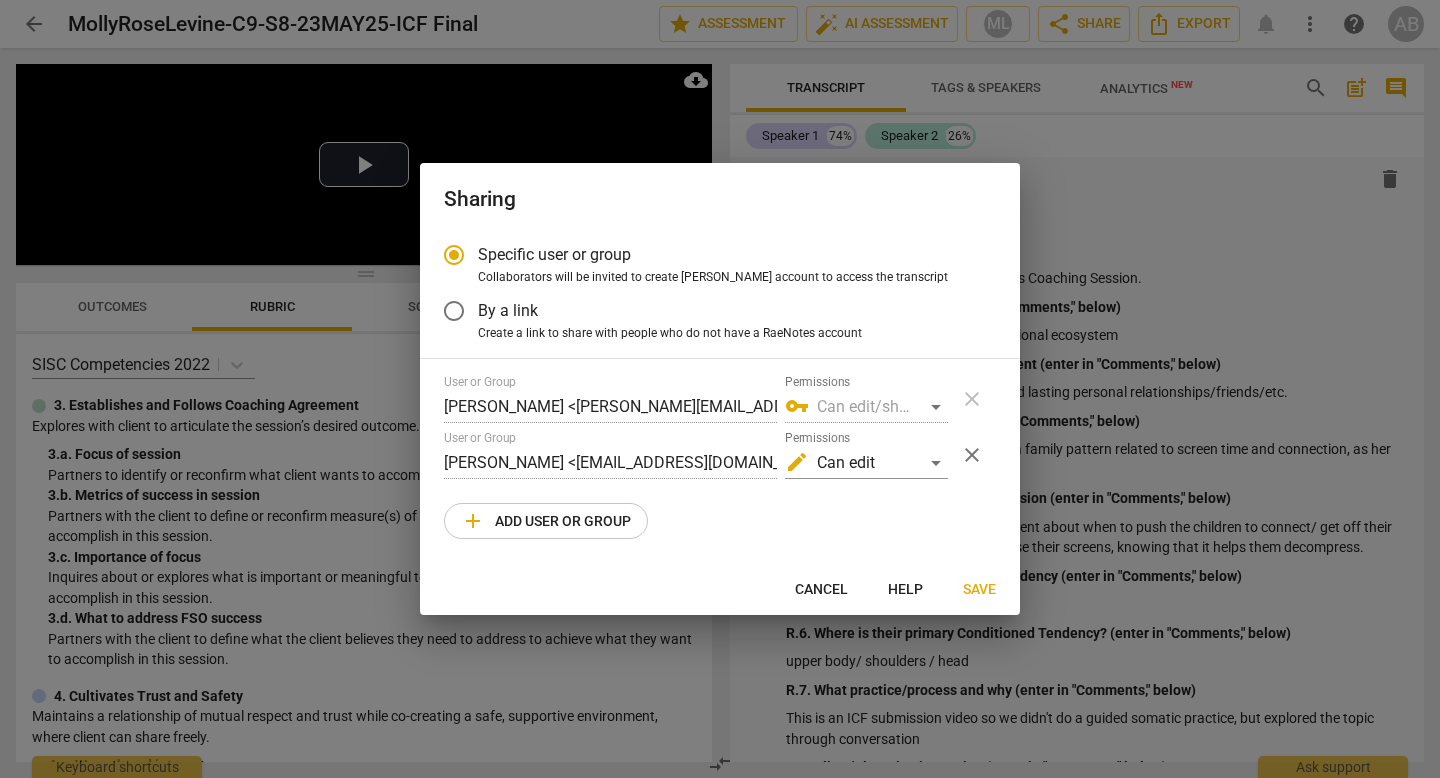 click on "Cancel" at bounding box center [821, 590] 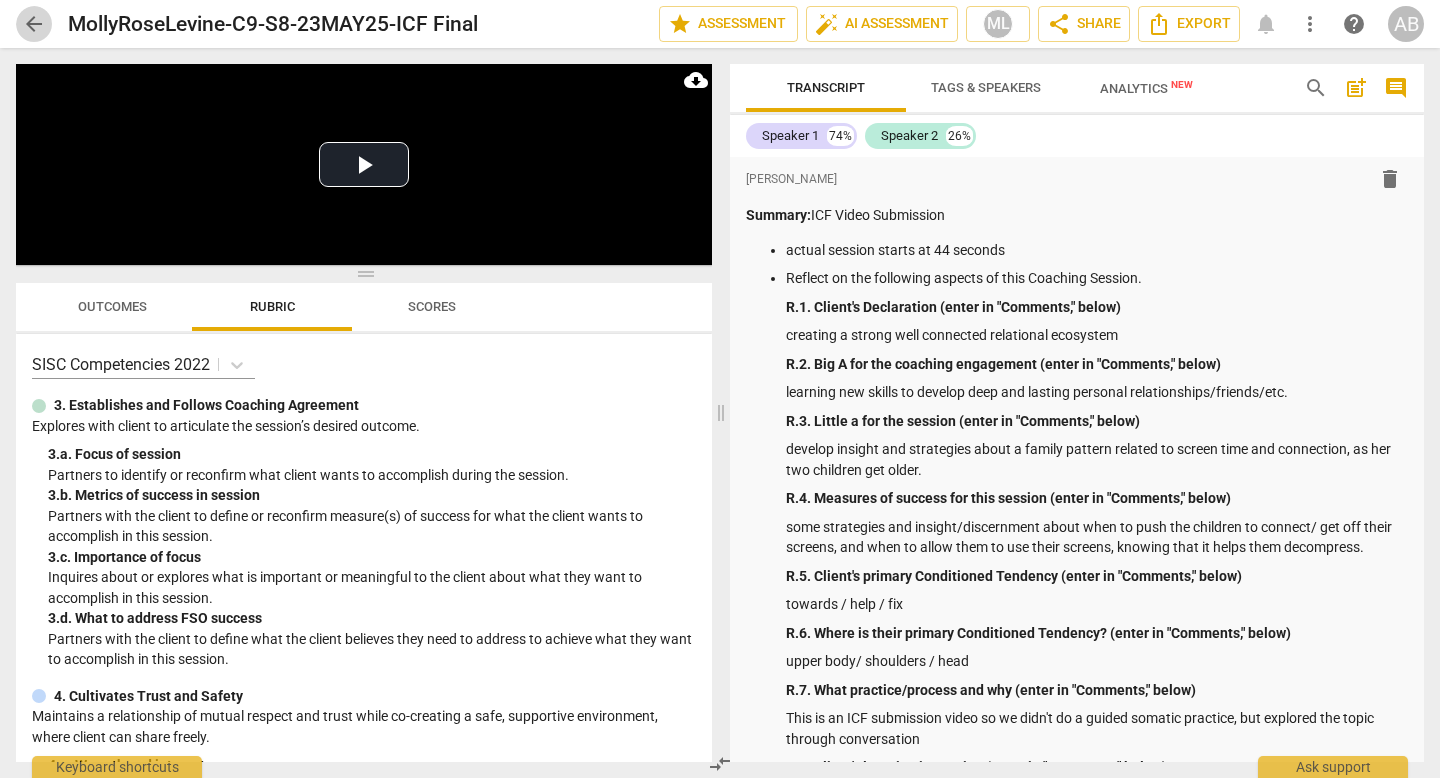 click on "arrow_back" at bounding box center (34, 24) 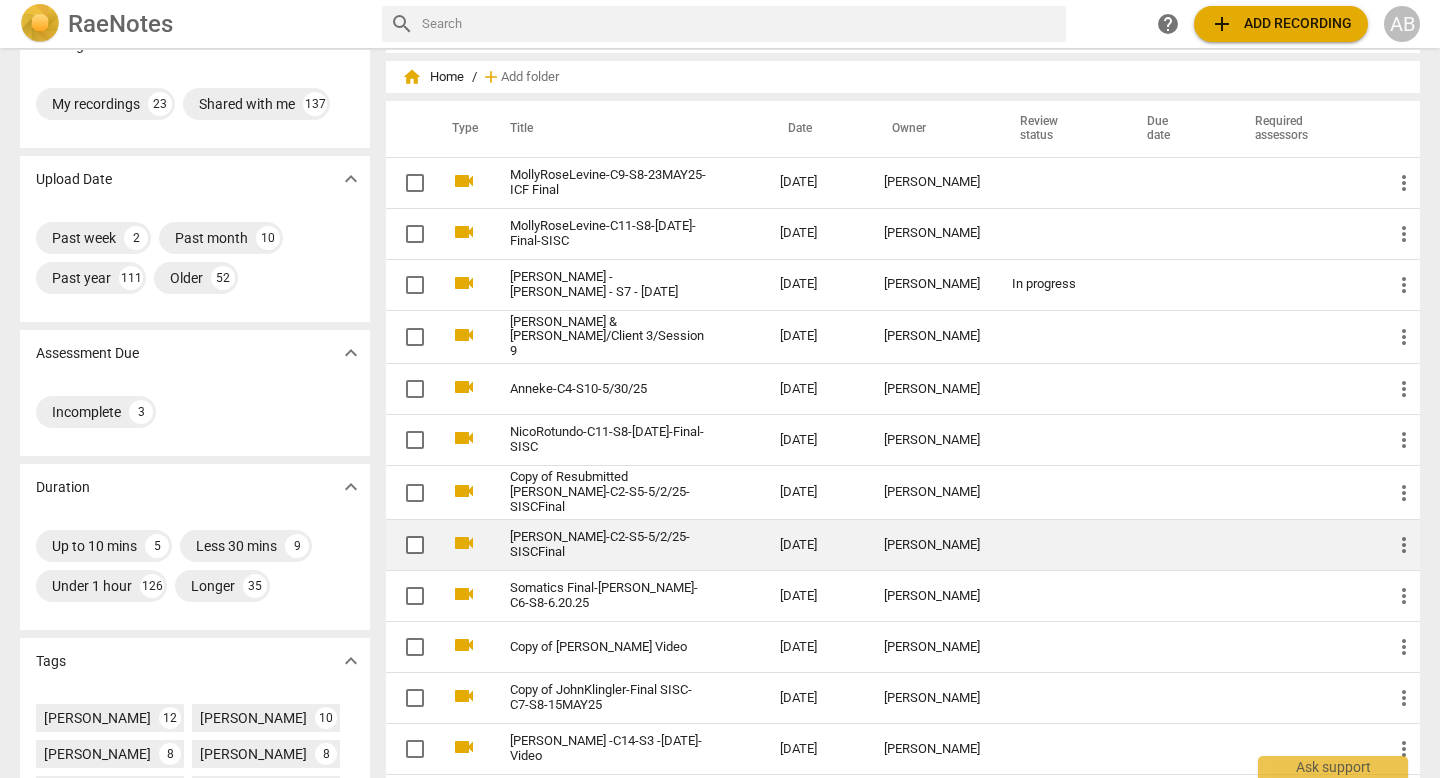 scroll, scrollTop: 46, scrollLeft: 0, axis: vertical 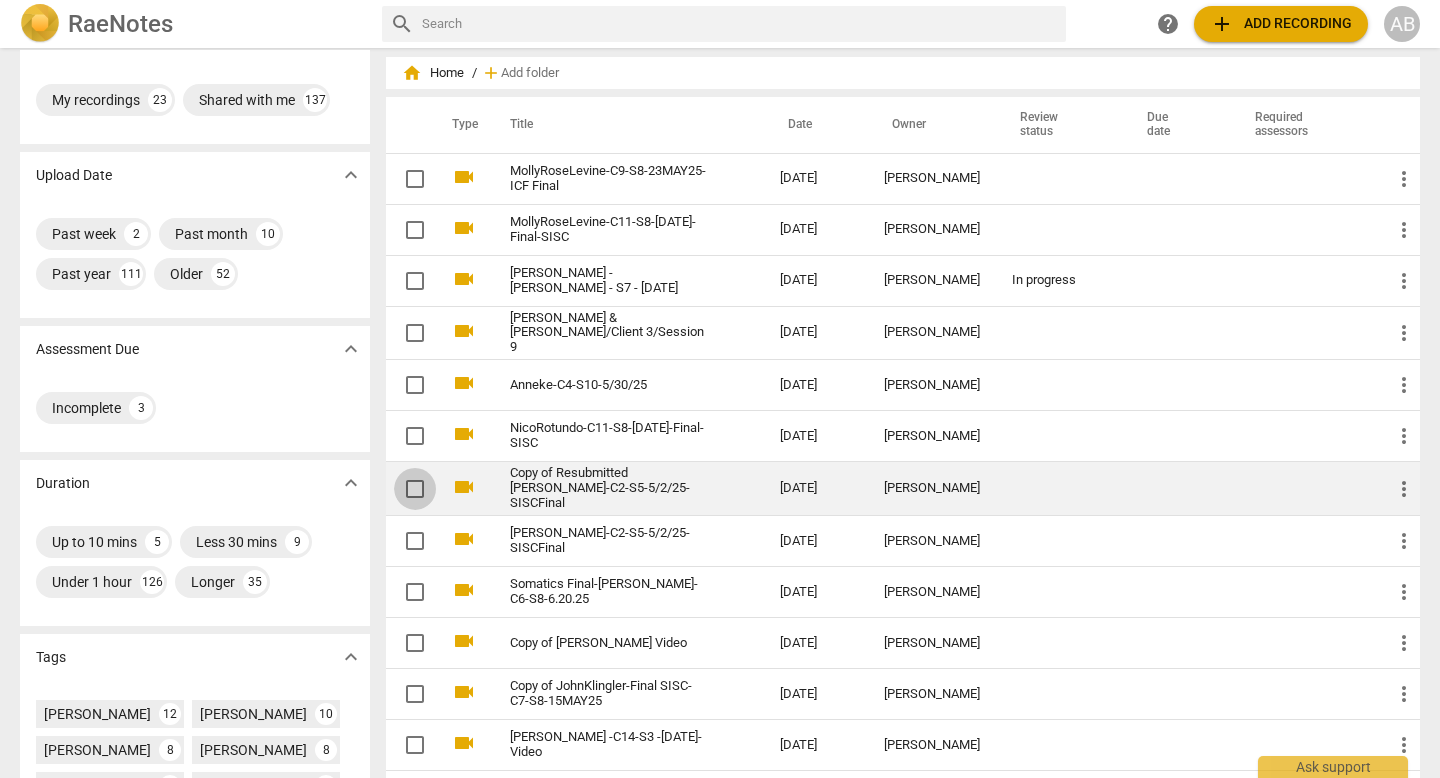 click at bounding box center (415, 489) 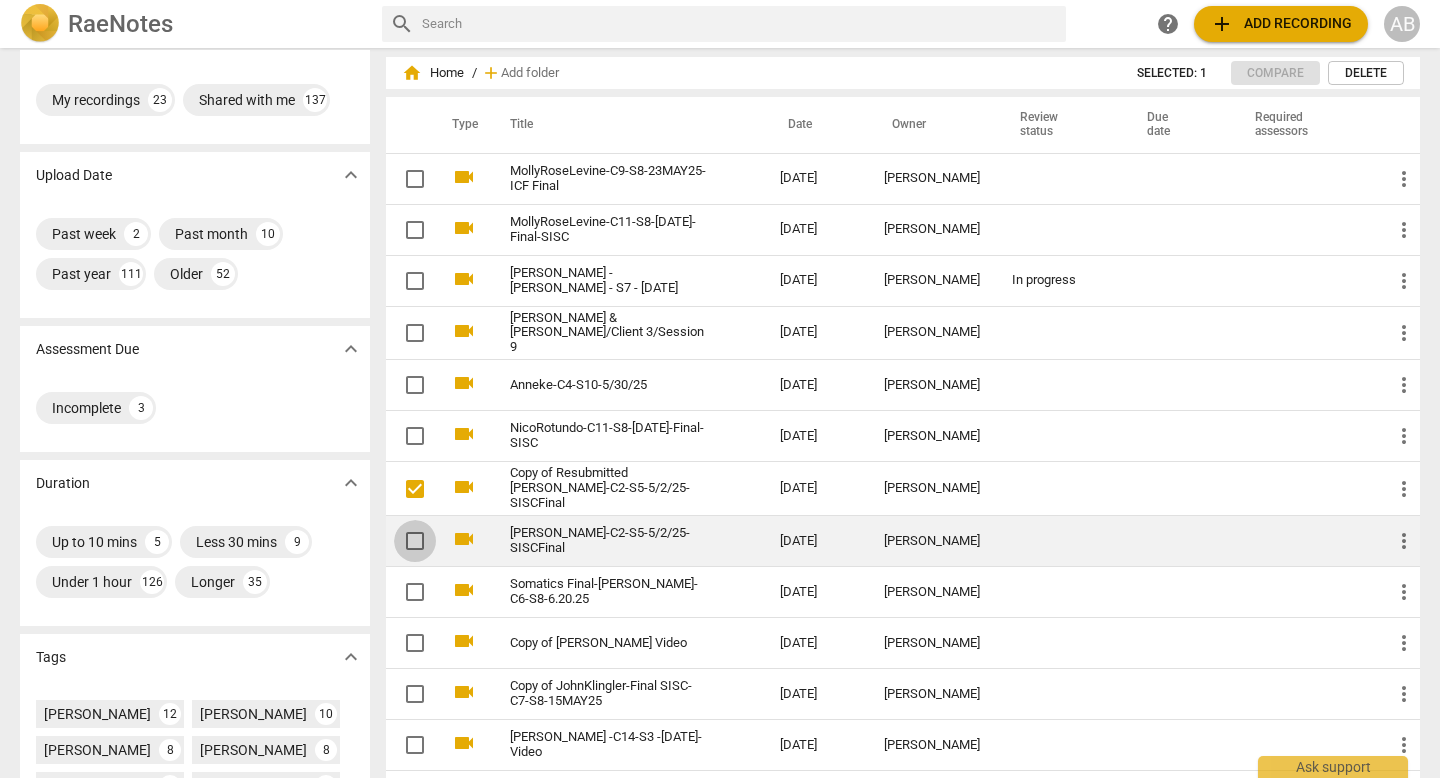 click at bounding box center (415, 541) 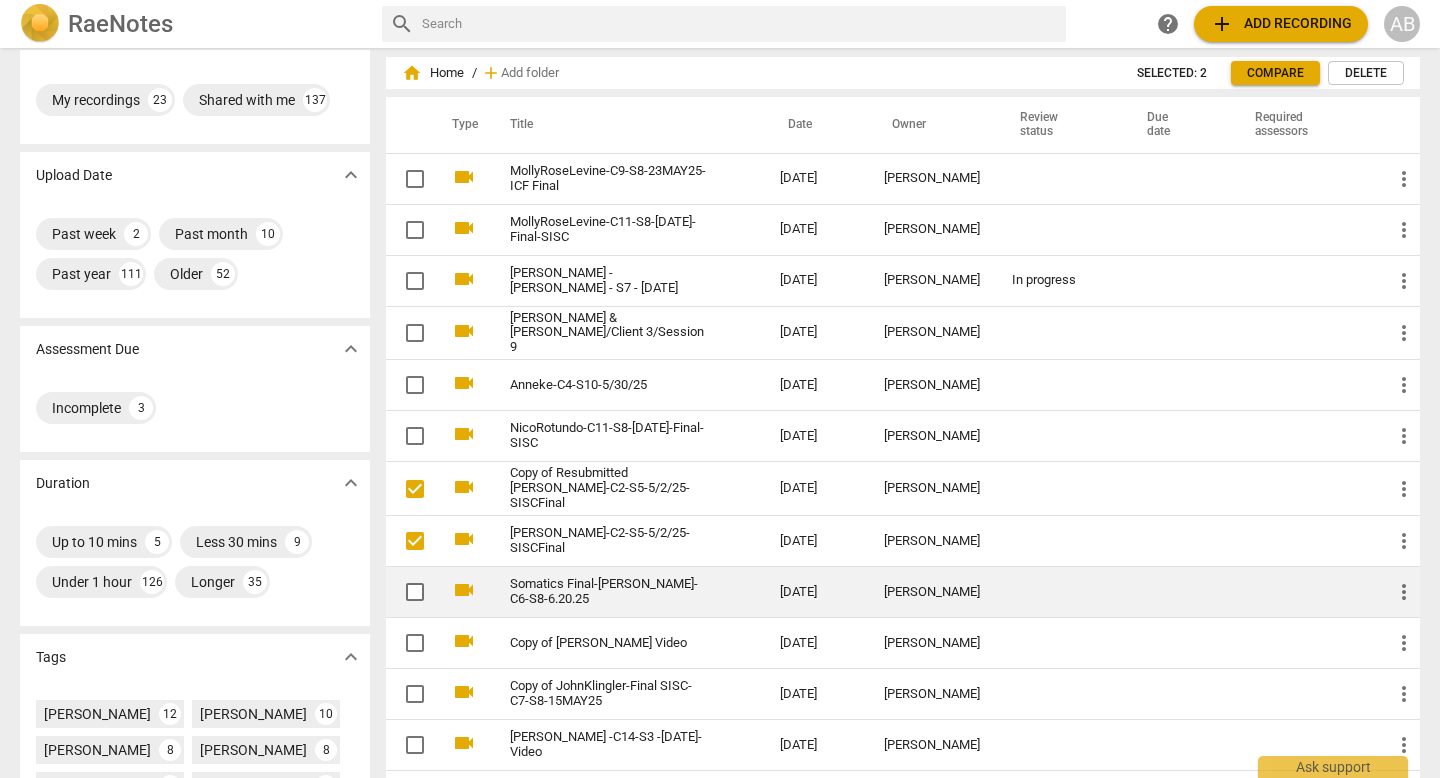 click on "Somatics Final-[PERSON_NAME]-C6-S8-6.20.25" at bounding box center [625, 592] 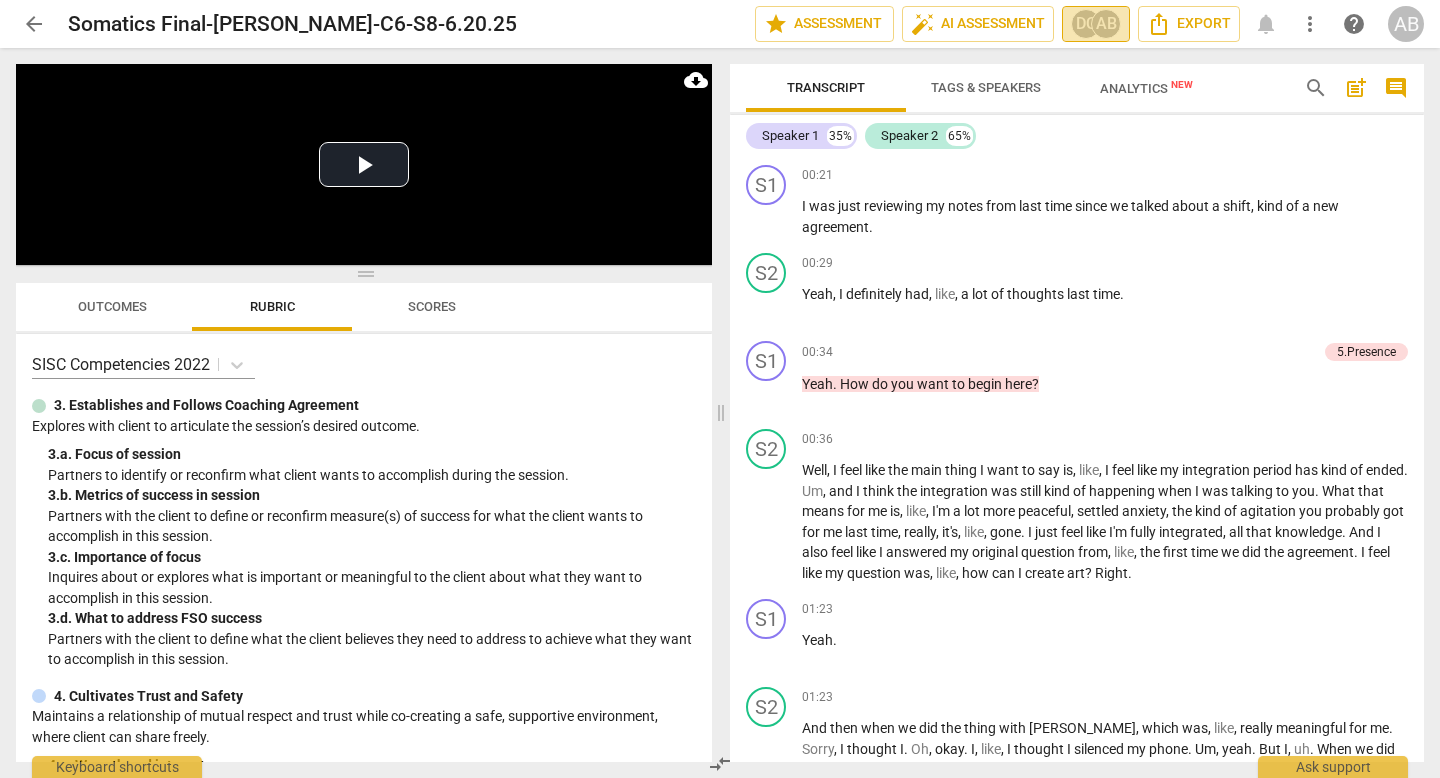 click on "AB" at bounding box center (1106, 24) 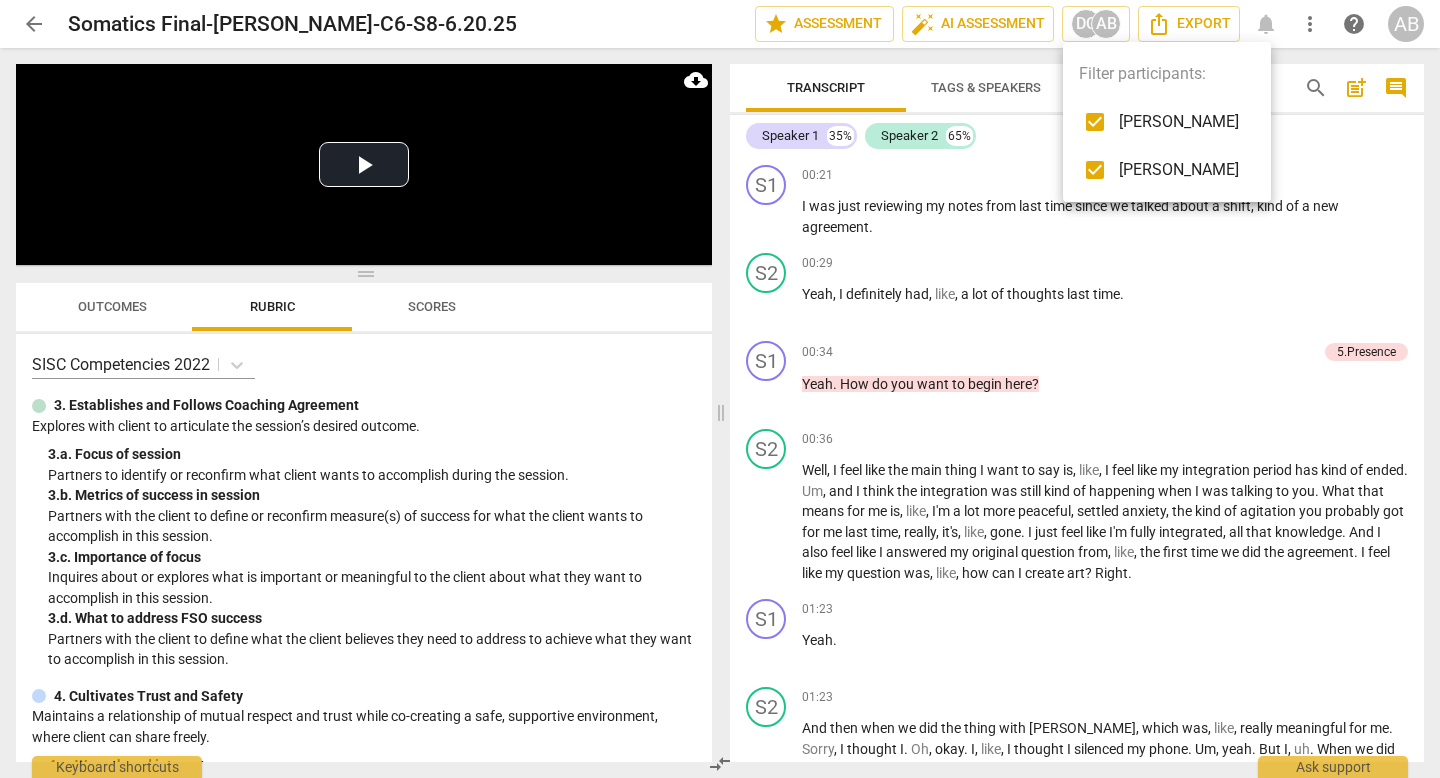 click at bounding box center [720, 389] 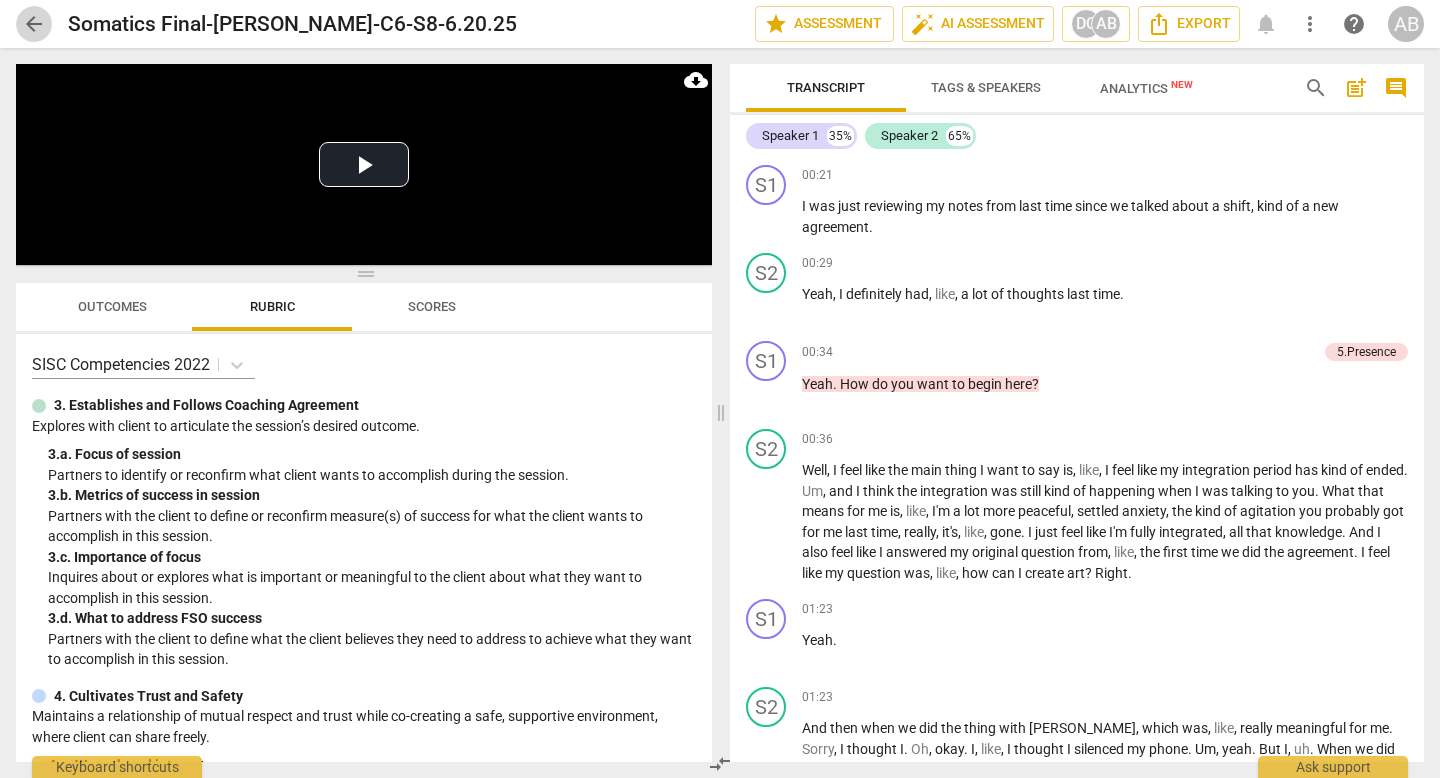 click on "arrow_back" at bounding box center [34, 24] 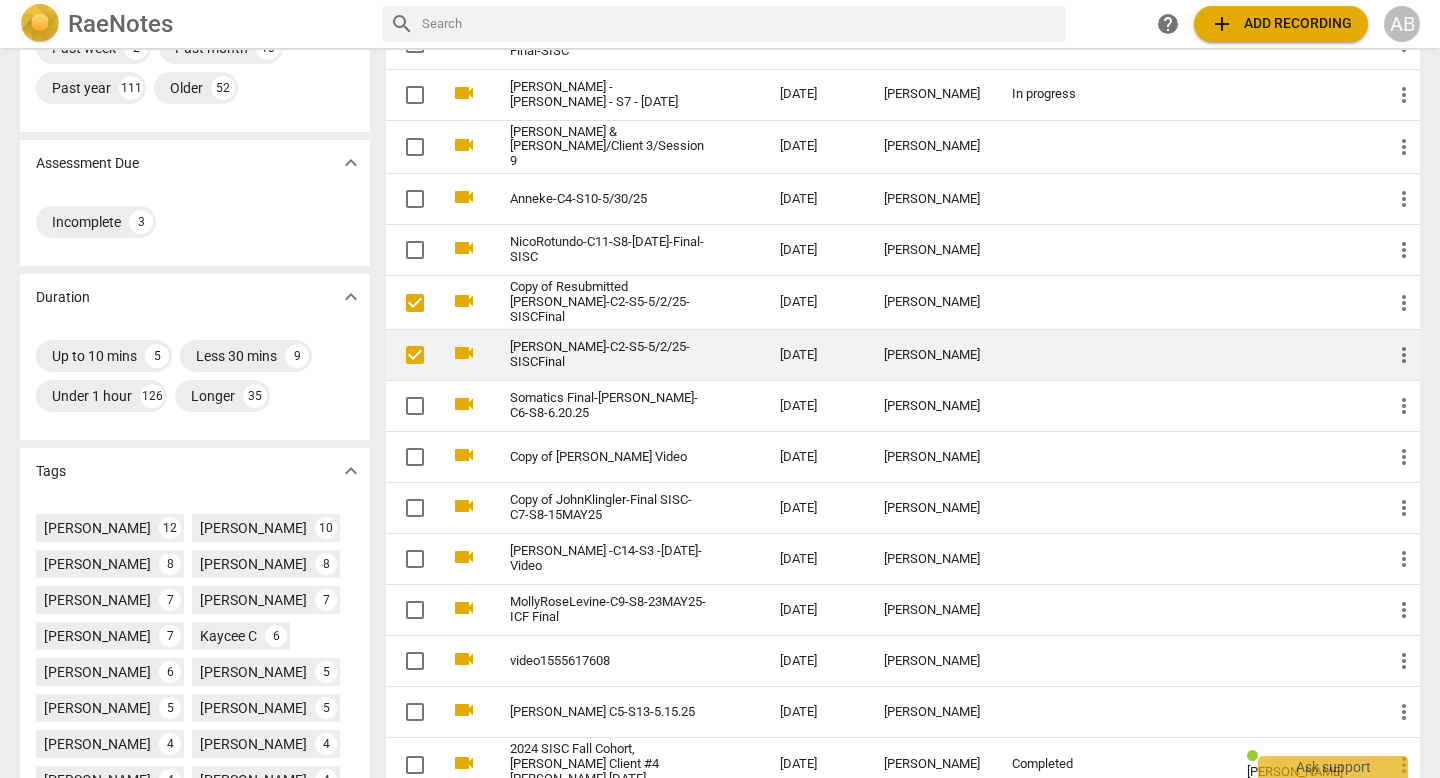 scroll, scrollTop: 239, scrollLeft: 0, axis: vertical 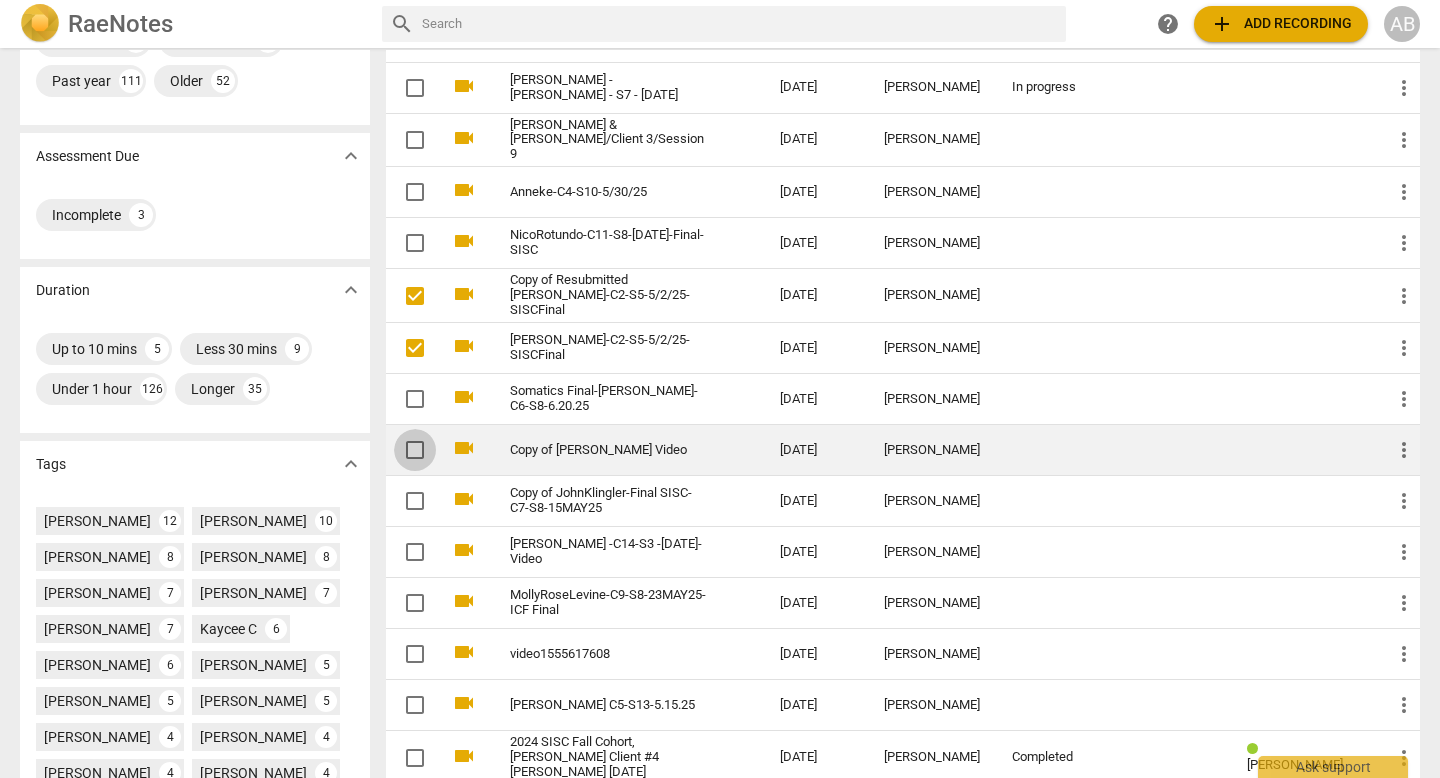 click at bounding box center [415, 450] 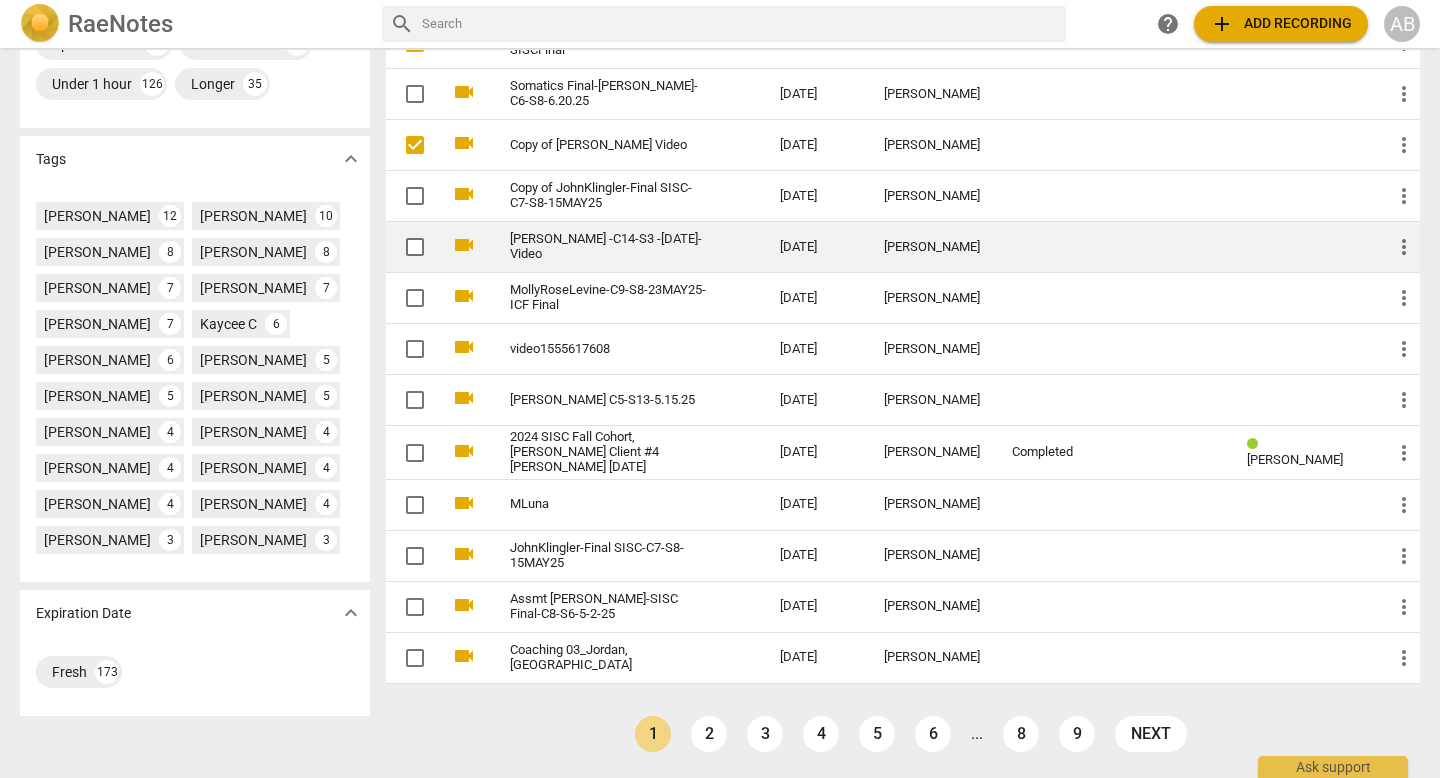 scroll, scrollTop: 562, scrollLeft: 0, axis: vertical 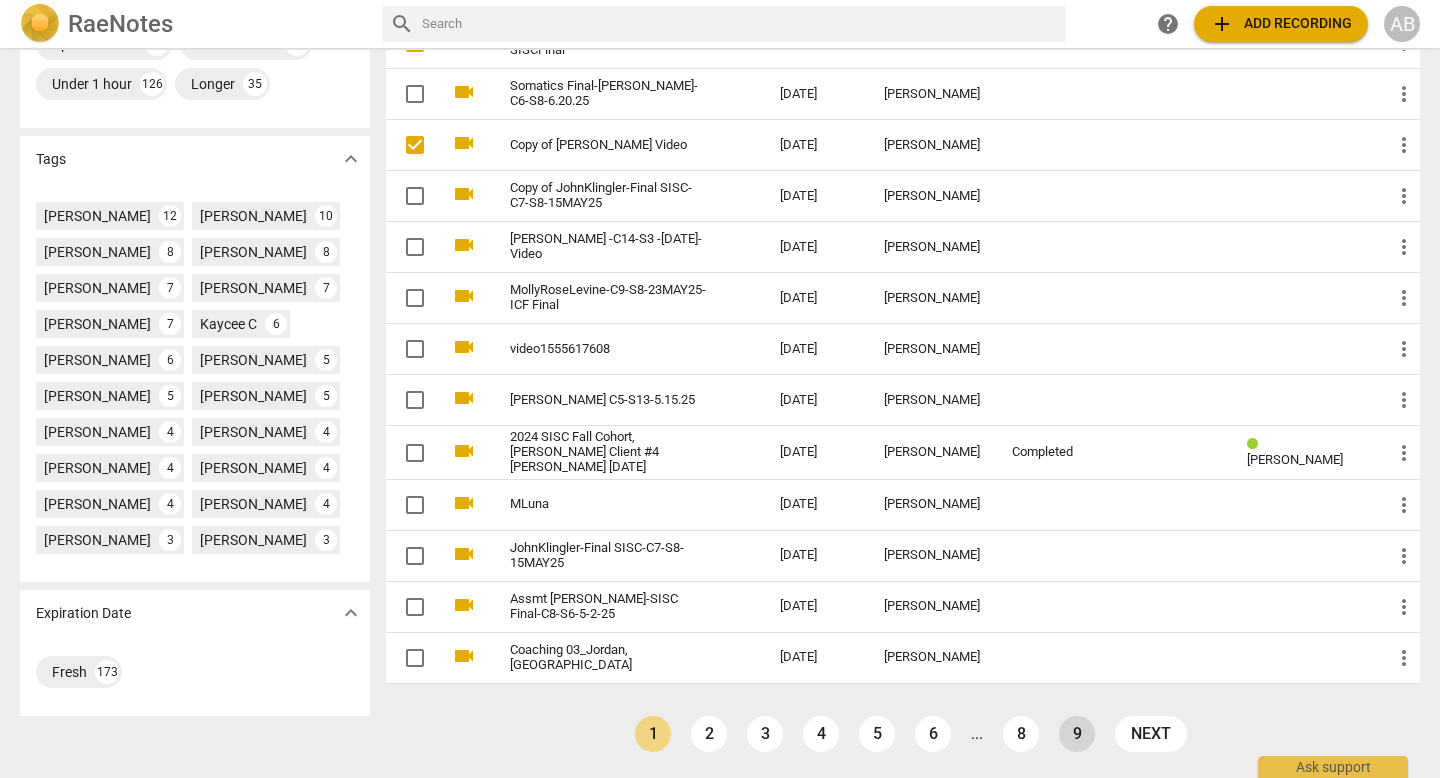 click on "9" at bounding box center [1077, 734] 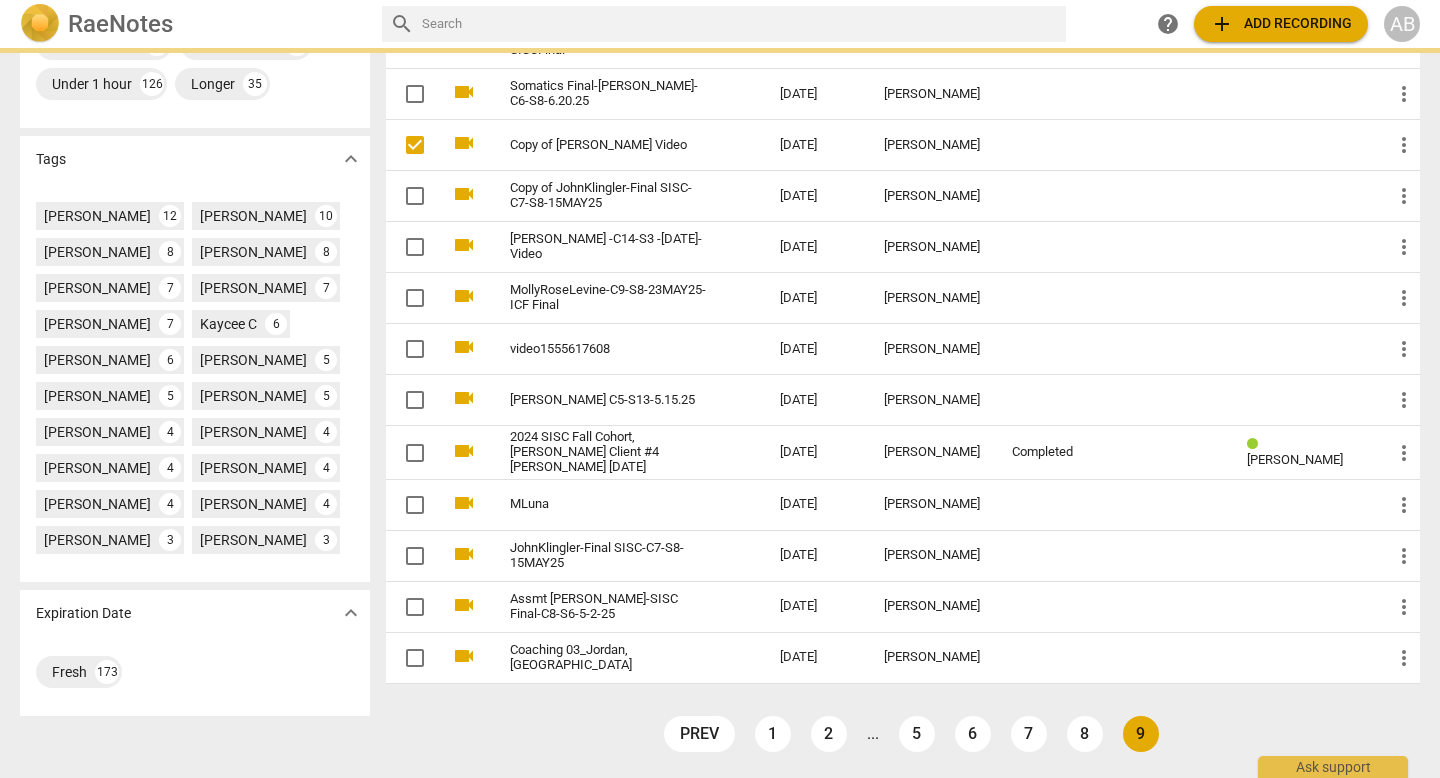 scroll, scrollTop: 0, scrollLeft: 0, axis: both 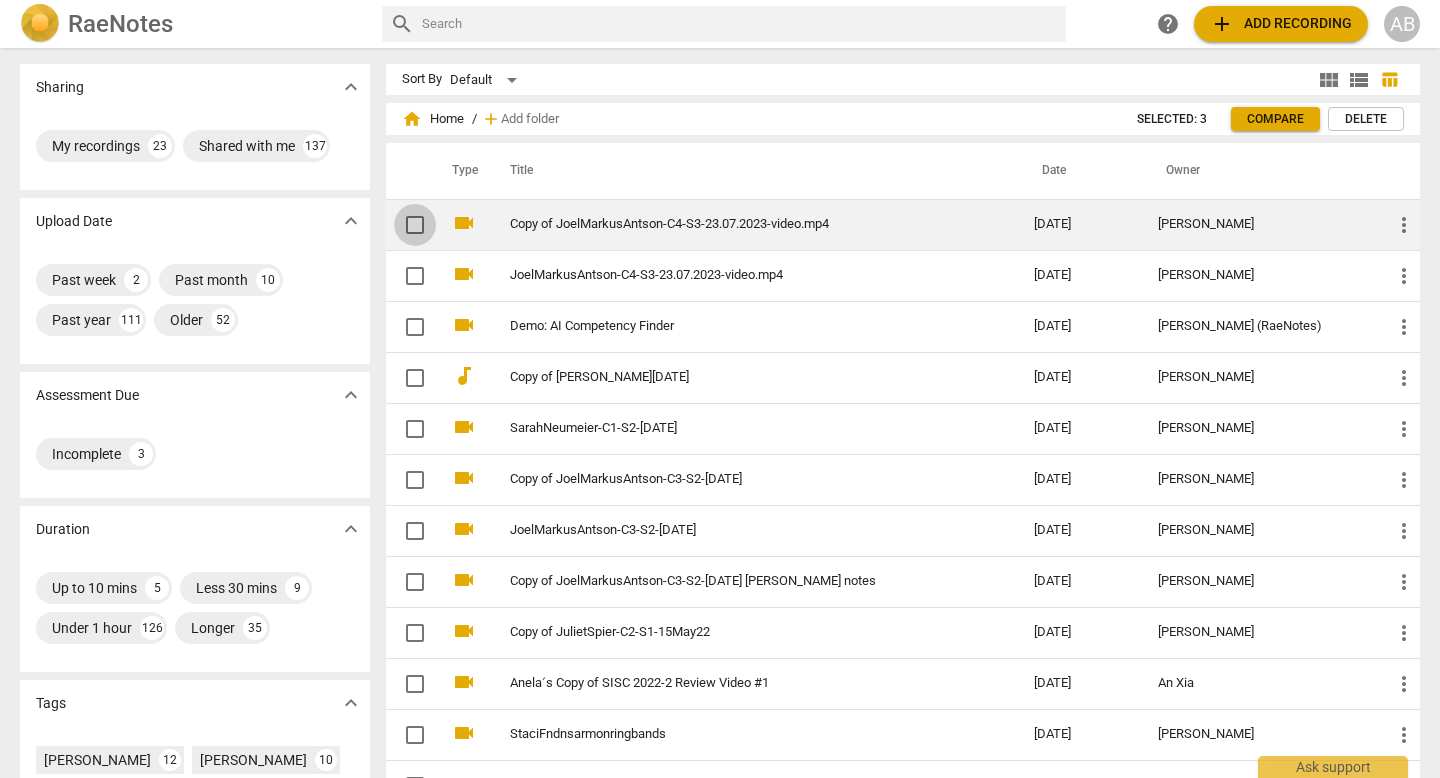 click at bounding box center [415, 225] 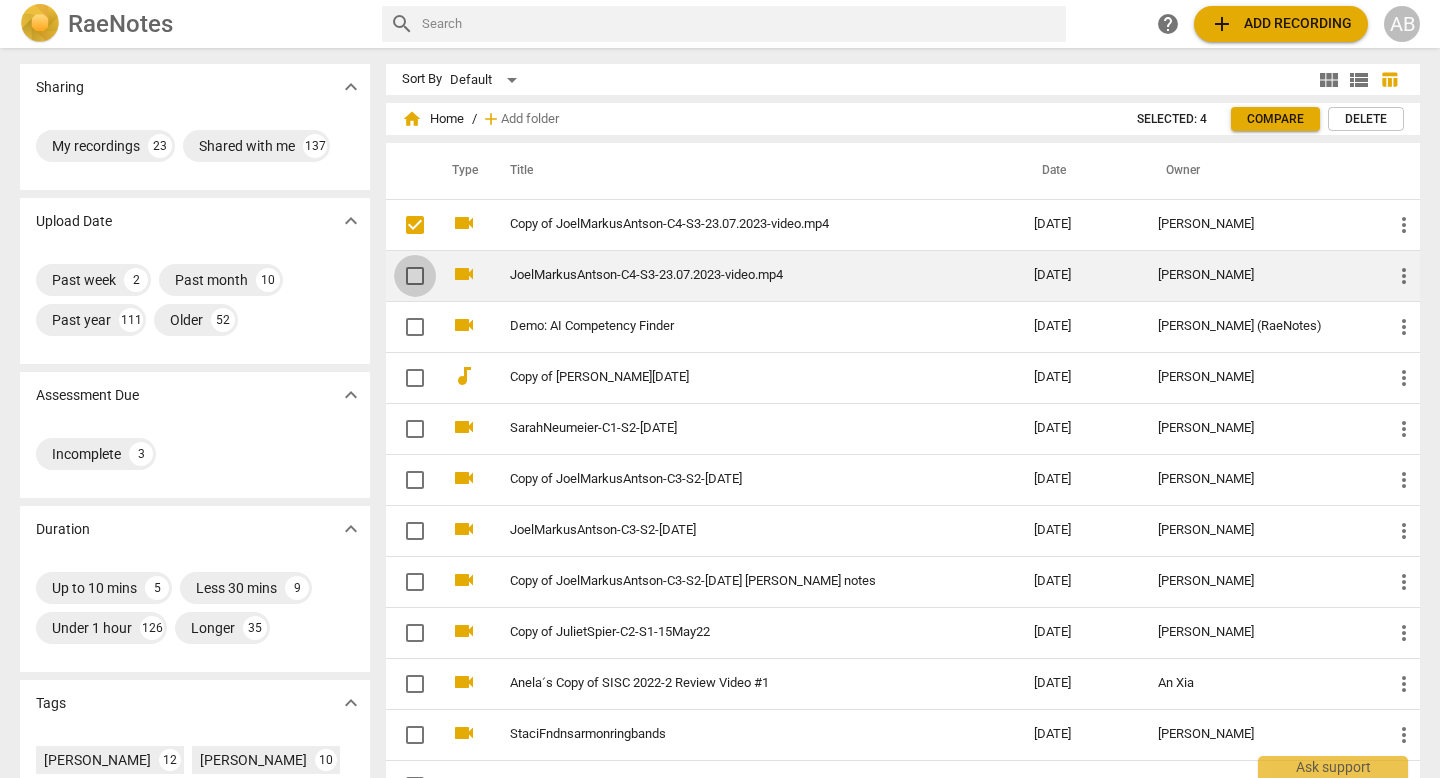 click at bounding box center [415, 276] 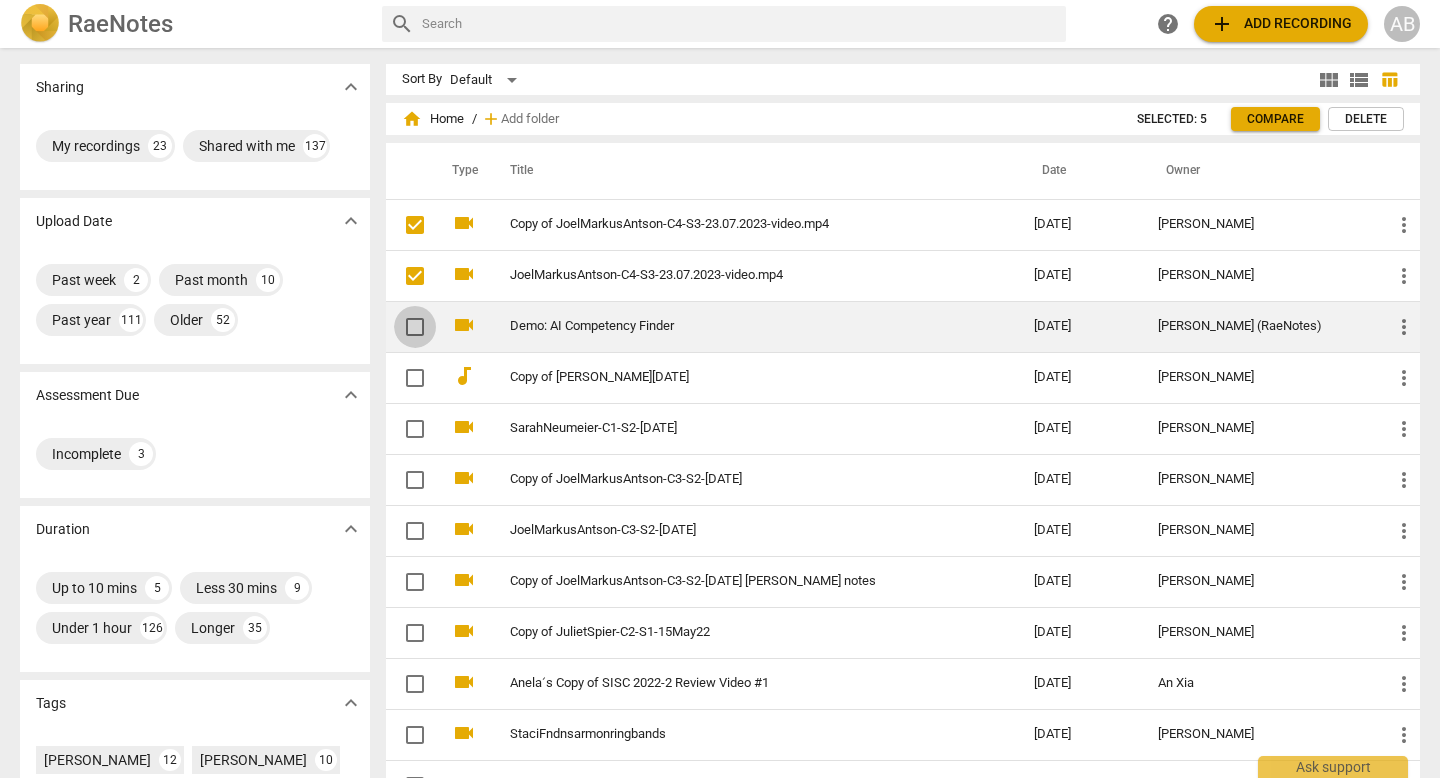 click at bounding box center (415, 327) 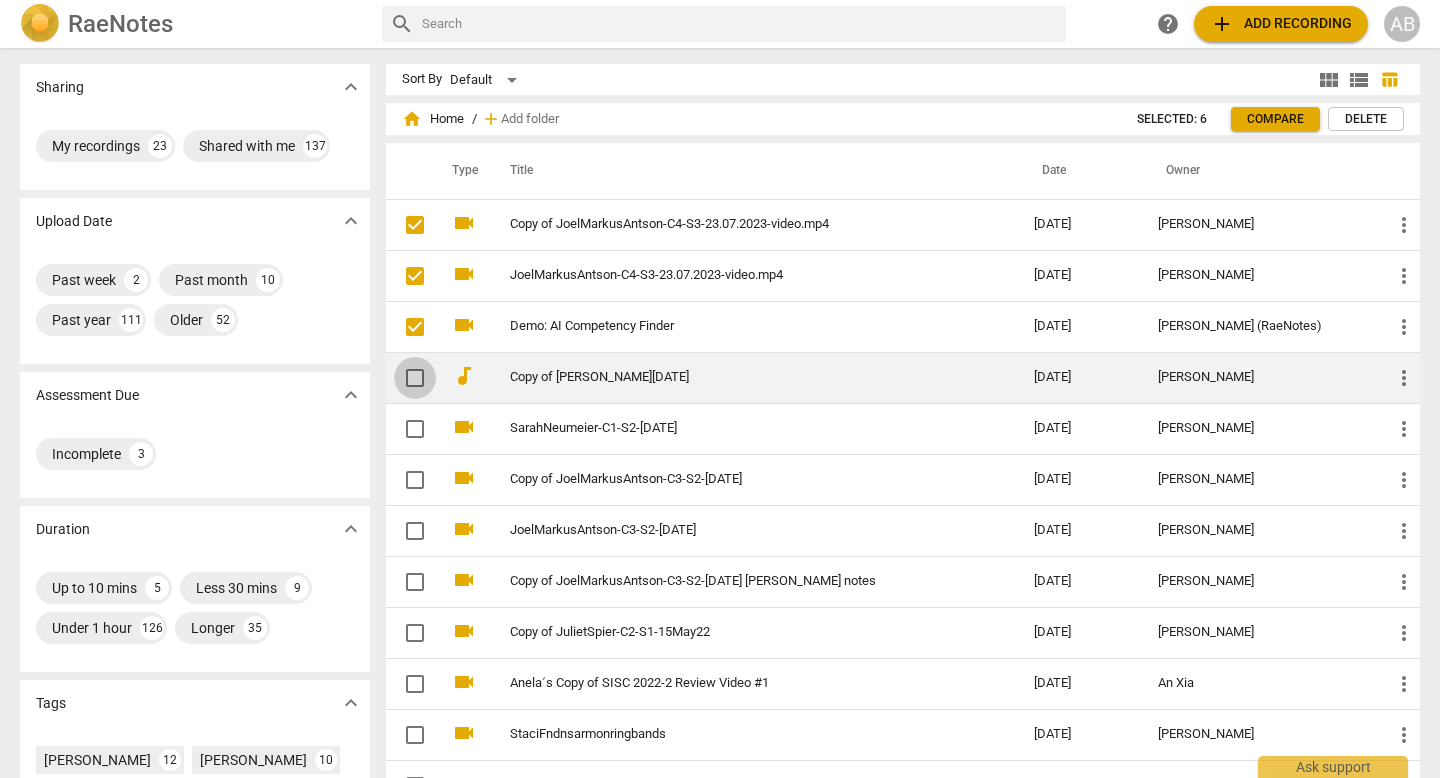 click at bounding box center [415, 378] 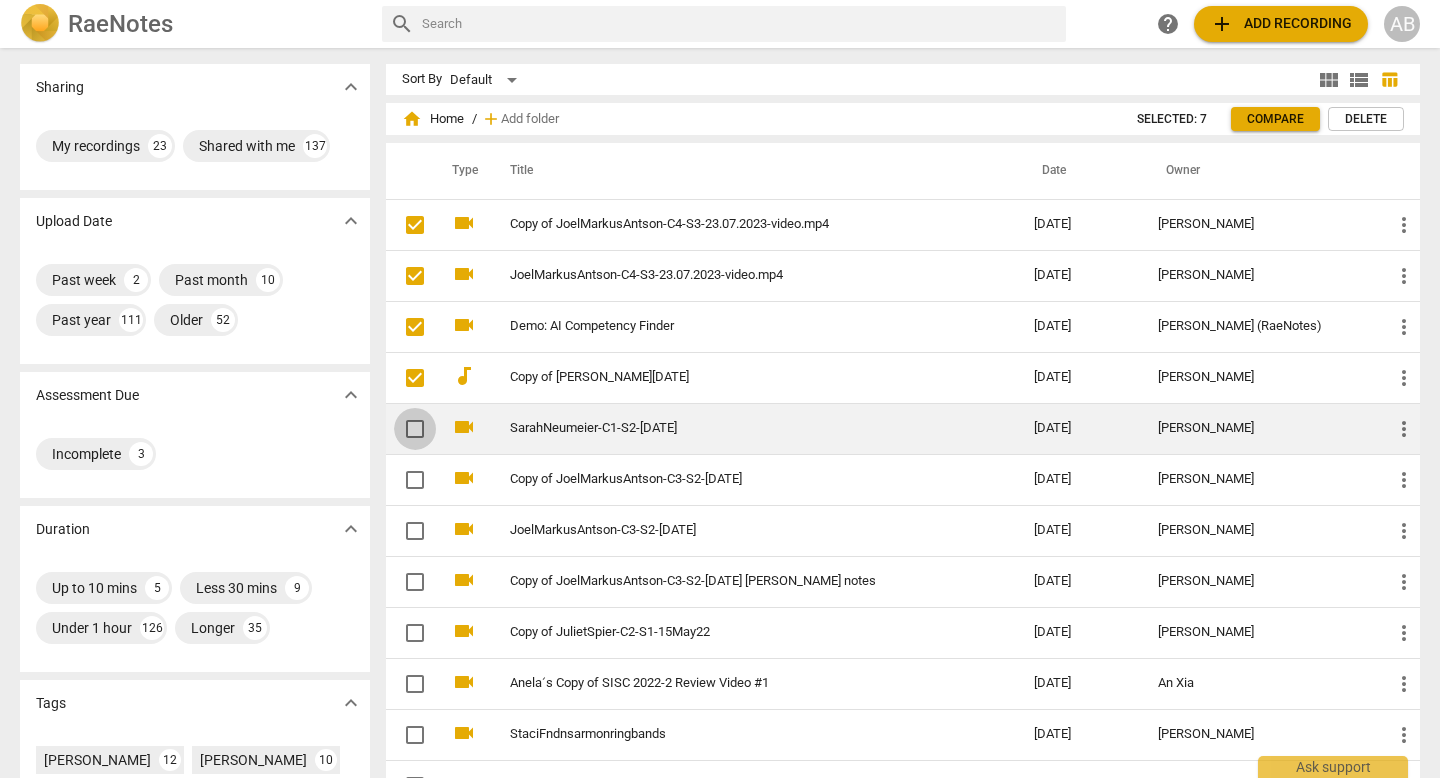 click at bounding box center [415, 429] 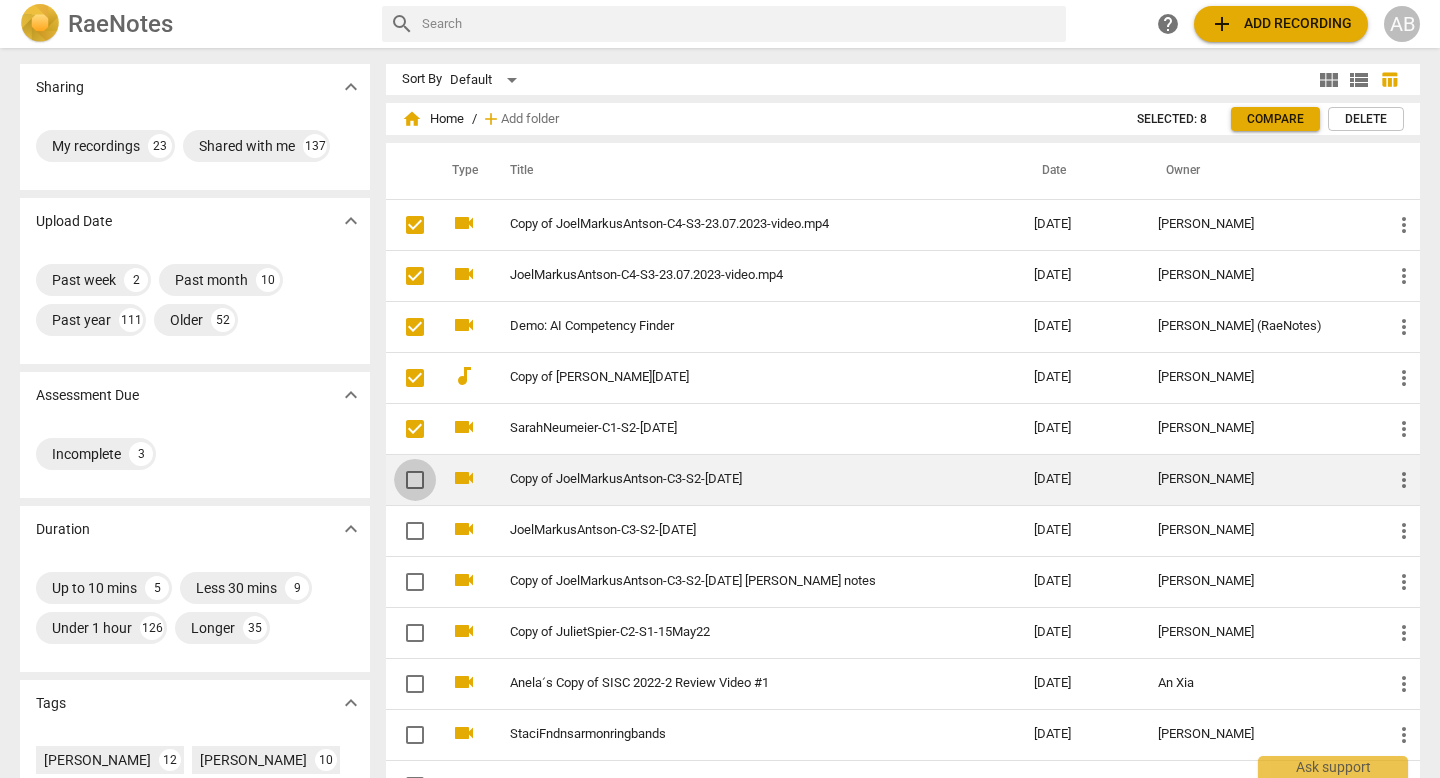 click at bounding box center [415, 480] 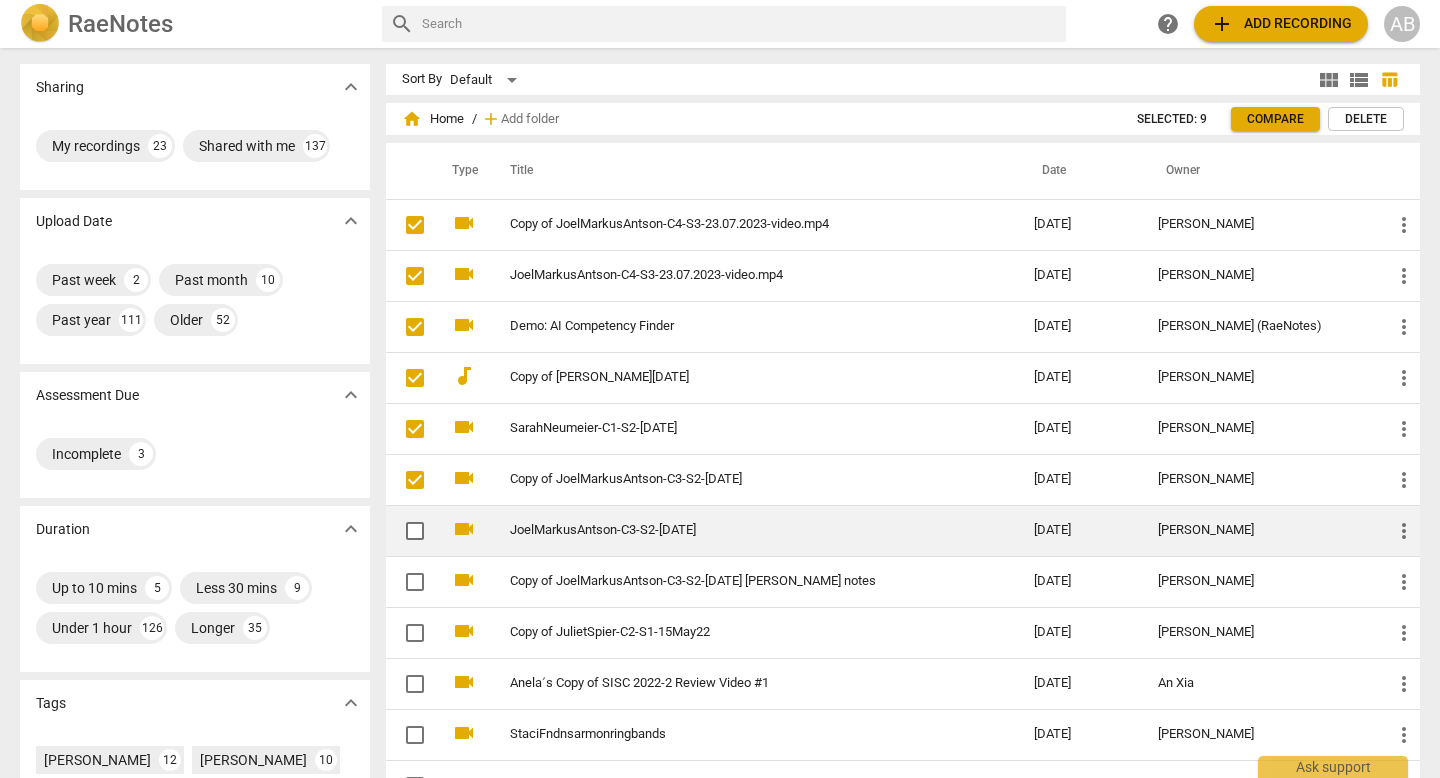 click at bounding box center (415, 531) 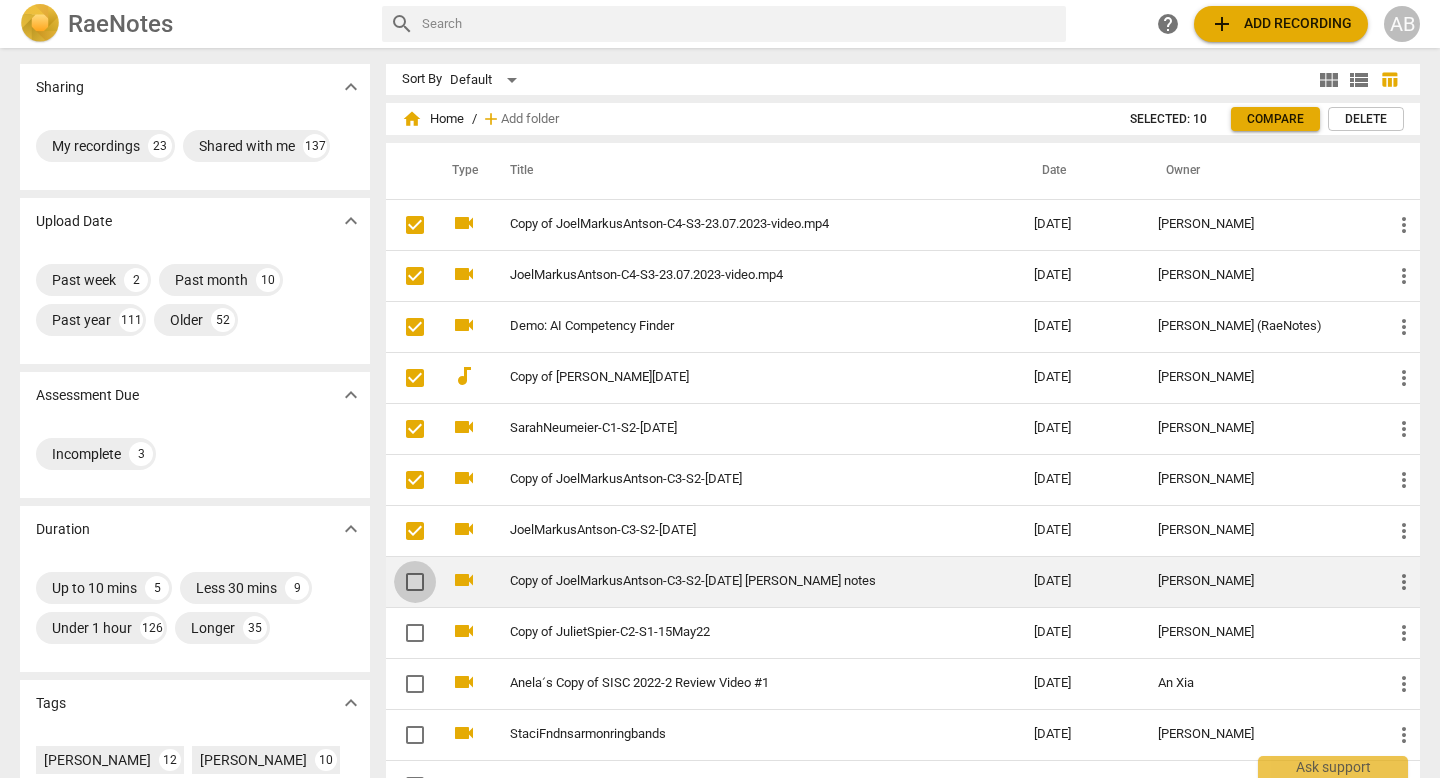 click at bounding box center [415, 582] 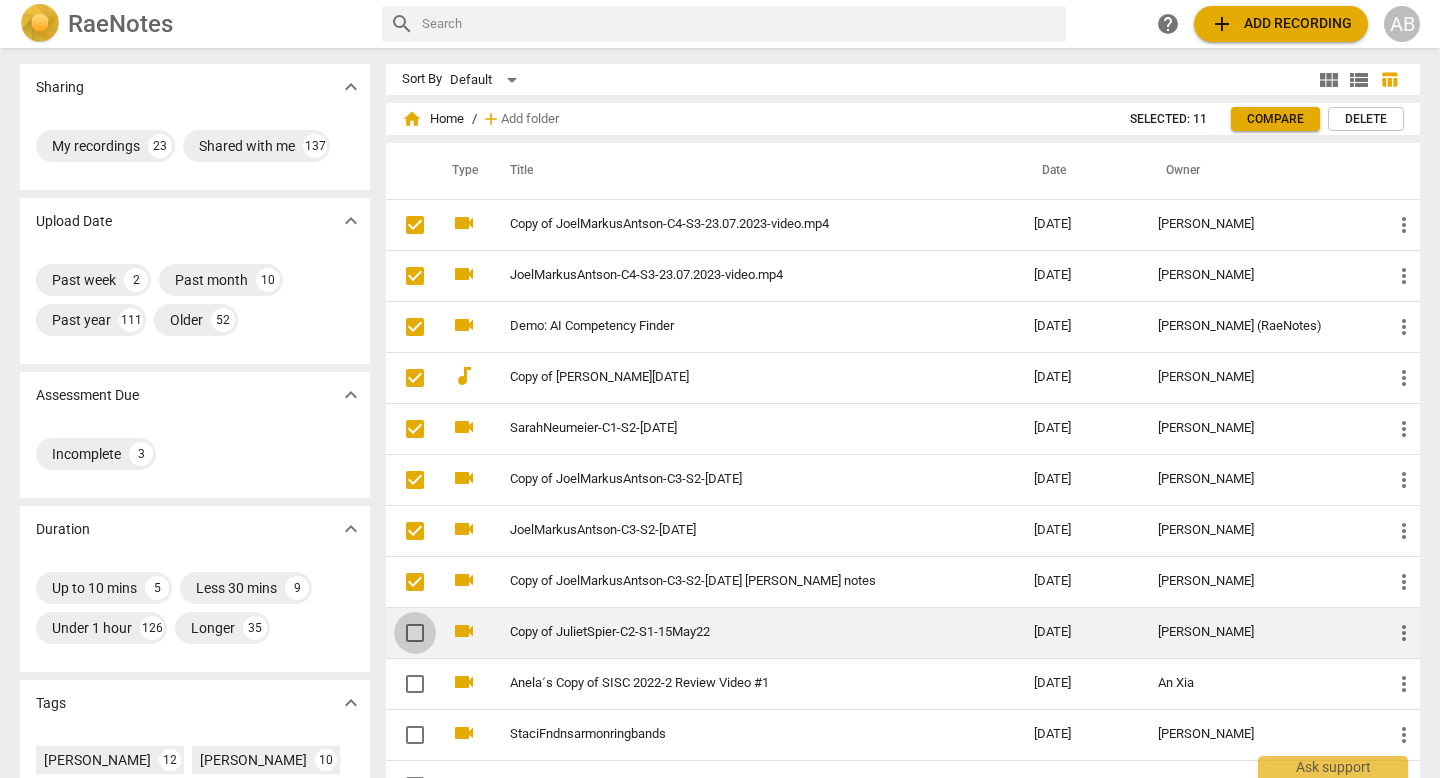 click at bounding box center (415, 633) 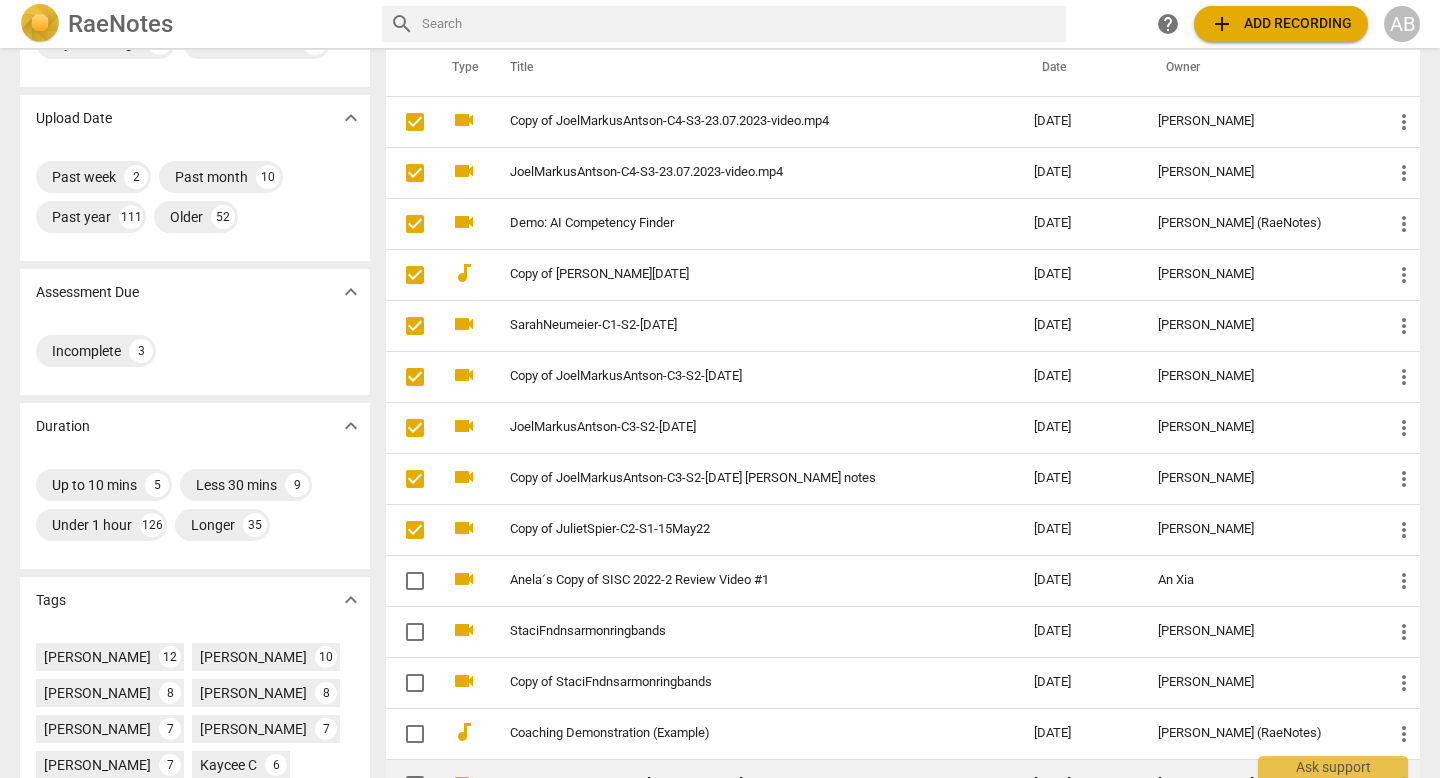 scroll, scrollTop: 0, scrollLeft: 0, axis: both 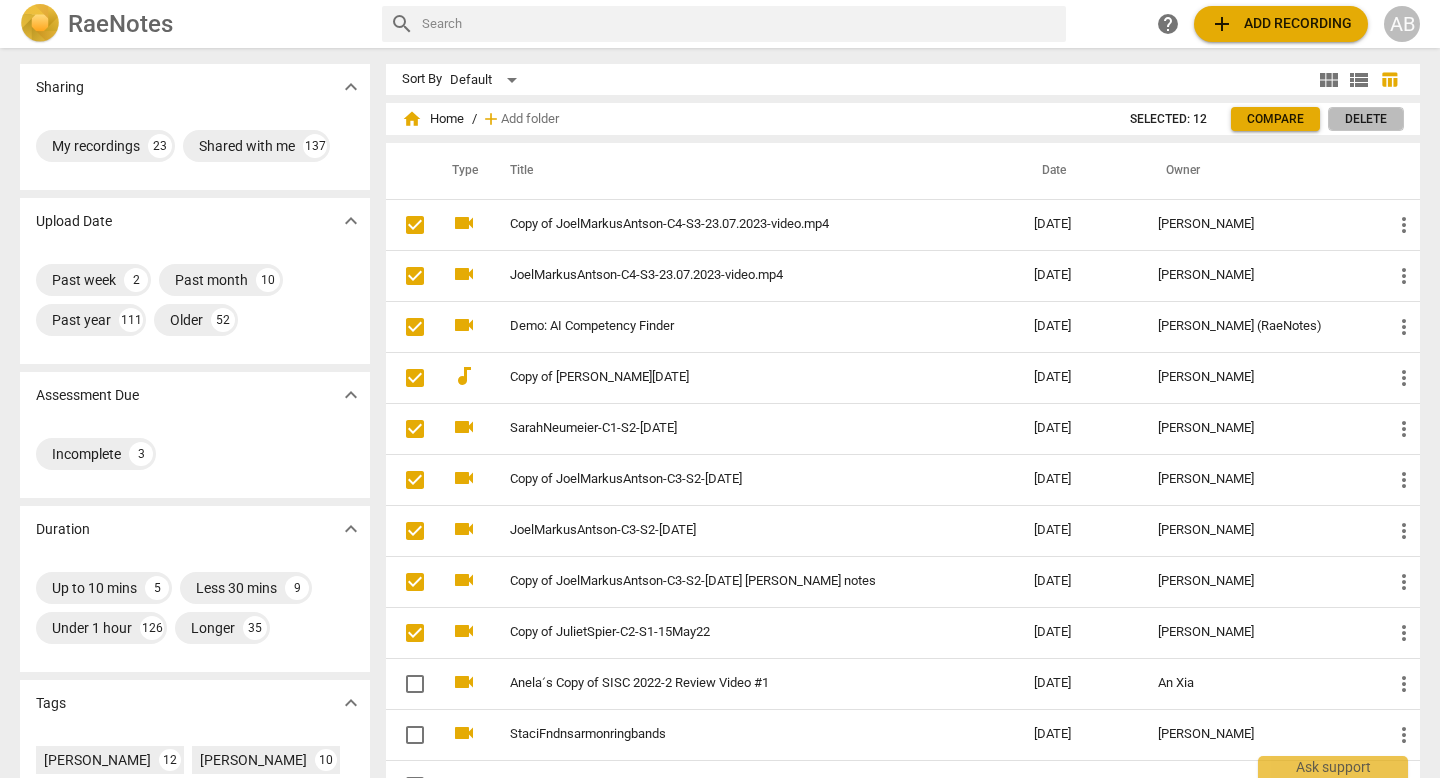 click on "Delete" at bounding box center (1366, 119) 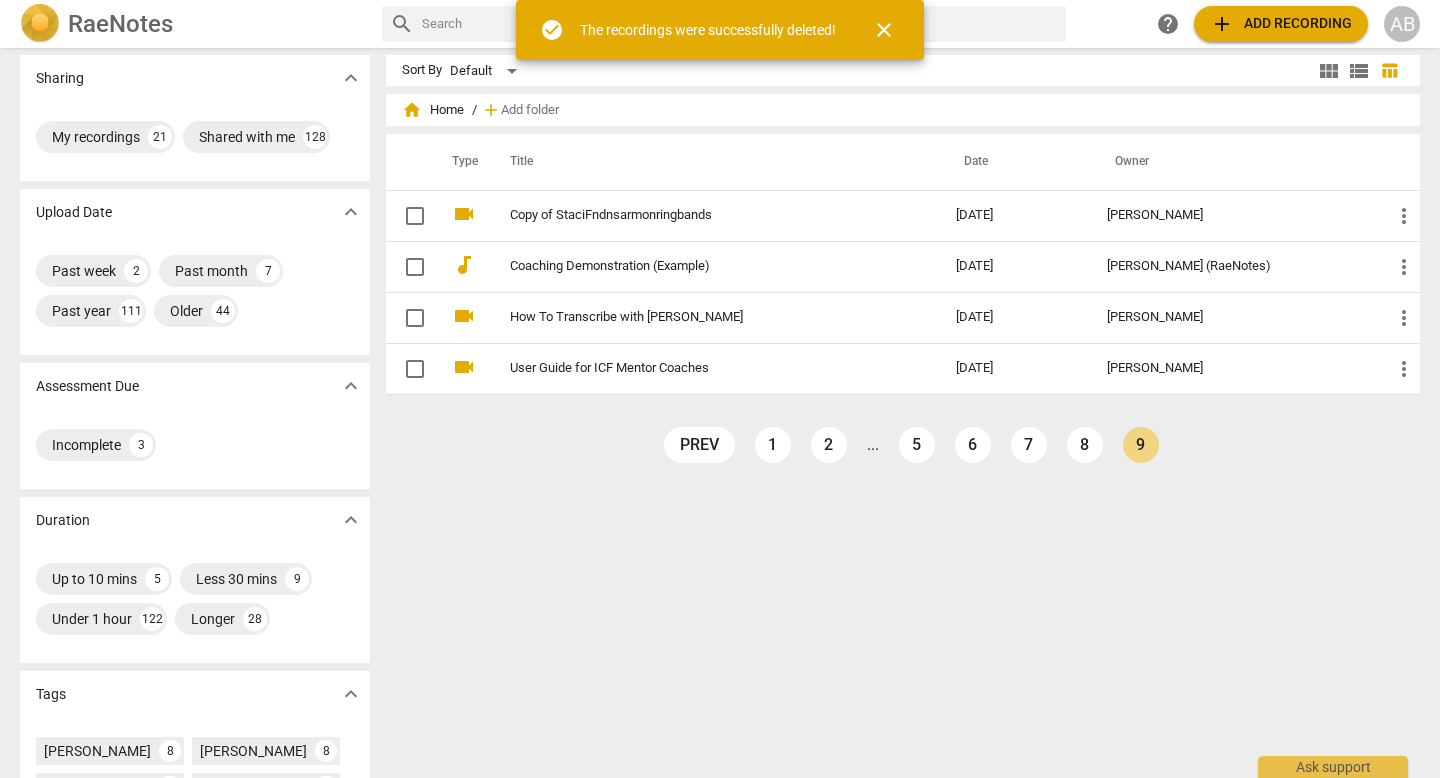scroll, scrollTop: 0, scrollLeft: 0, axis: both 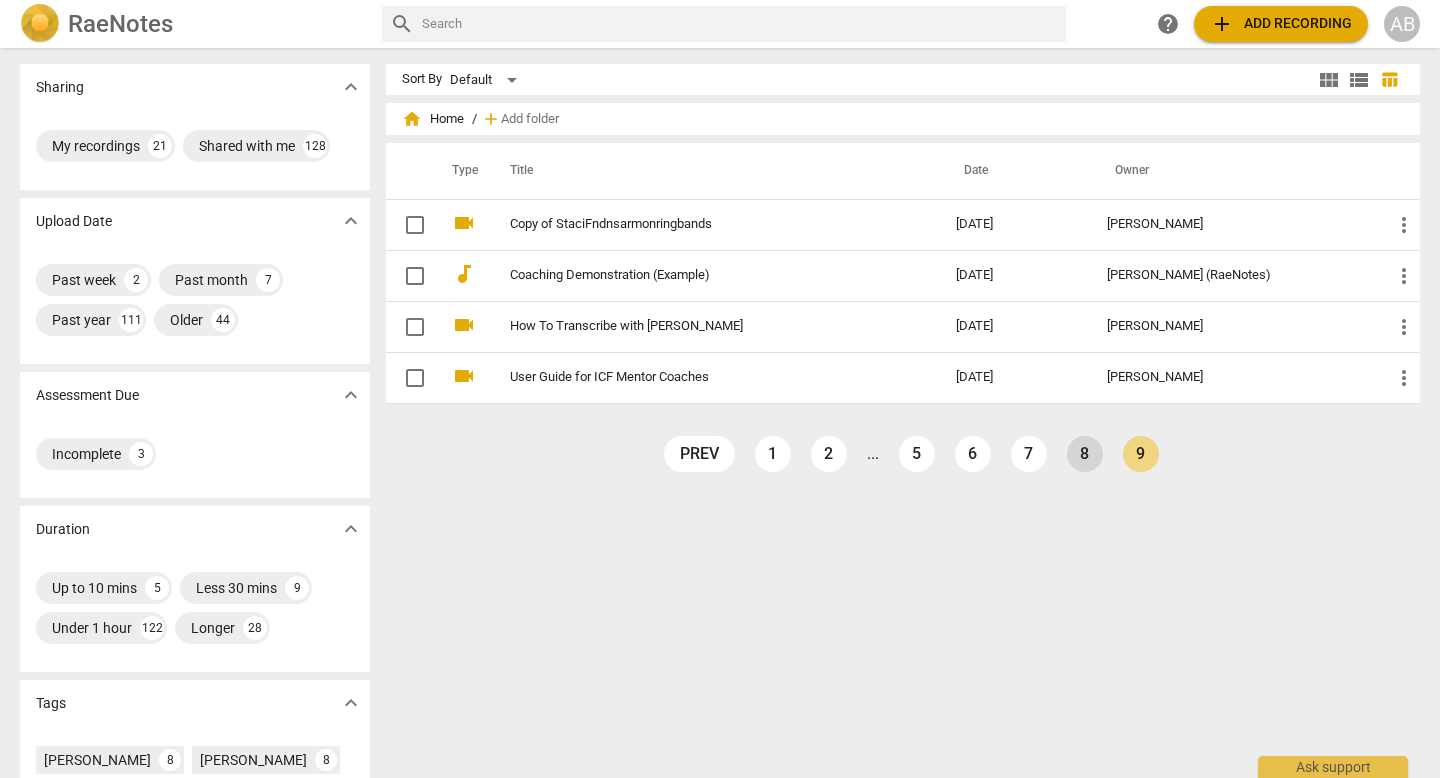 click on "8" at bounding box center (1085, 454) 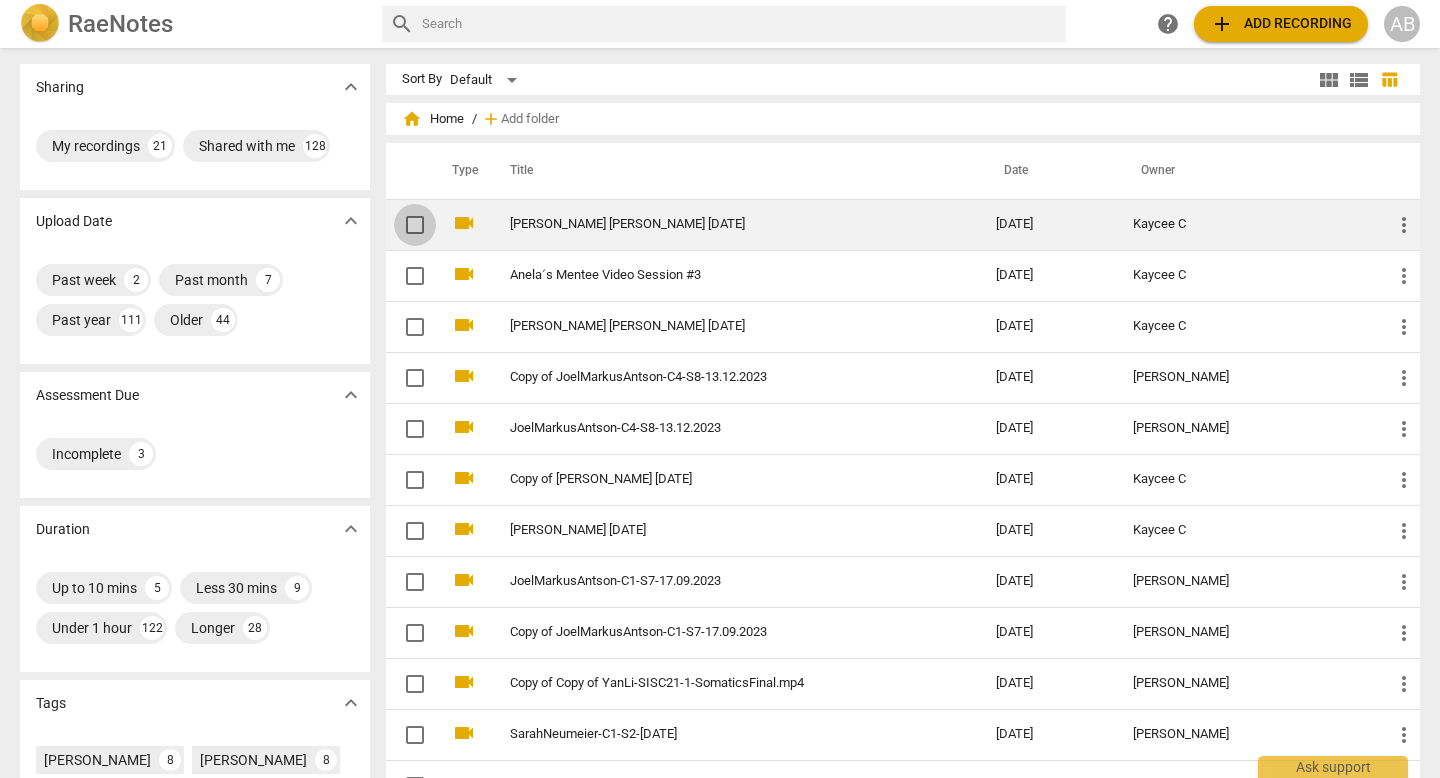 click at bounding box center [415, 225] 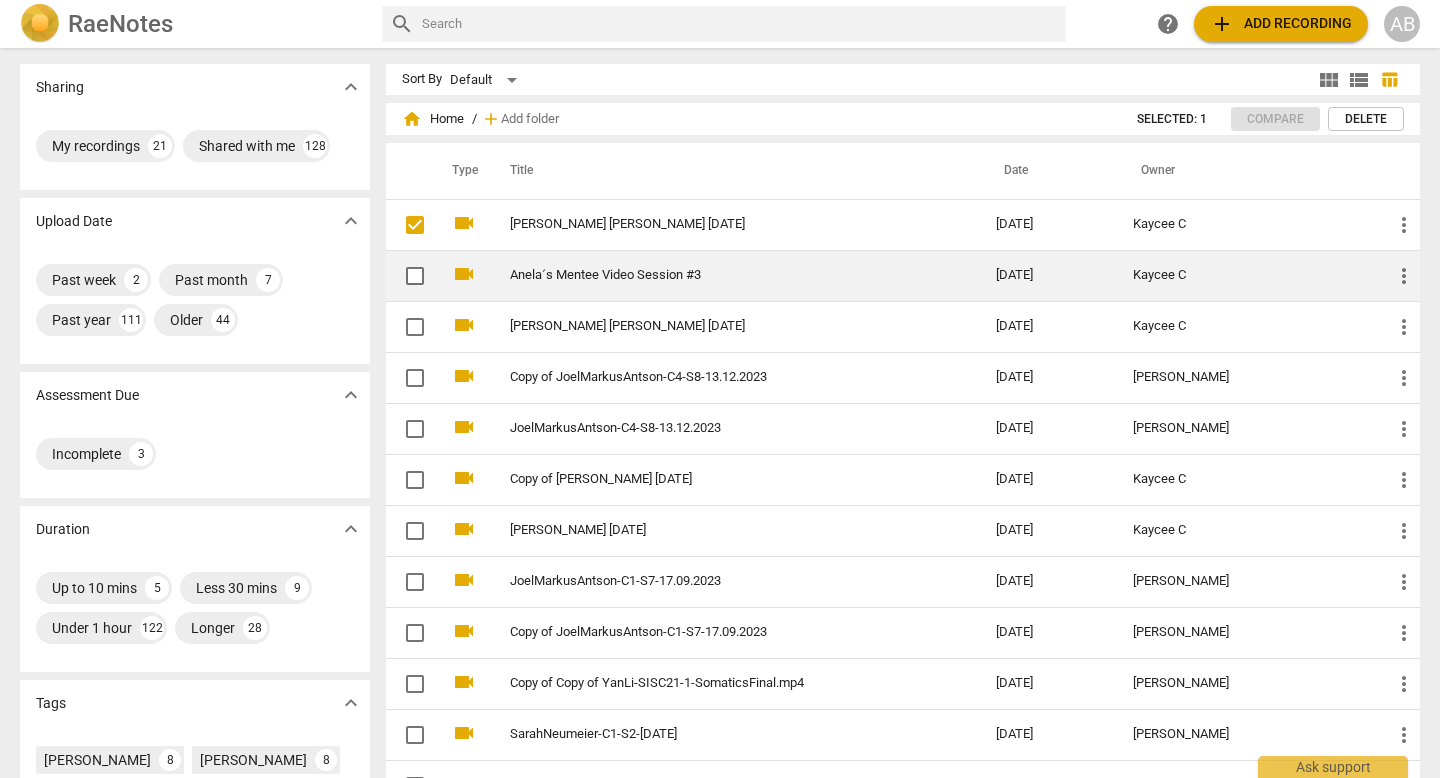 click at bounding box center [415, 276] 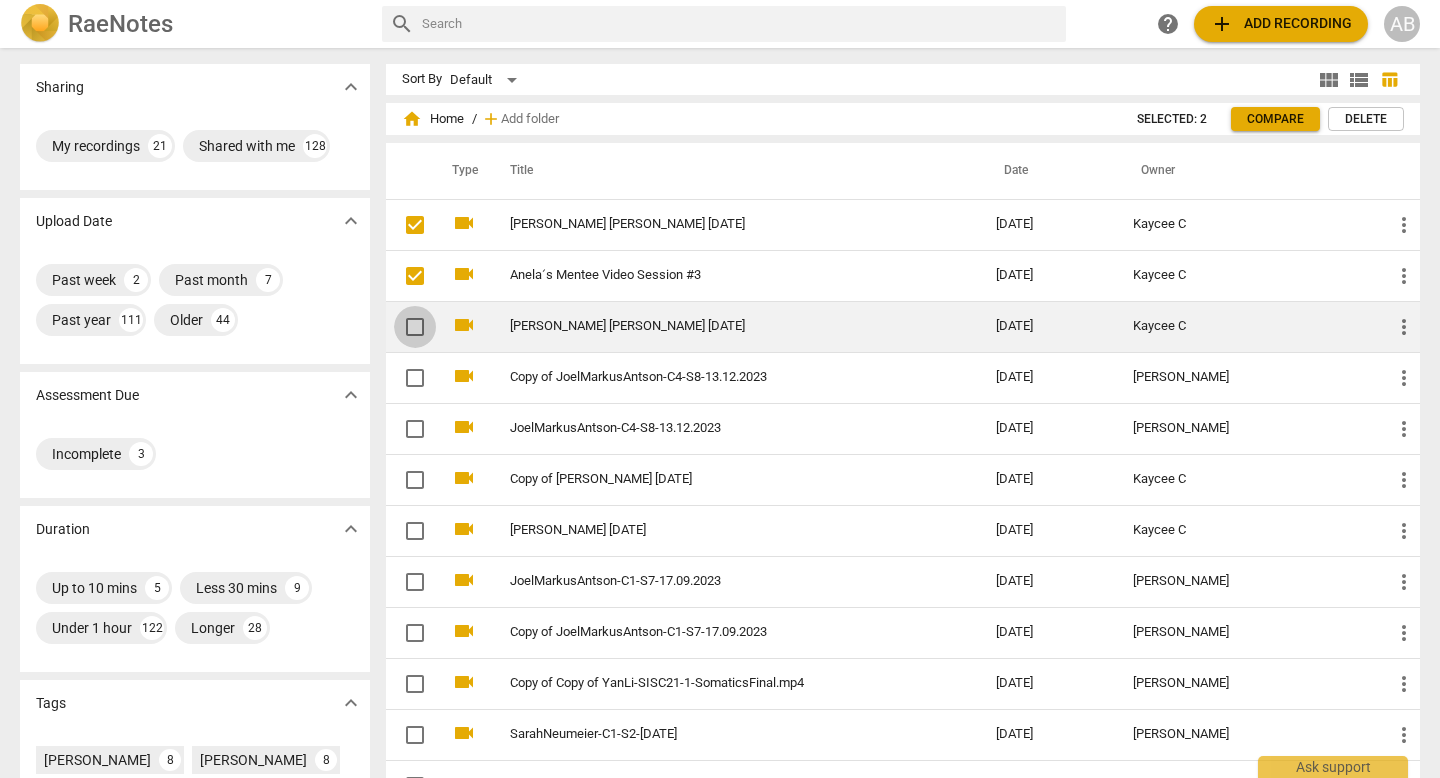 click at bounding box center [415, 327] 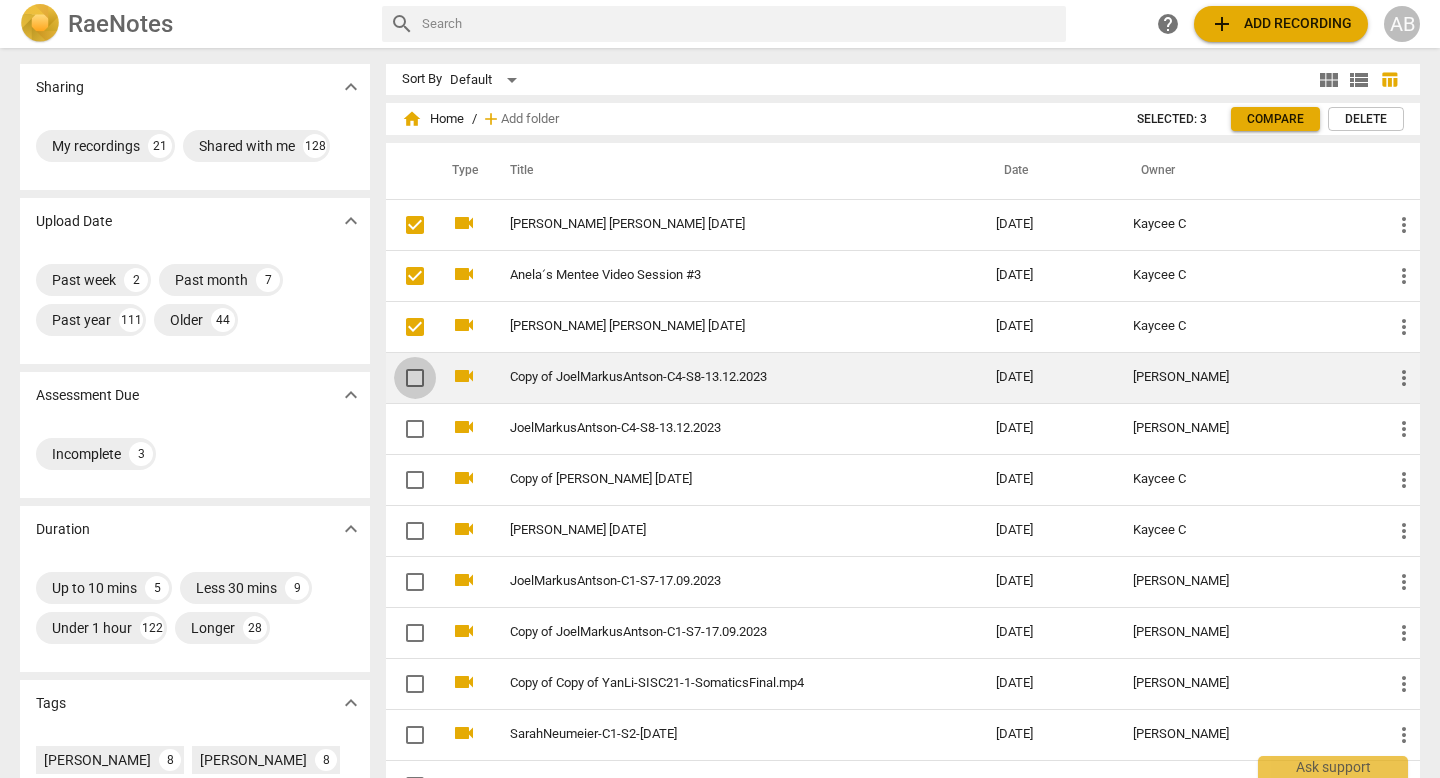click at bounding box center (415, 378) 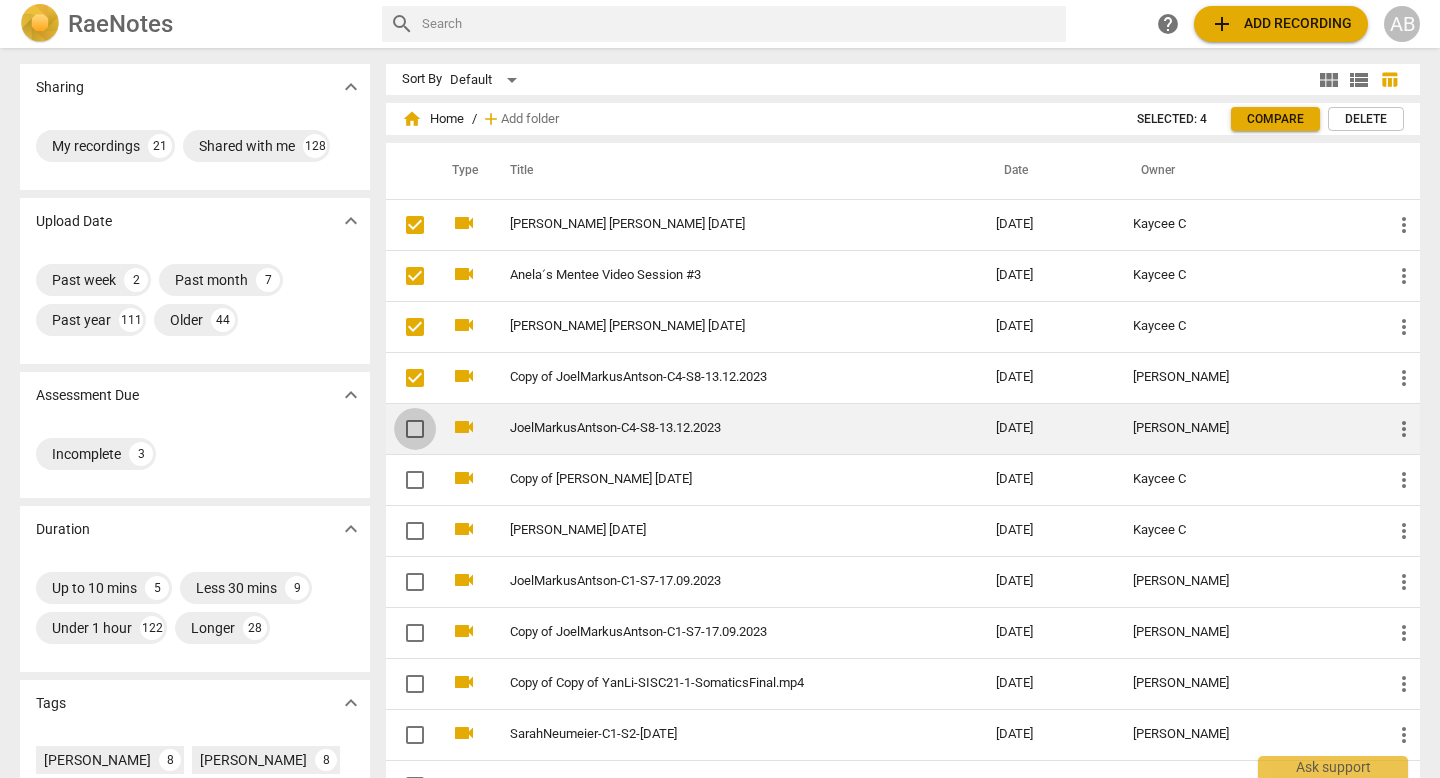 click at bounding box center [415, 429] 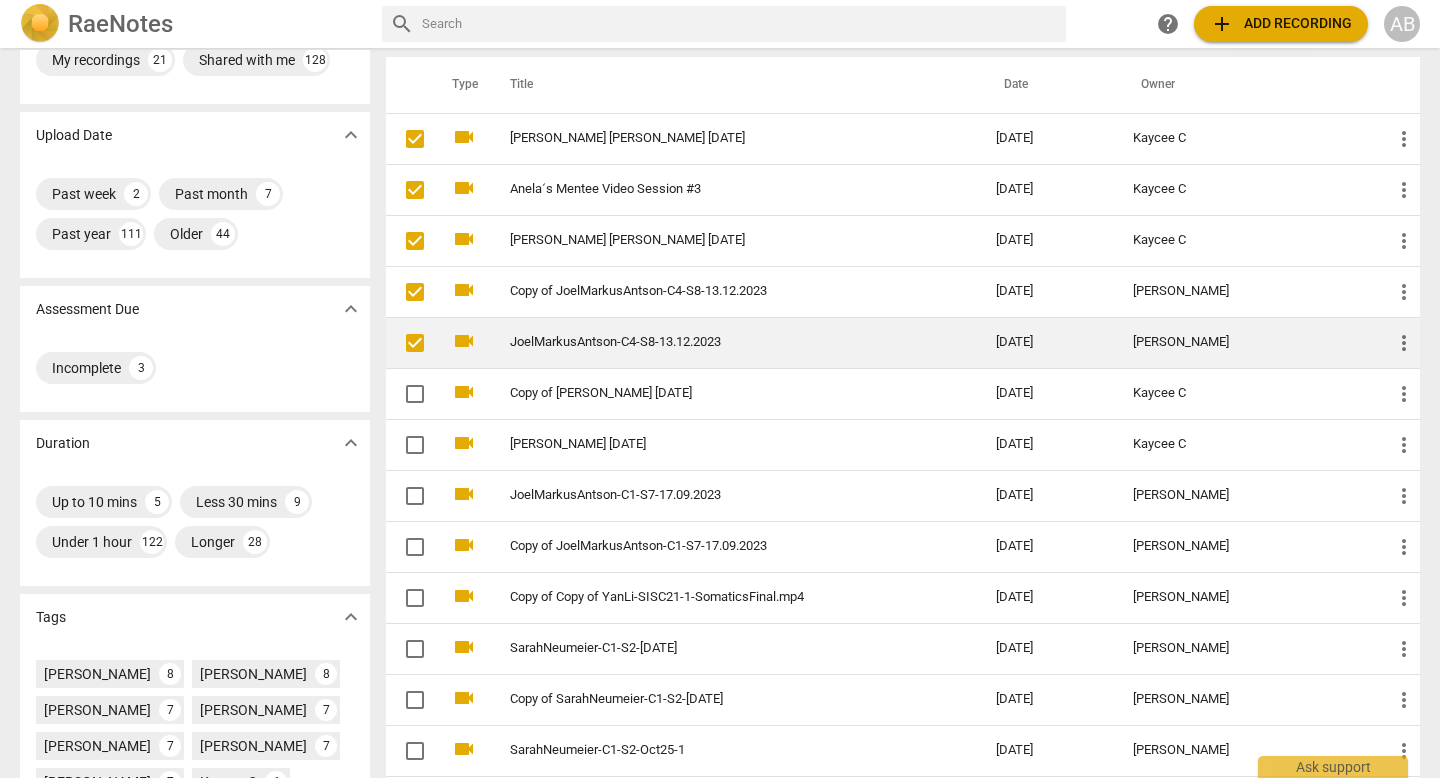 scroll, scrollTop: 127, scrollLeft: 0, axis: vertical 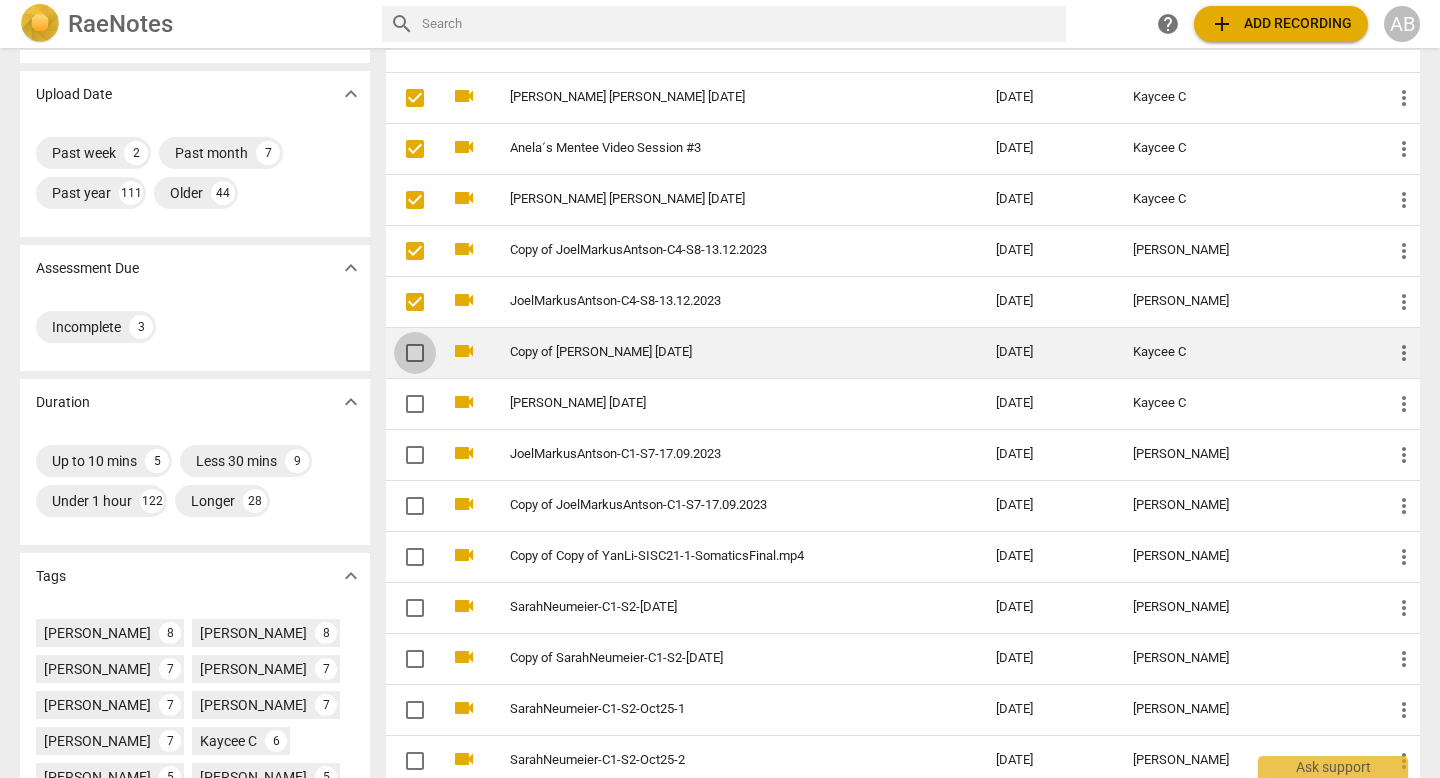 click at bounding box center (415, 353) 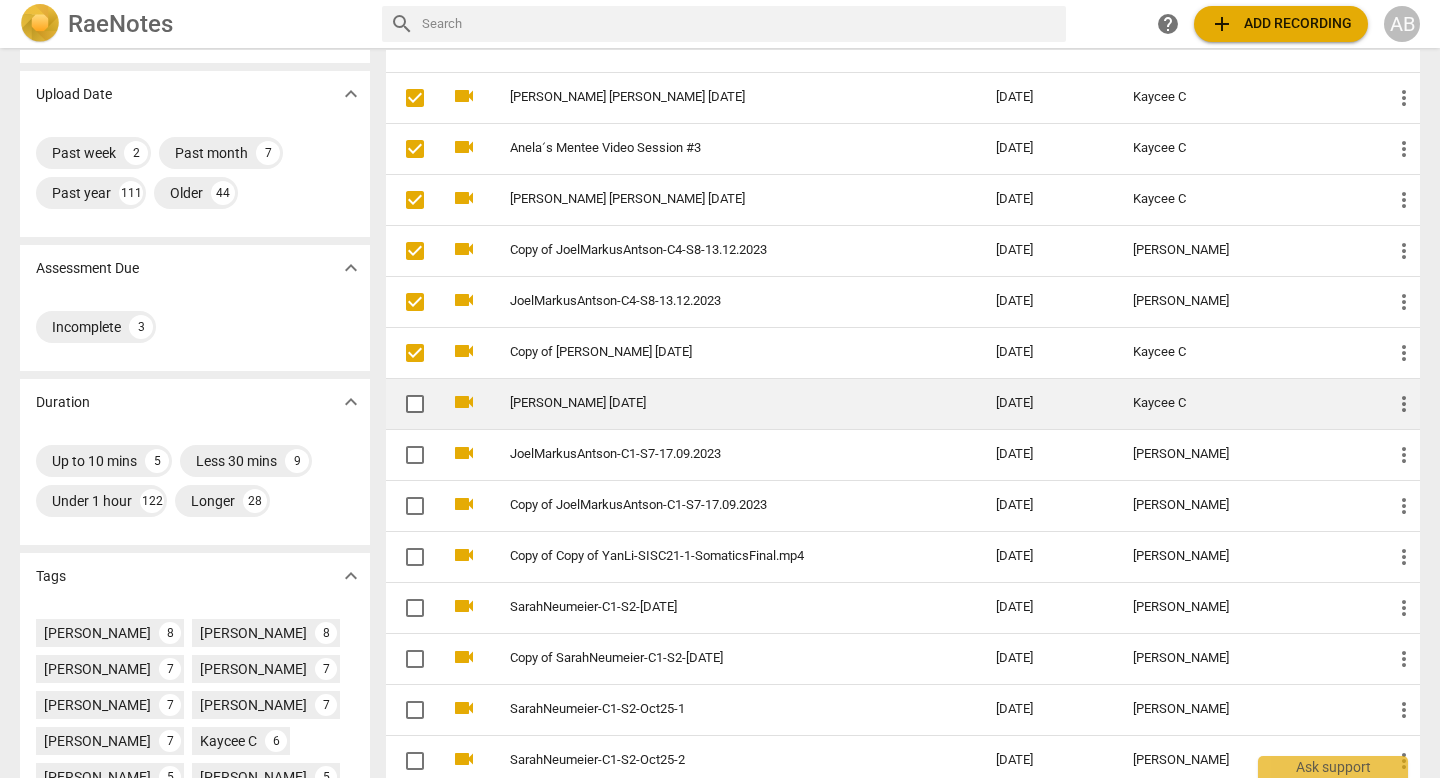 click at bounding box center (415, 404) 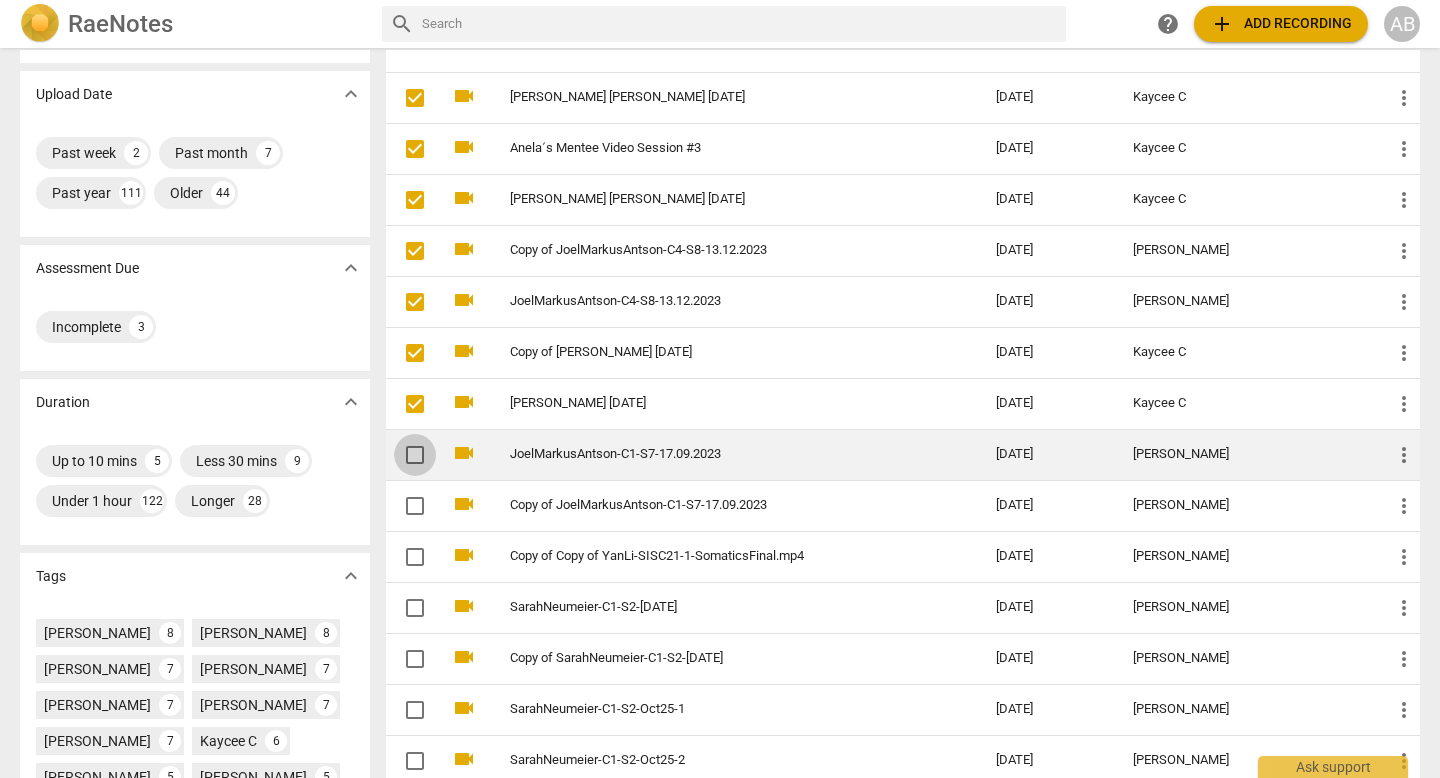 click at bounding box center (415, 455) 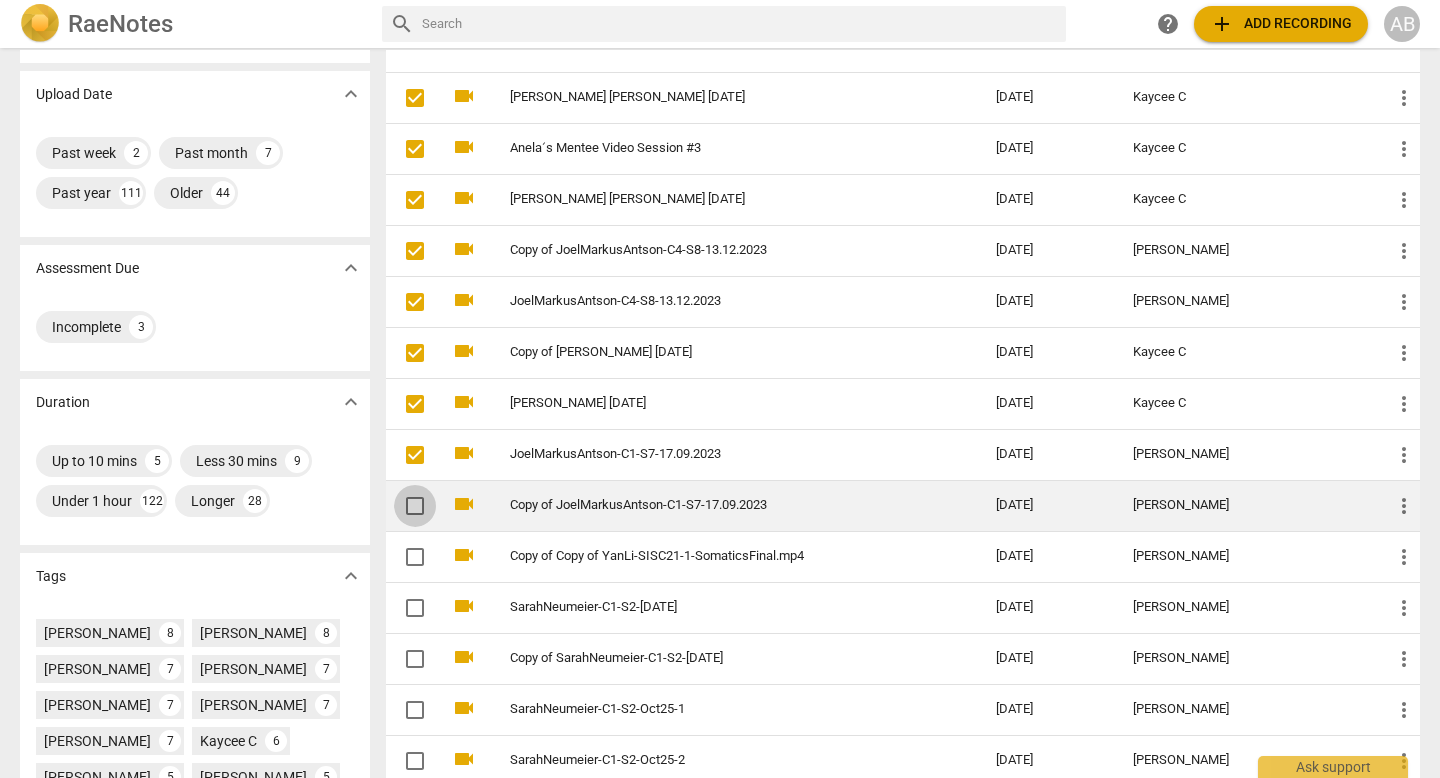 click at bounding box center (415, 506) 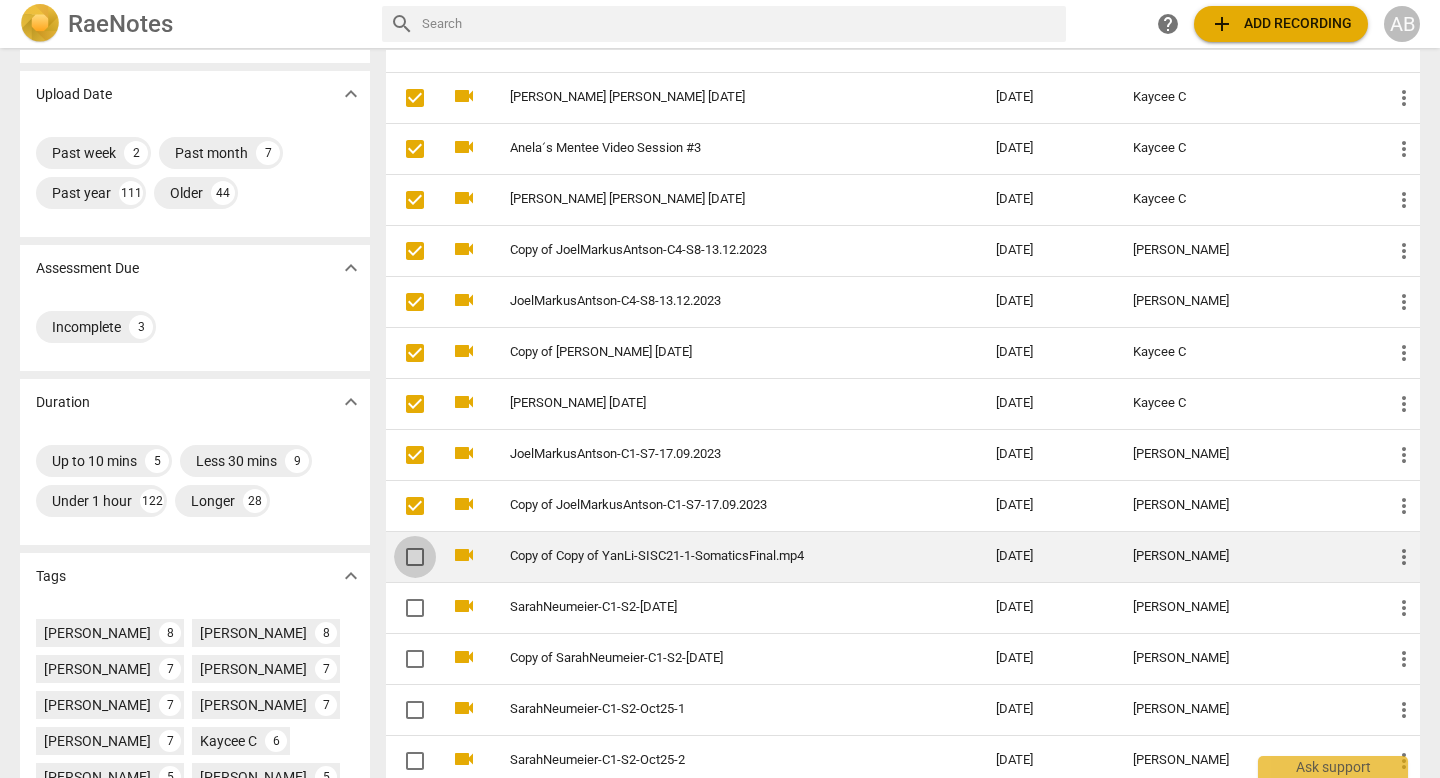 click at bounding box center (415, 557) 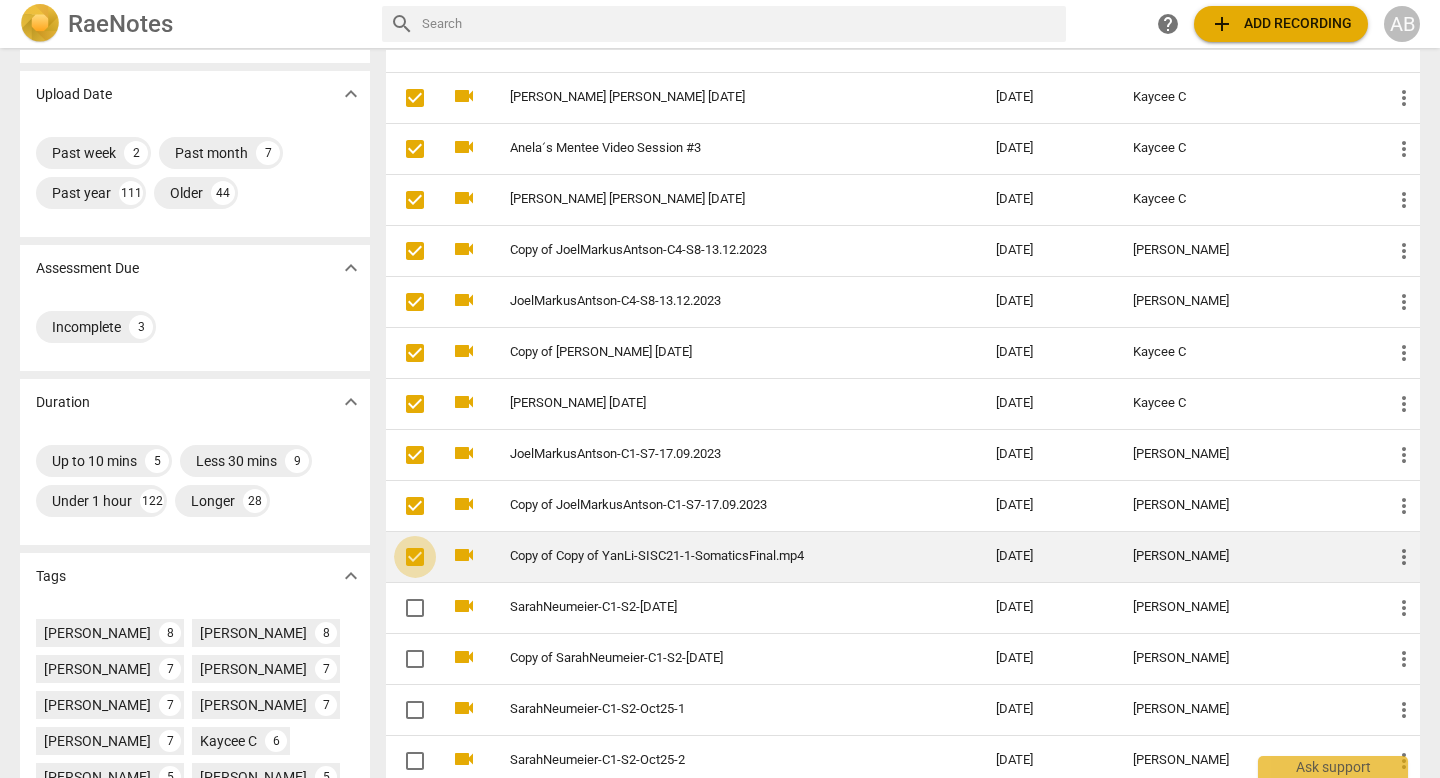 click at bounding box center [415, 557] 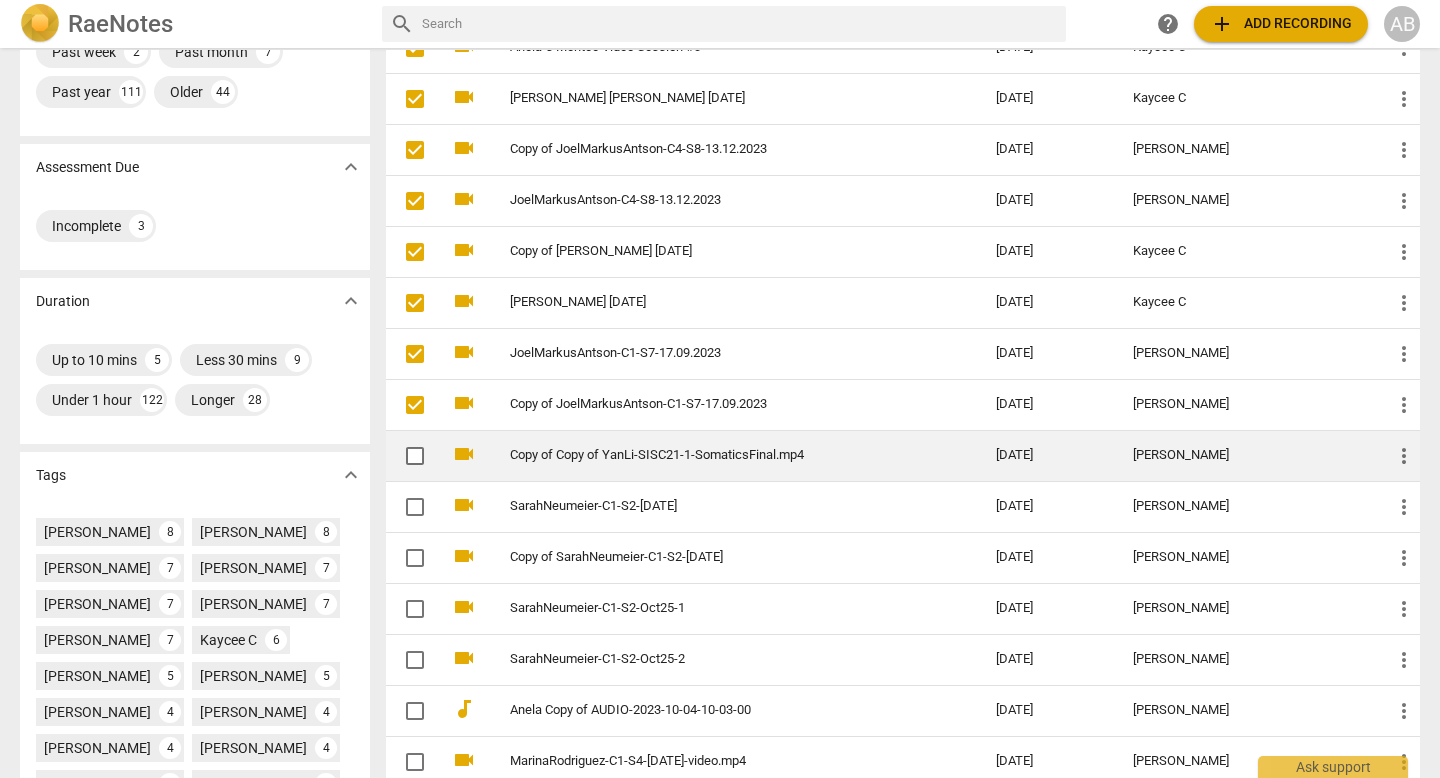scroll, scrollTop: 286, scrollLeft: 0, axis: vertical 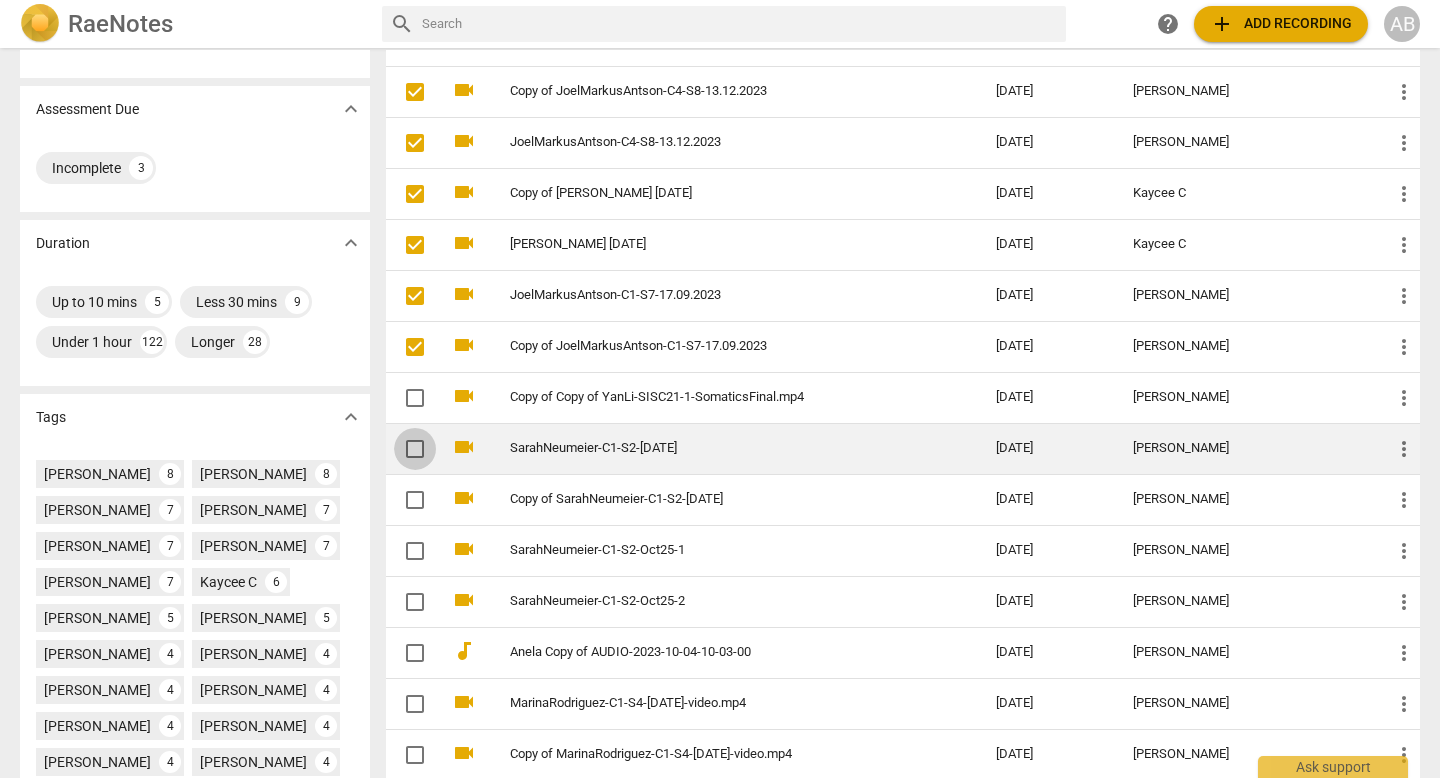 click at bounding box center (415, 449) 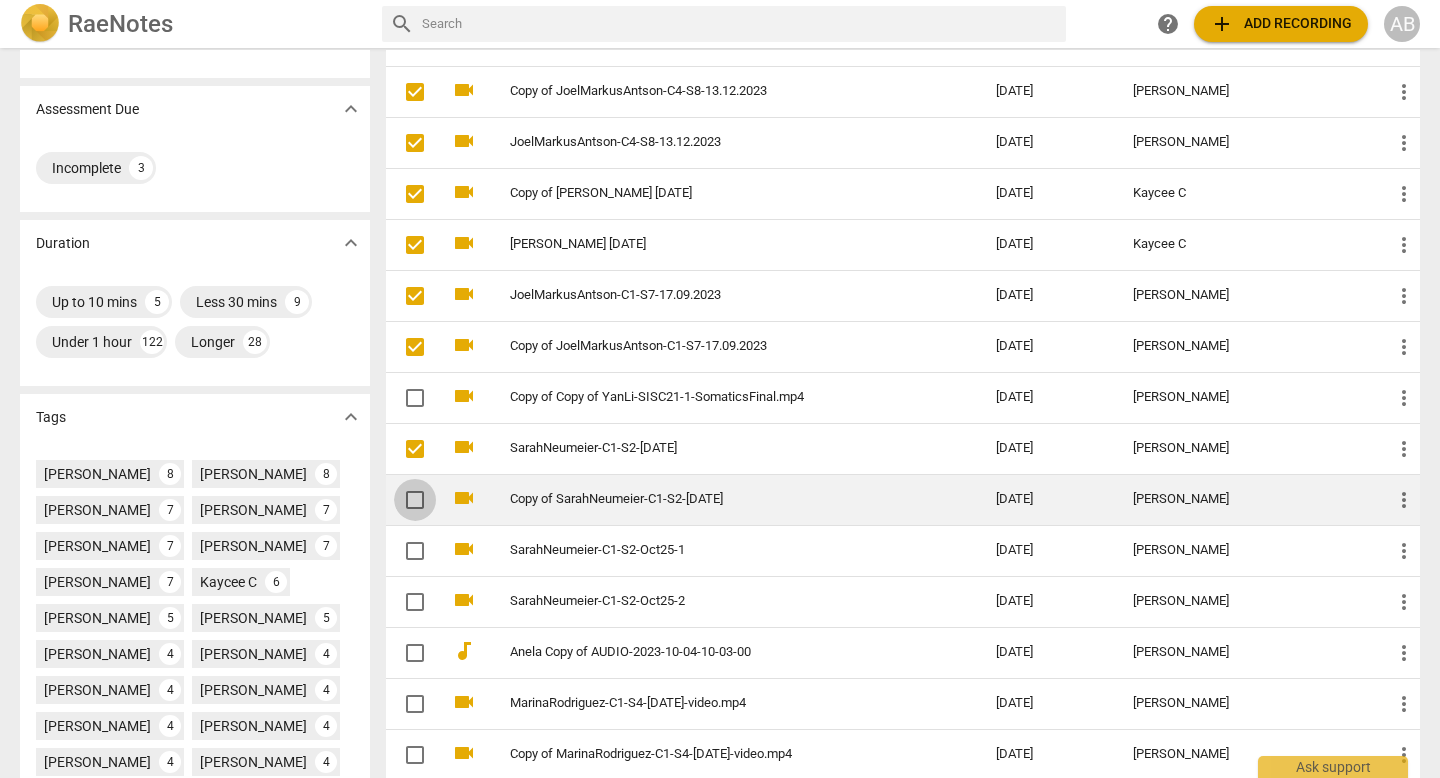 click at bounding box center (415, 500) 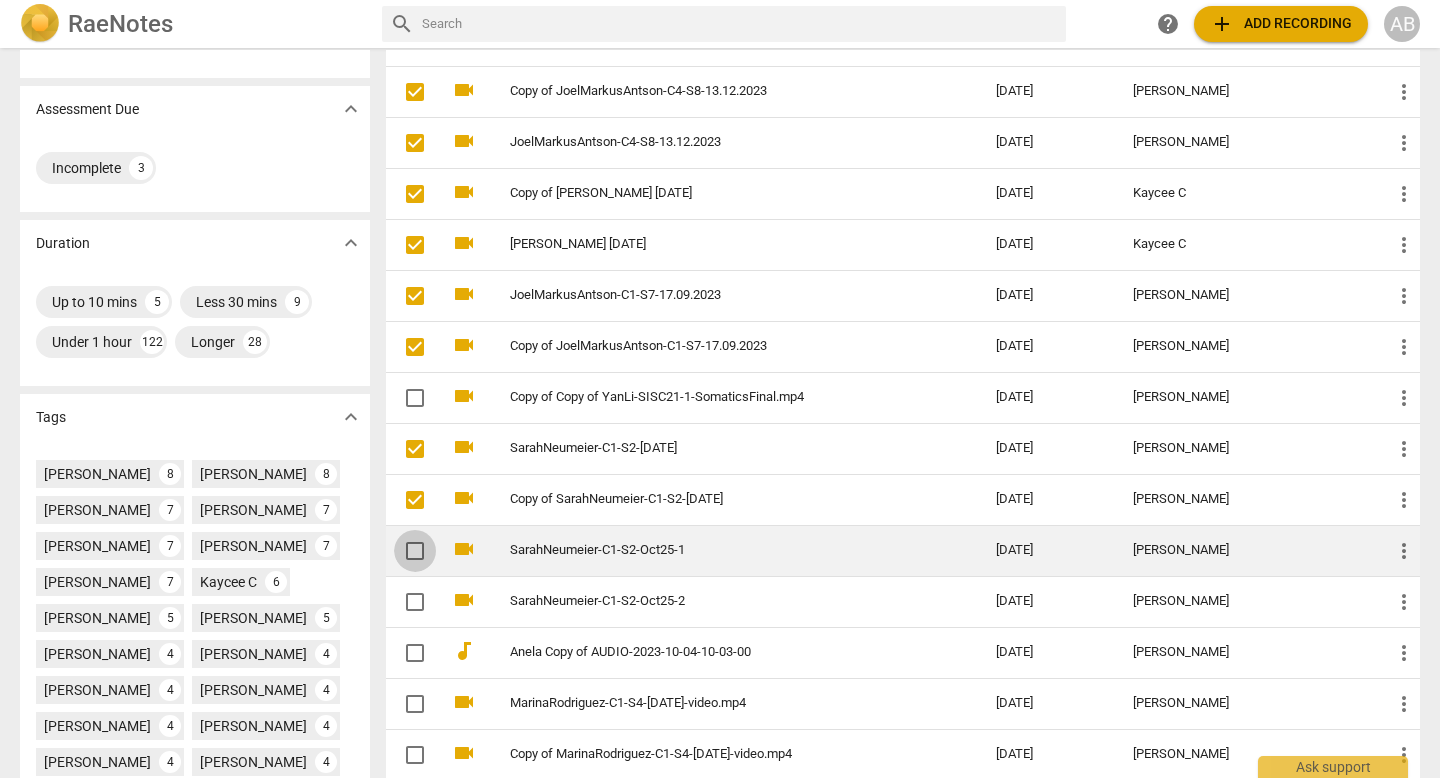 click at bounding box center [415, 551] 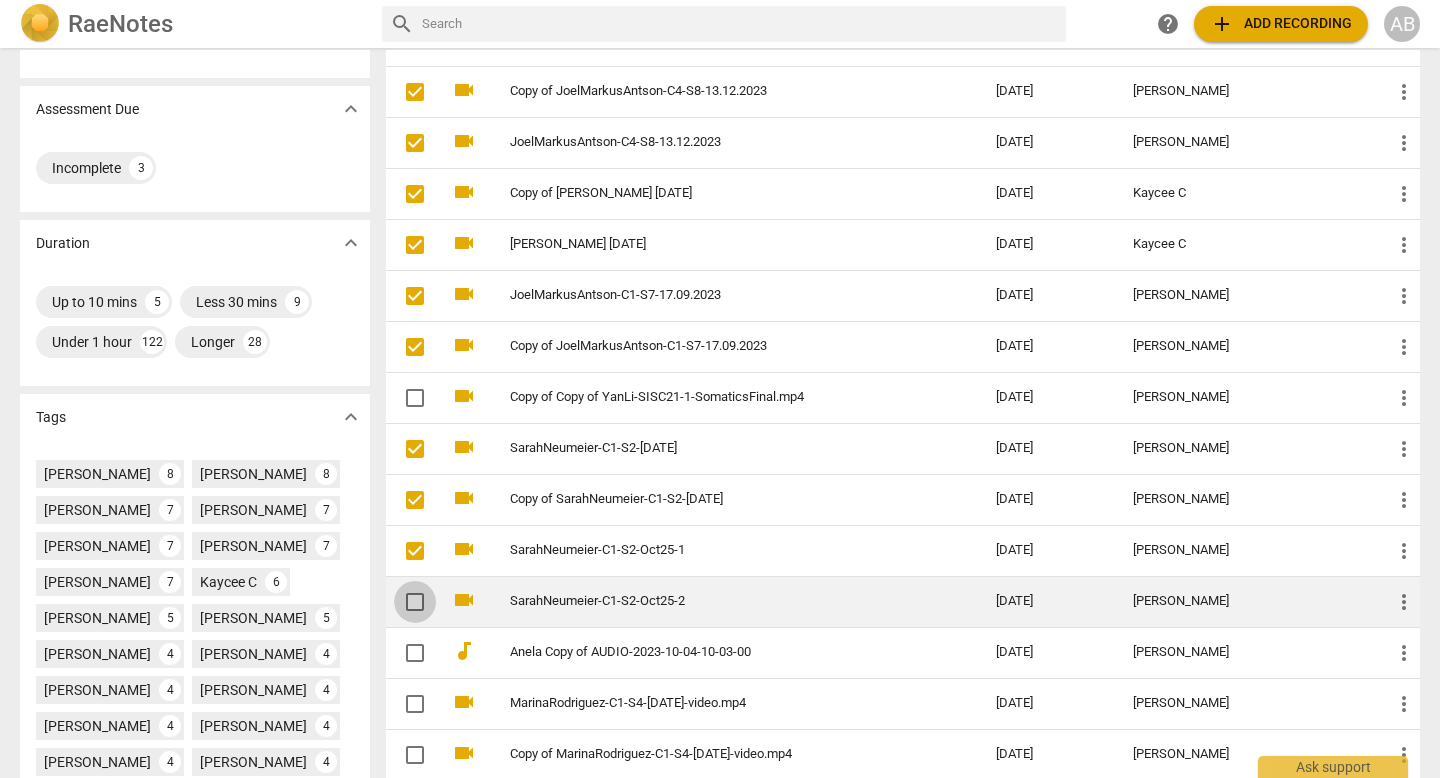 click at bounding box center [415, 602] 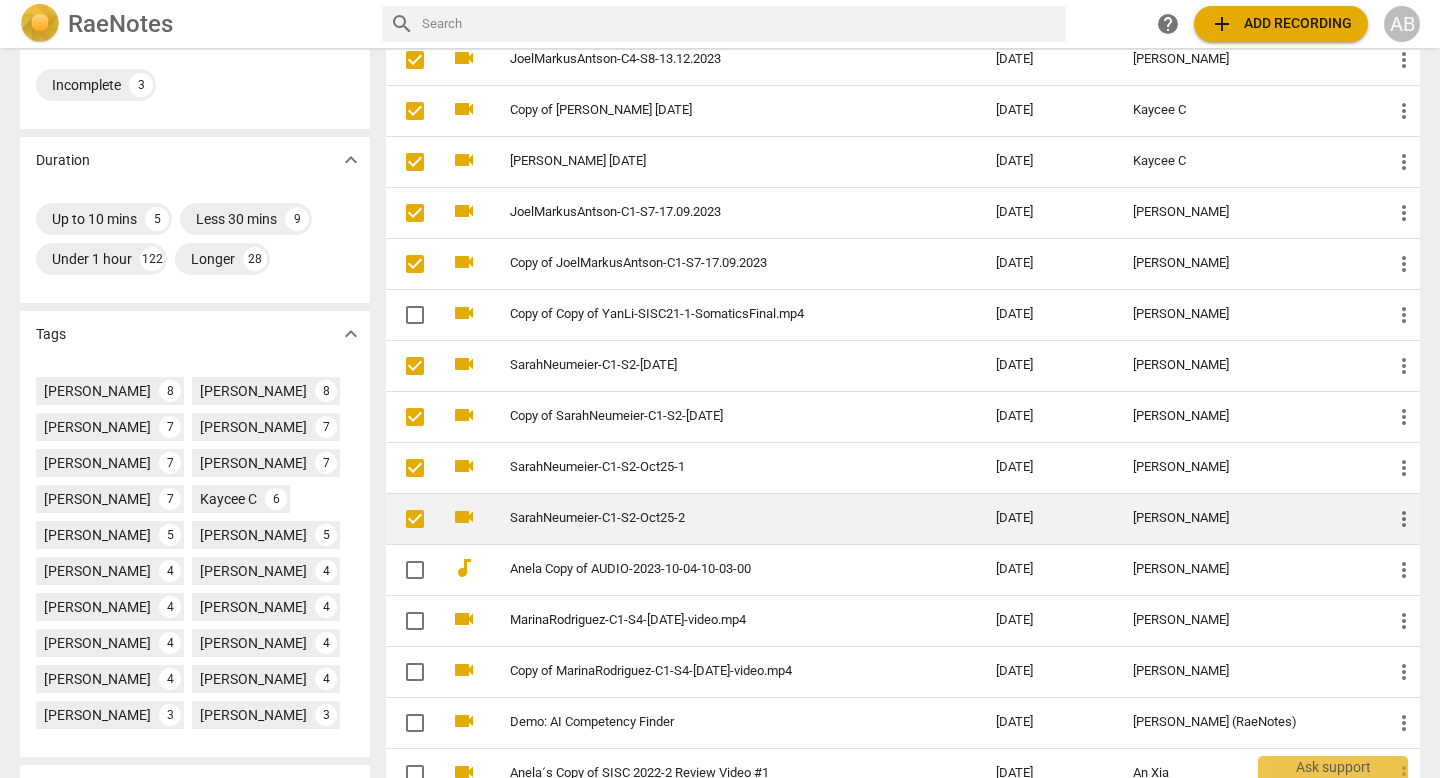 scroll, scrollTop: 415, scrollLeft: 0, axis: vertical 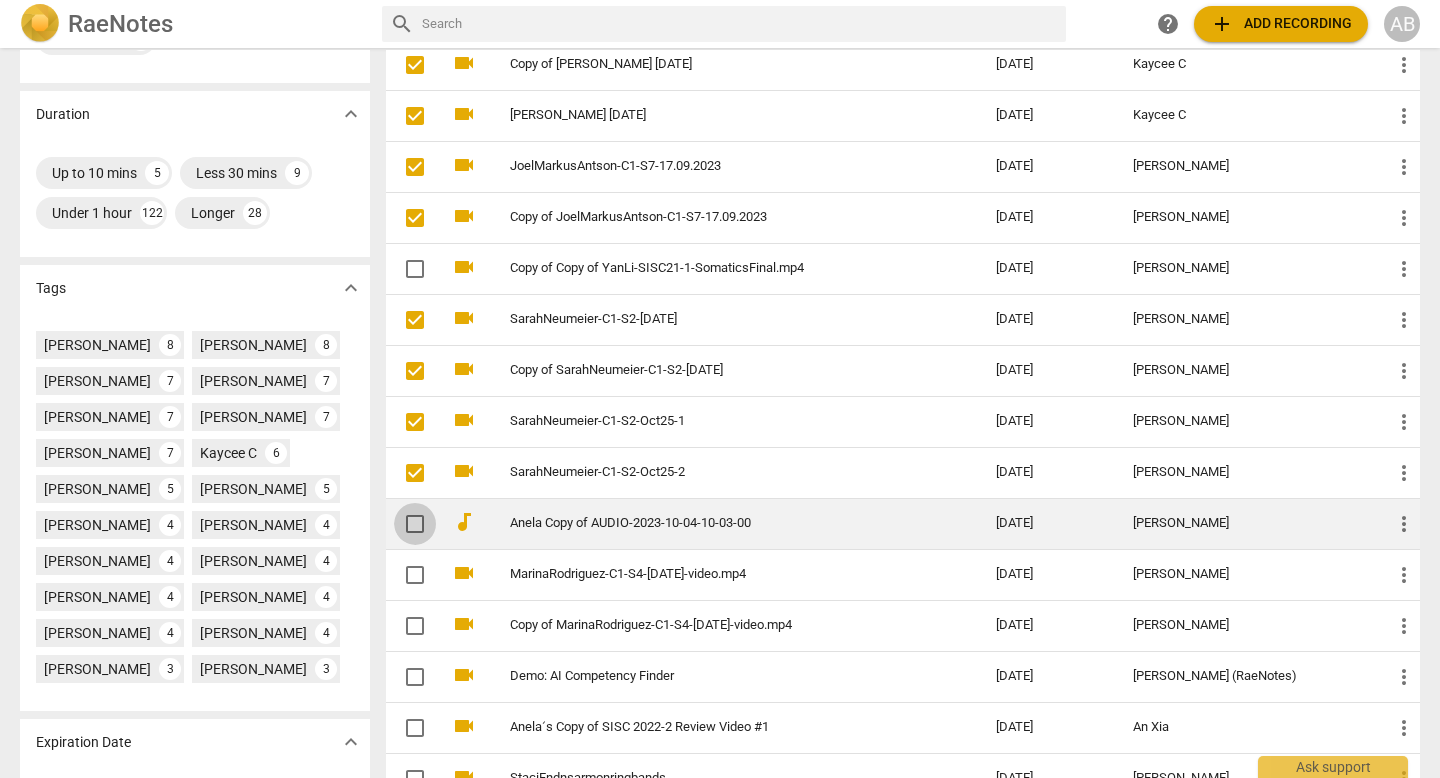 click at bounding box center (415, 524) 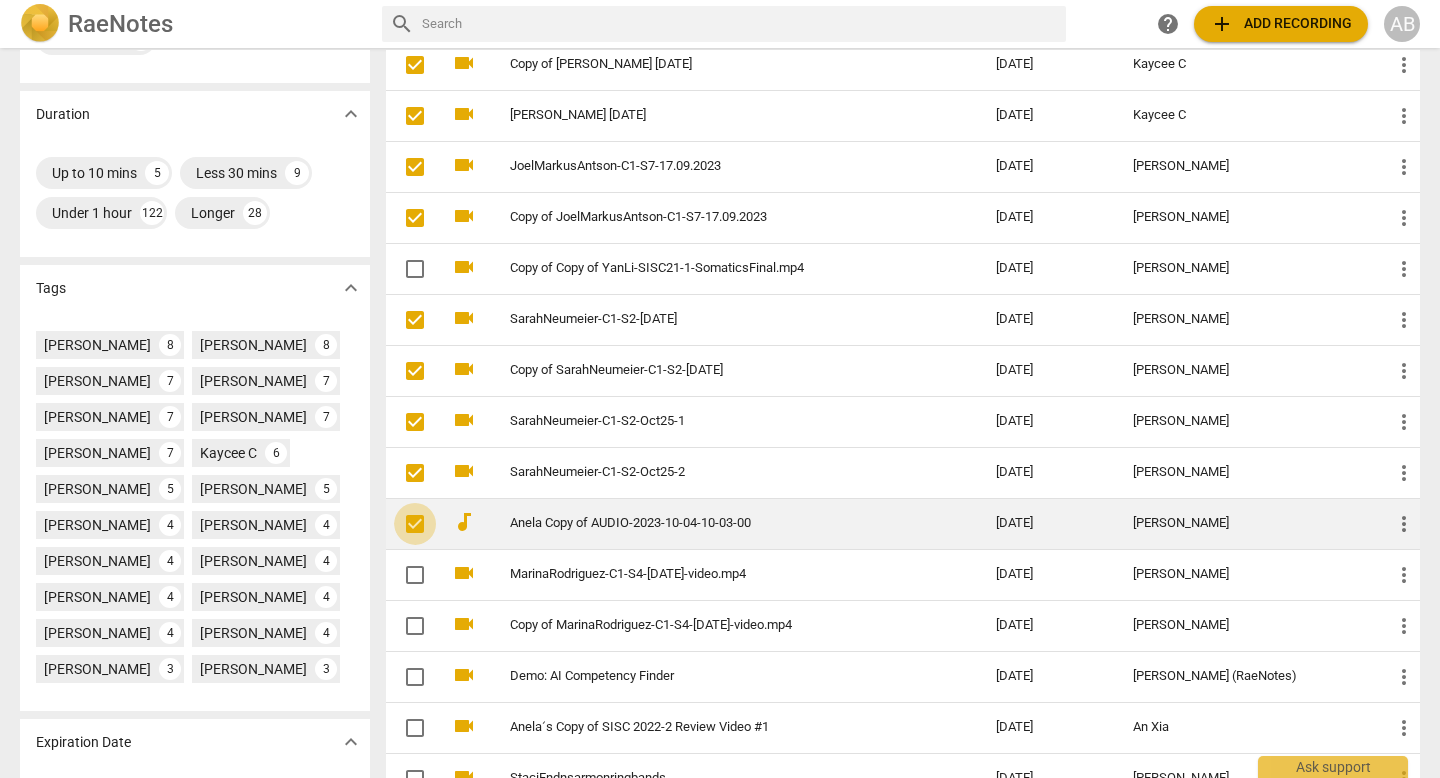 click at bounding box center (415, 524) 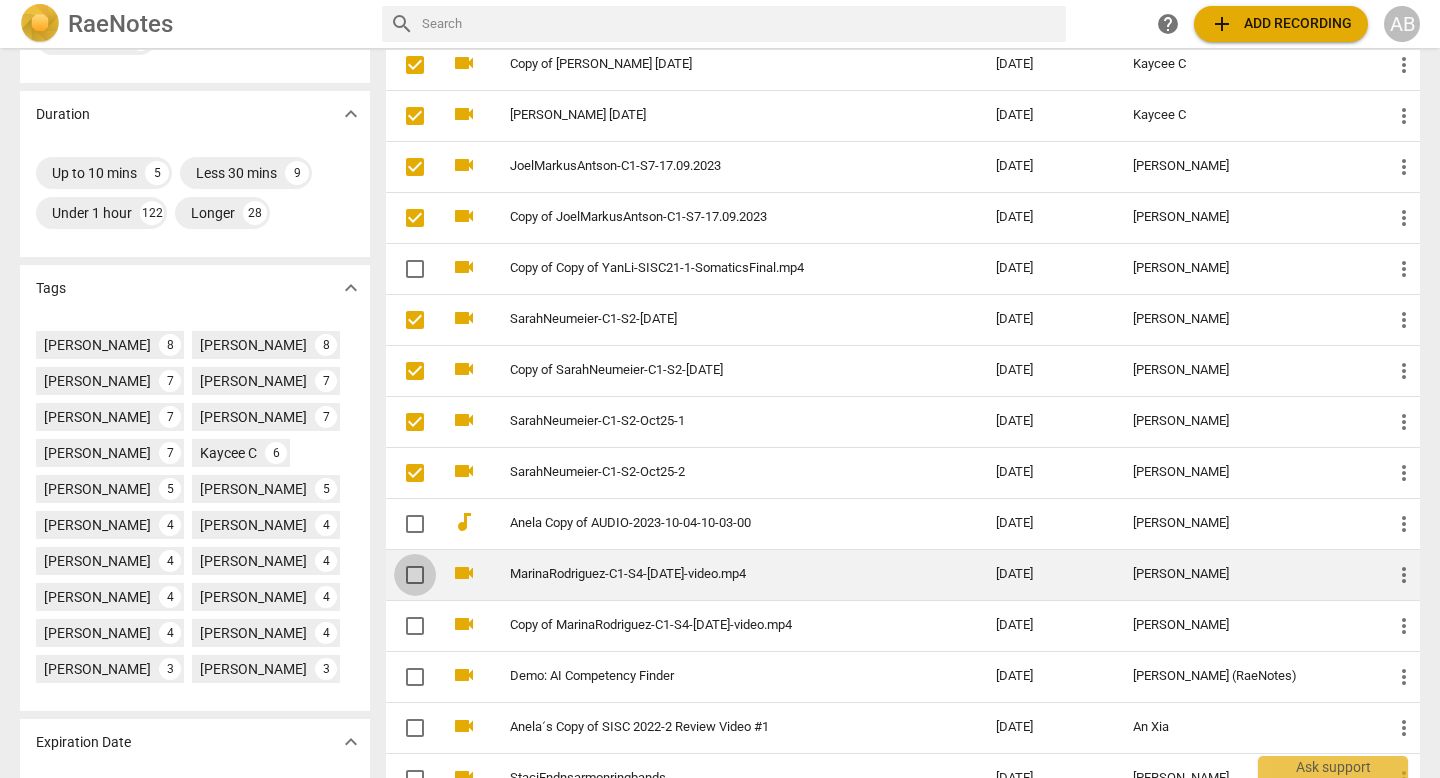 click at bounding box center (415, 575) 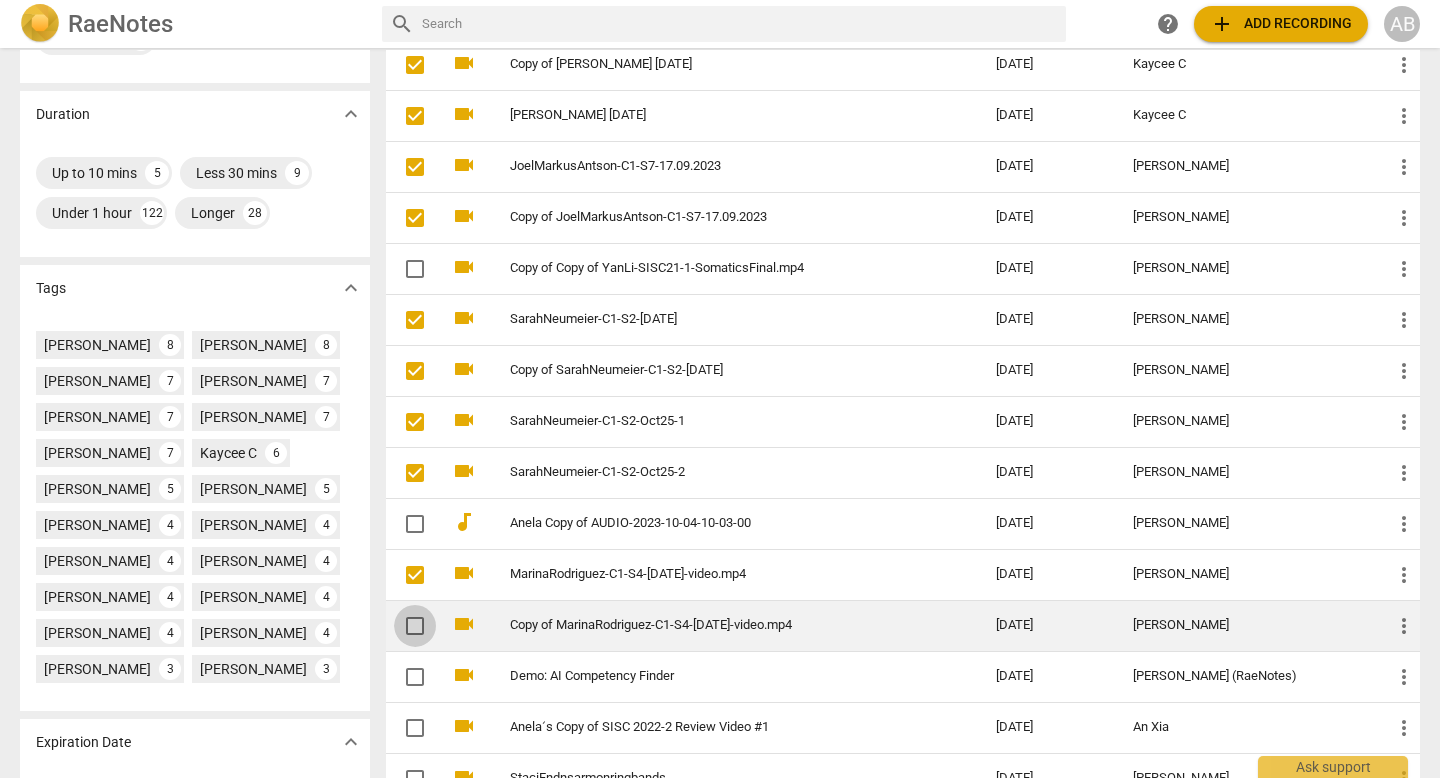 click at bounding box center (415, 626) 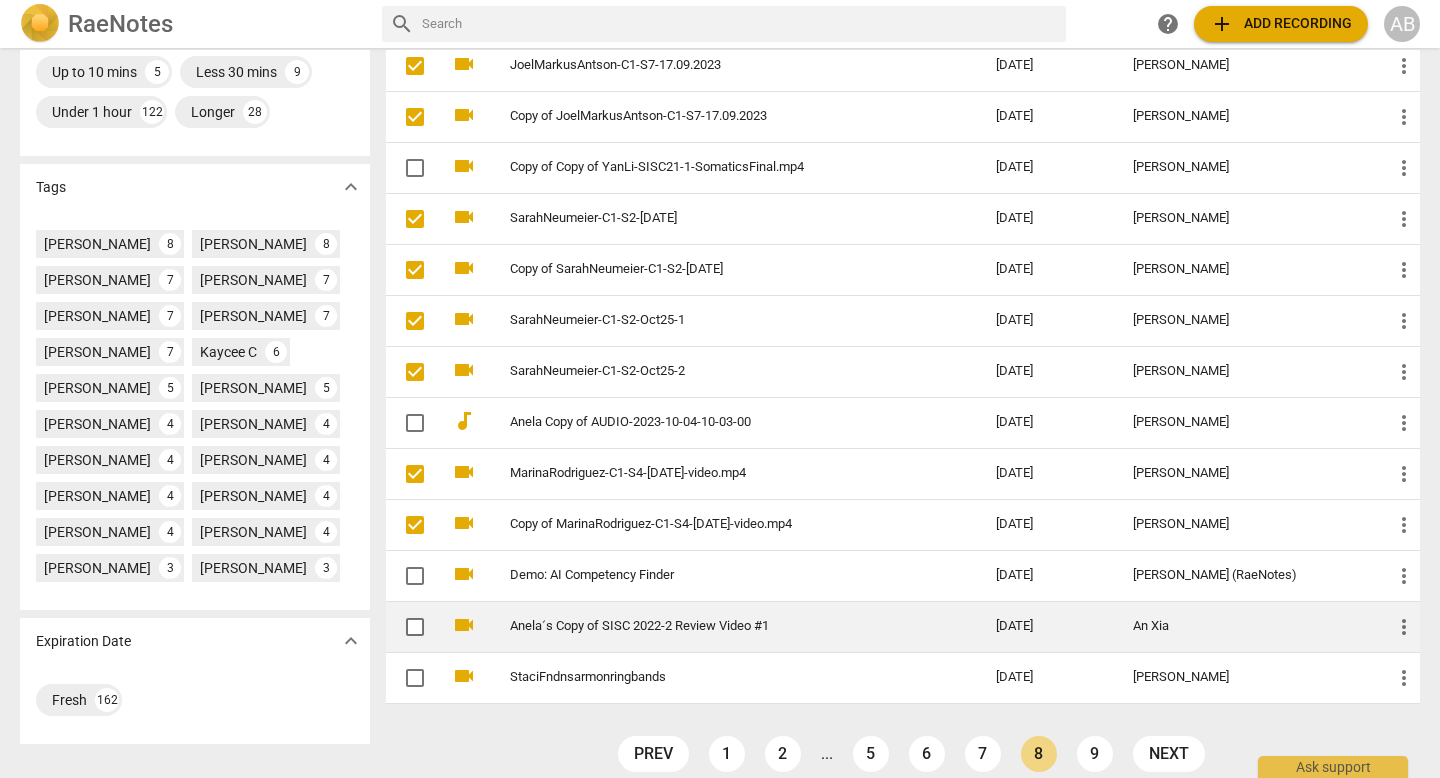 scroll, scrollTop: 561, scrollLeft: 0, axis: vertical 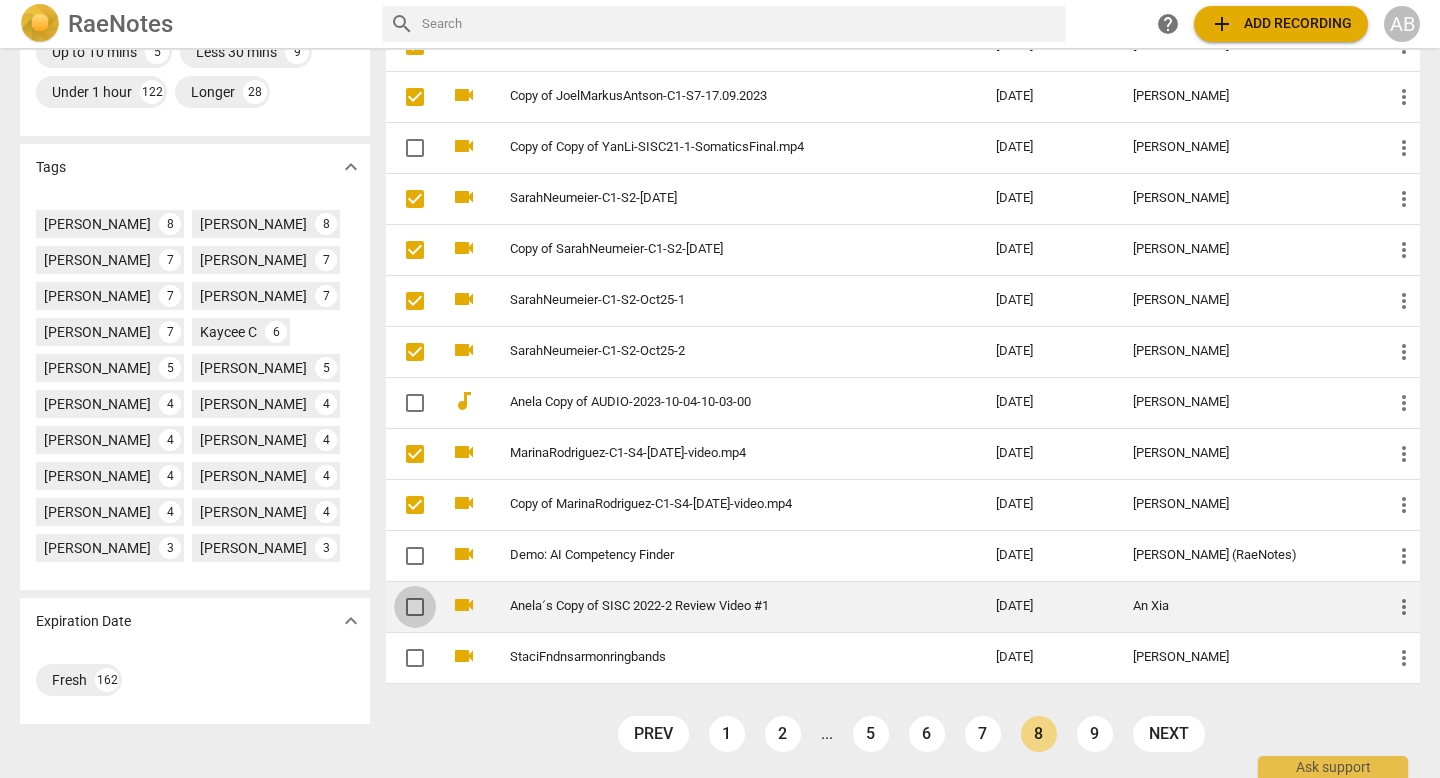 click at bounding box center (415, 607) 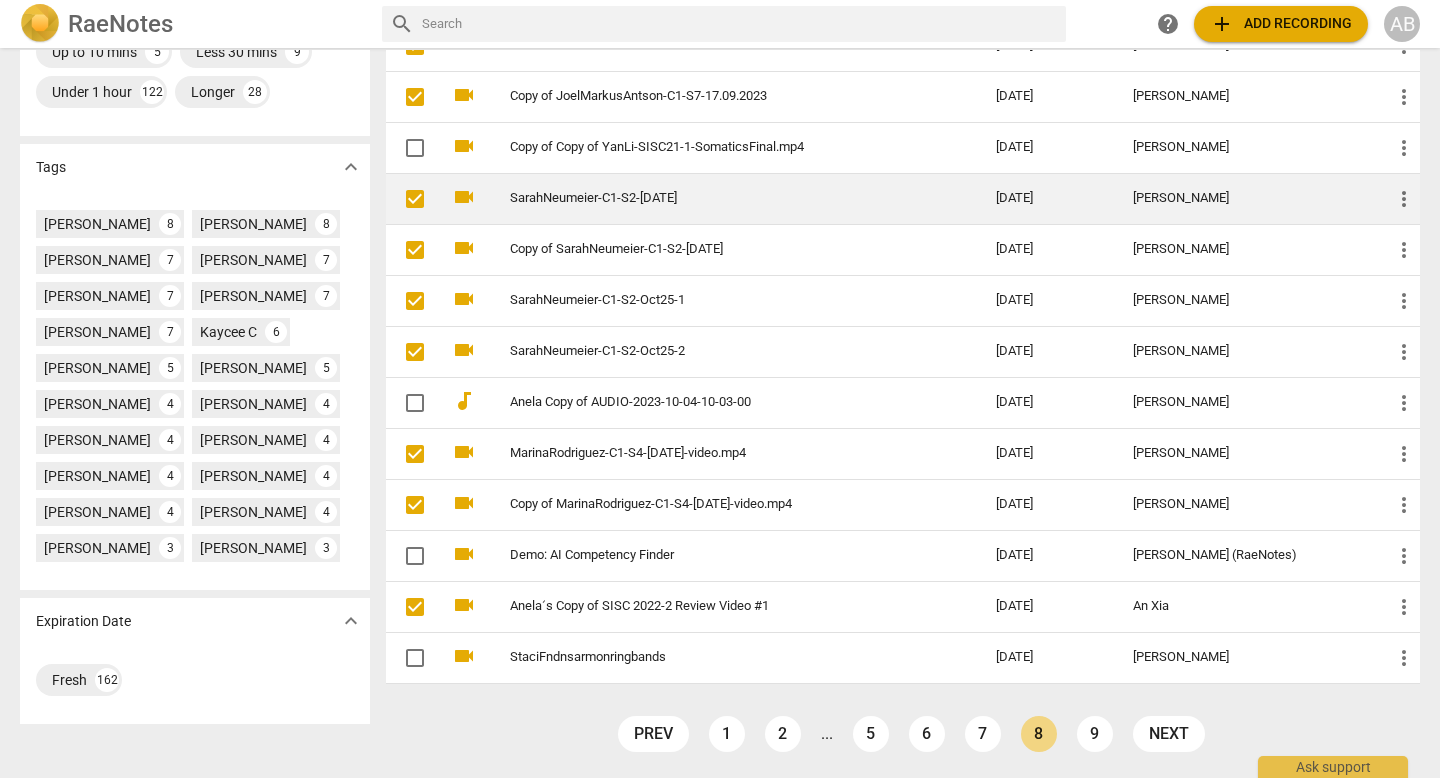 scroll, scrollTop: 0, scrollLeft: 0, axis: both 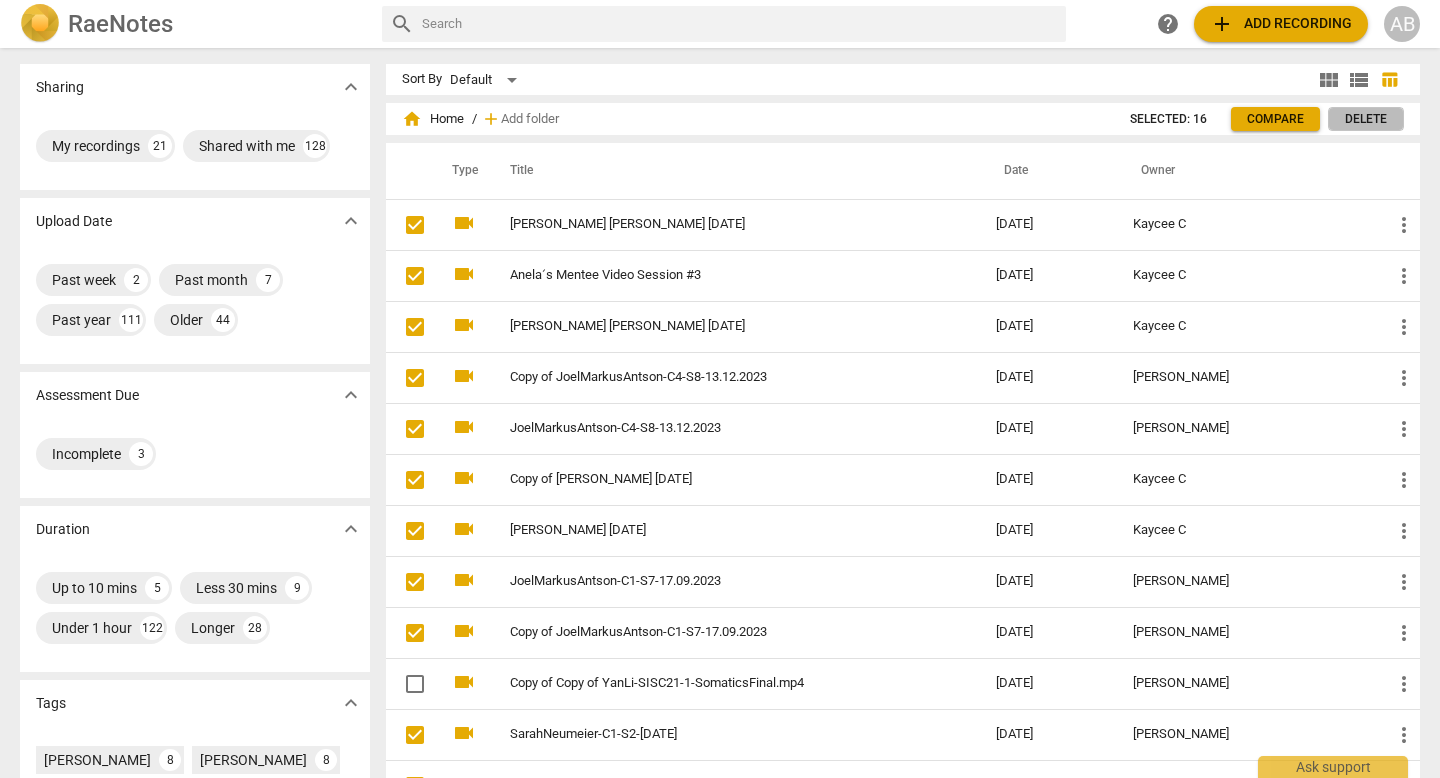 click on "Delete" at bounding box center (1366, 119) 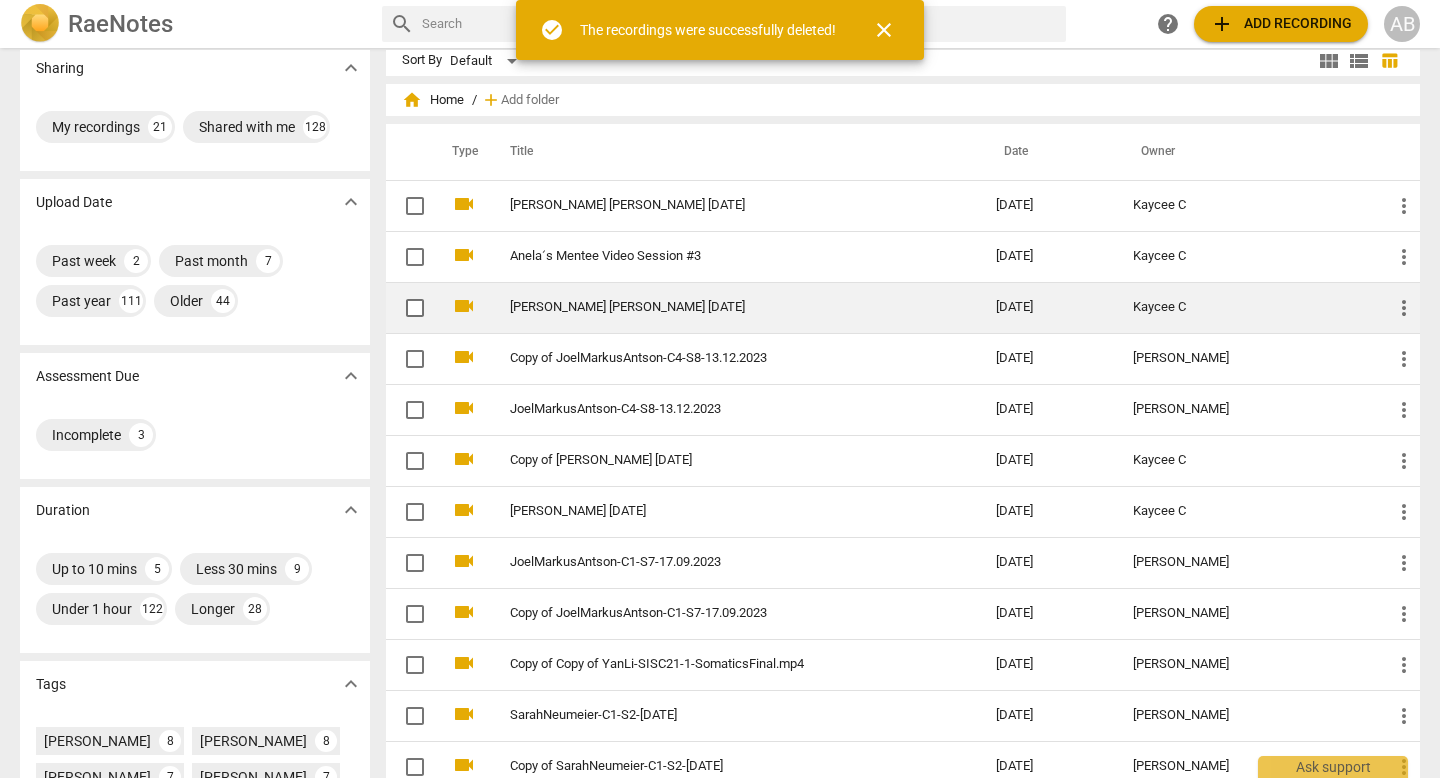 scroll, scrollTop: 0, scrollLeft: 0, axis: both 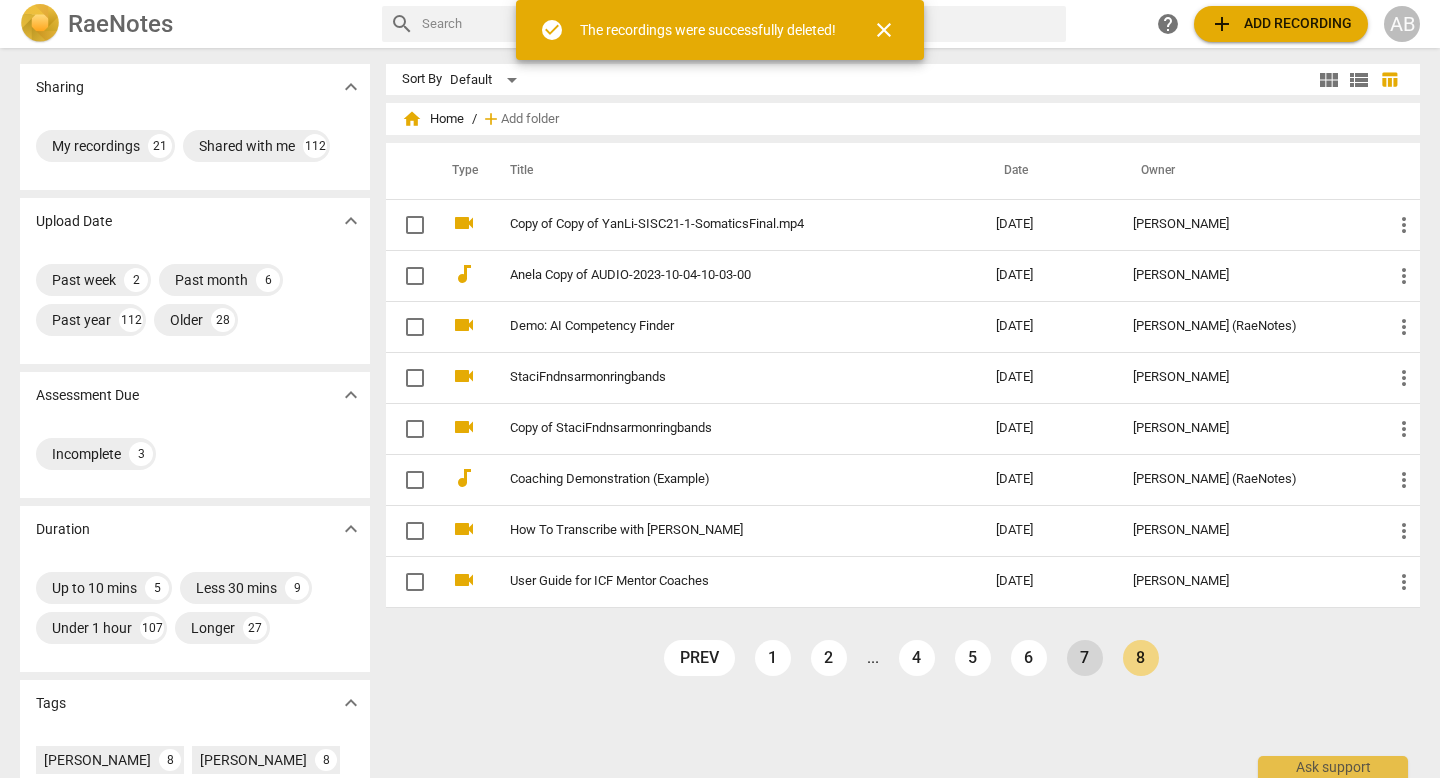 click on "7" at bounding box center (1085, 658) 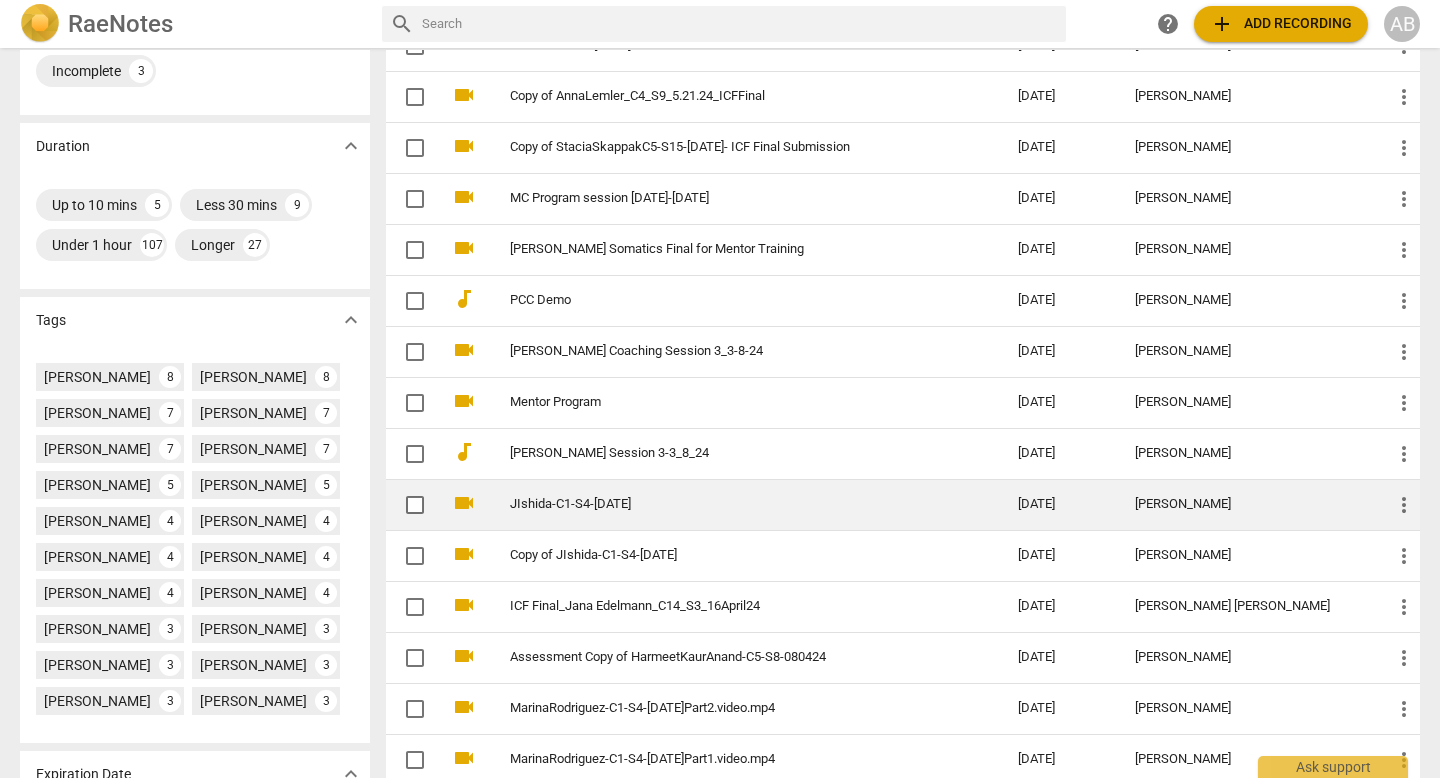 scroll, scrollTop: 385, scrollLeft: 0, axis: vertical 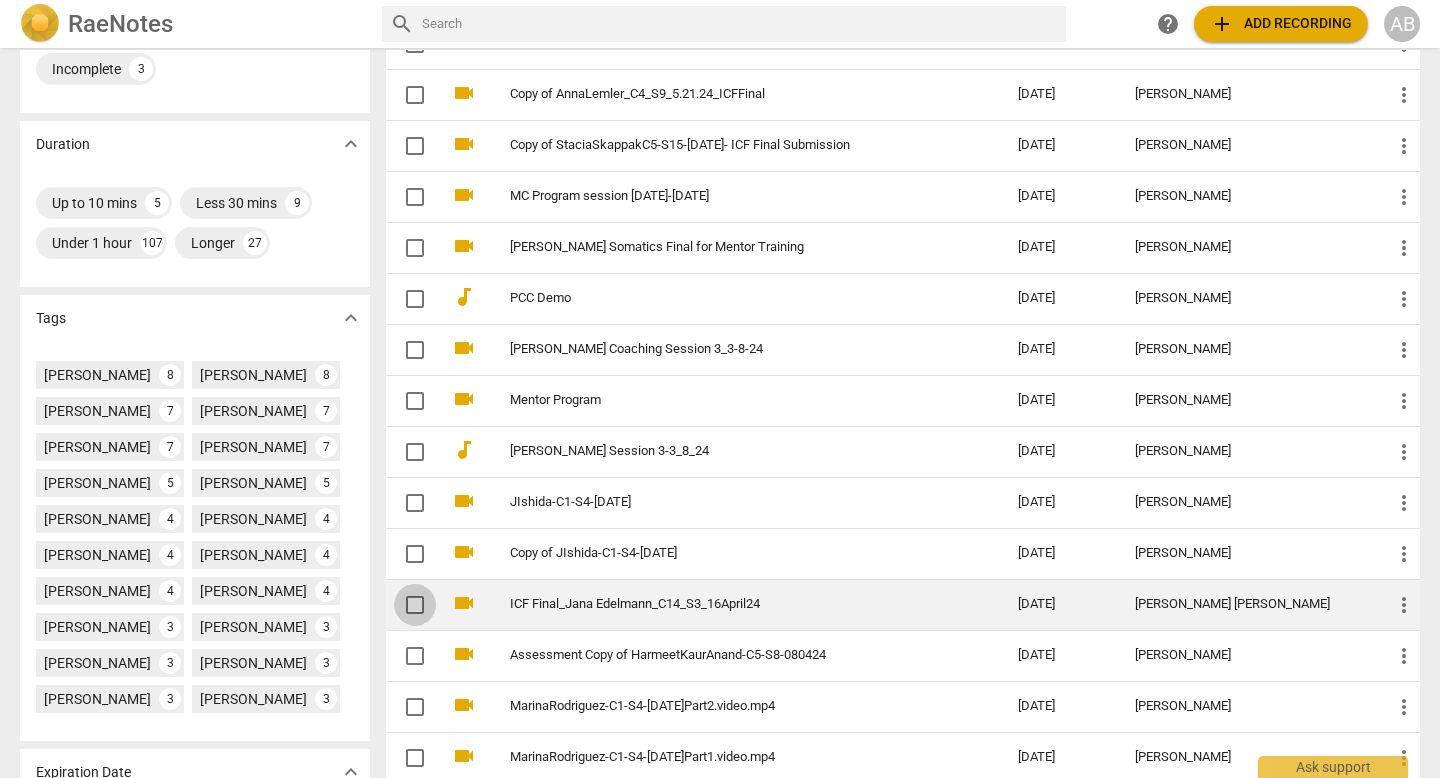 click at bounding box center (415, 605) 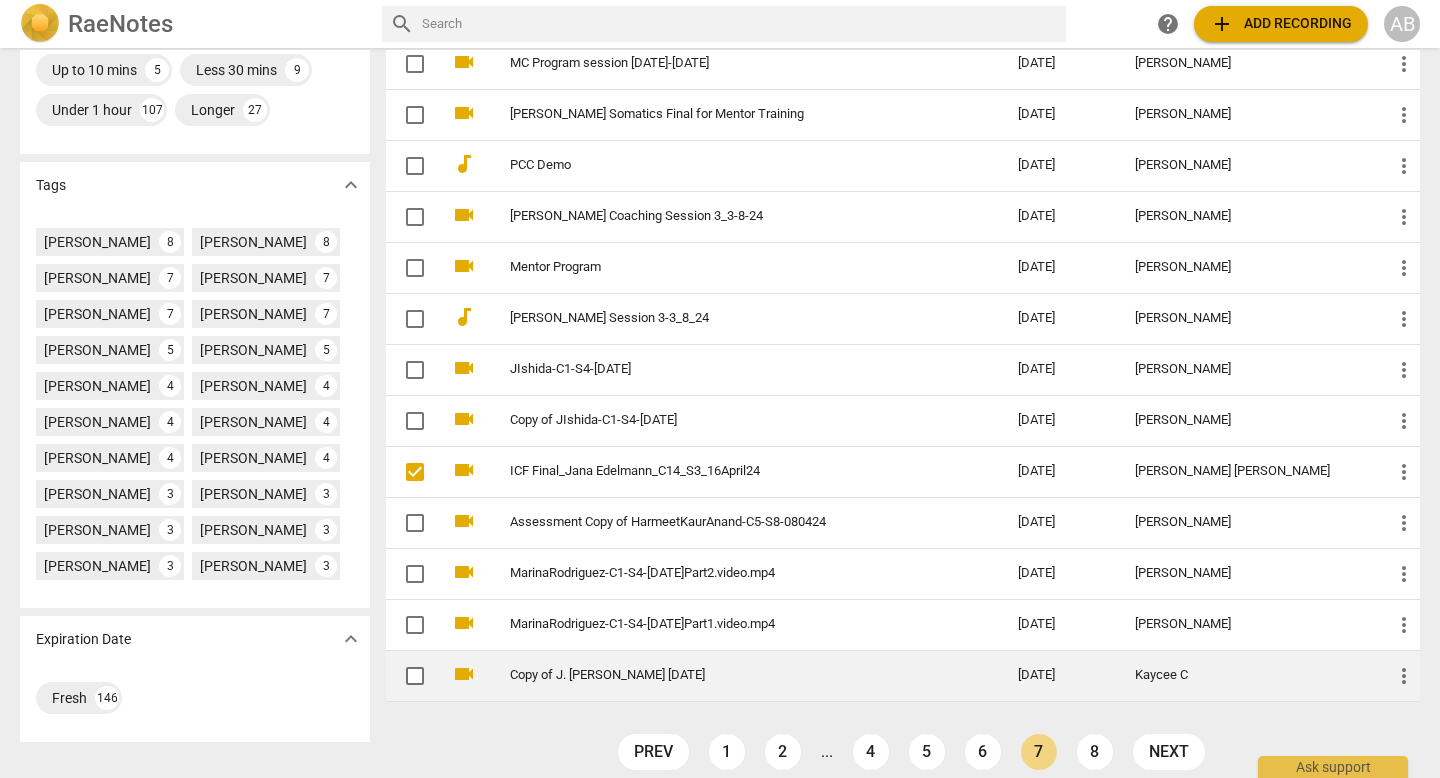 scroll, scrollTop: 541, scrollLeft: 0, axis: vertical 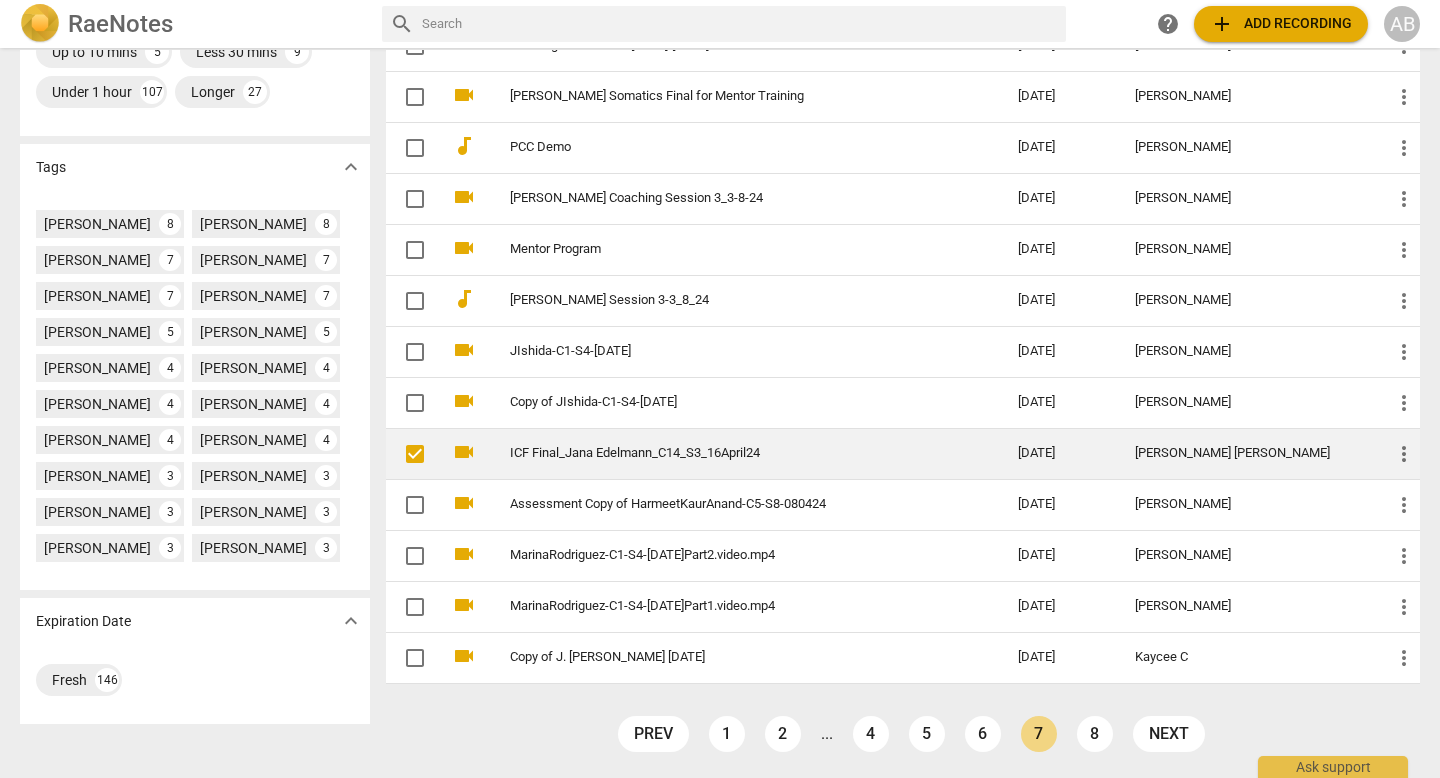 click at bounding box center [415, 454] 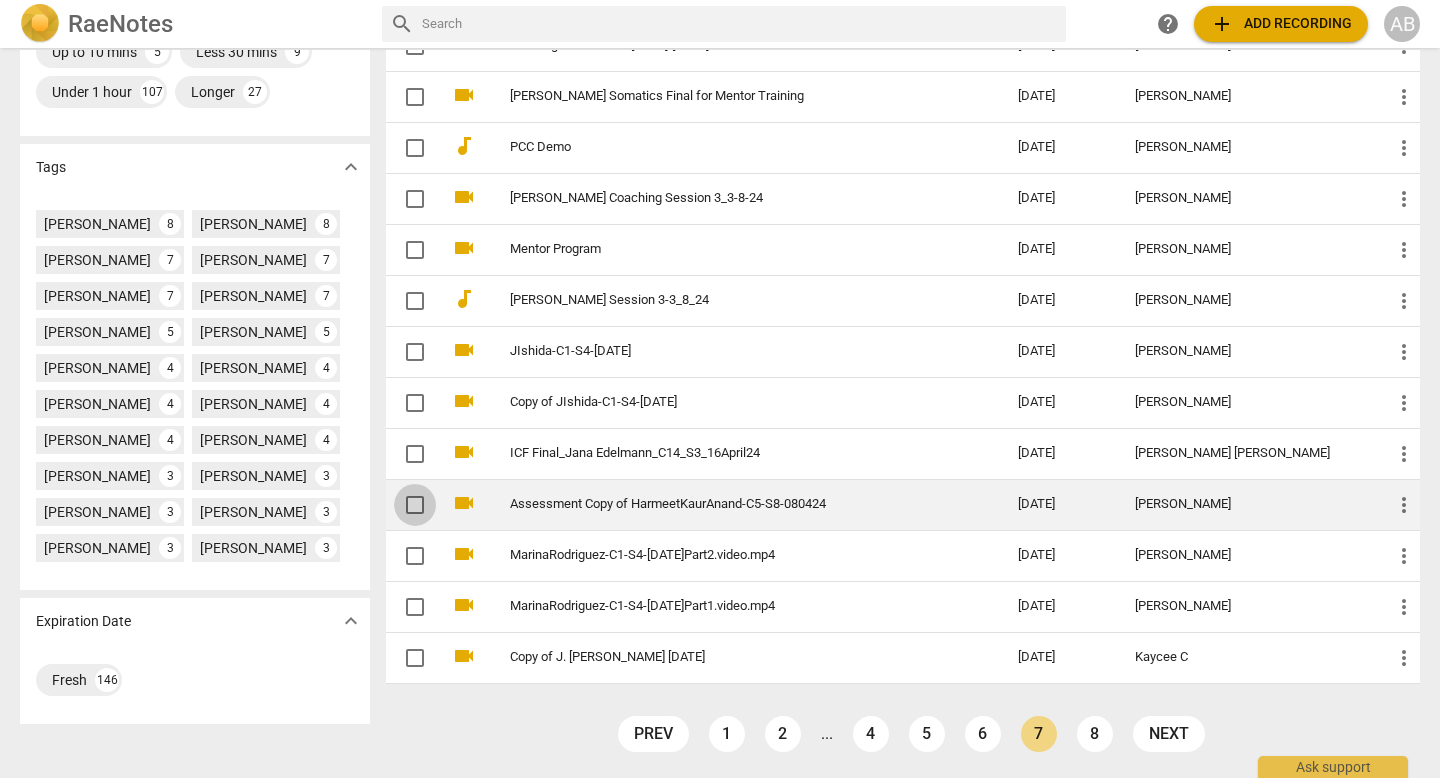click at bounding box center [415, 505] 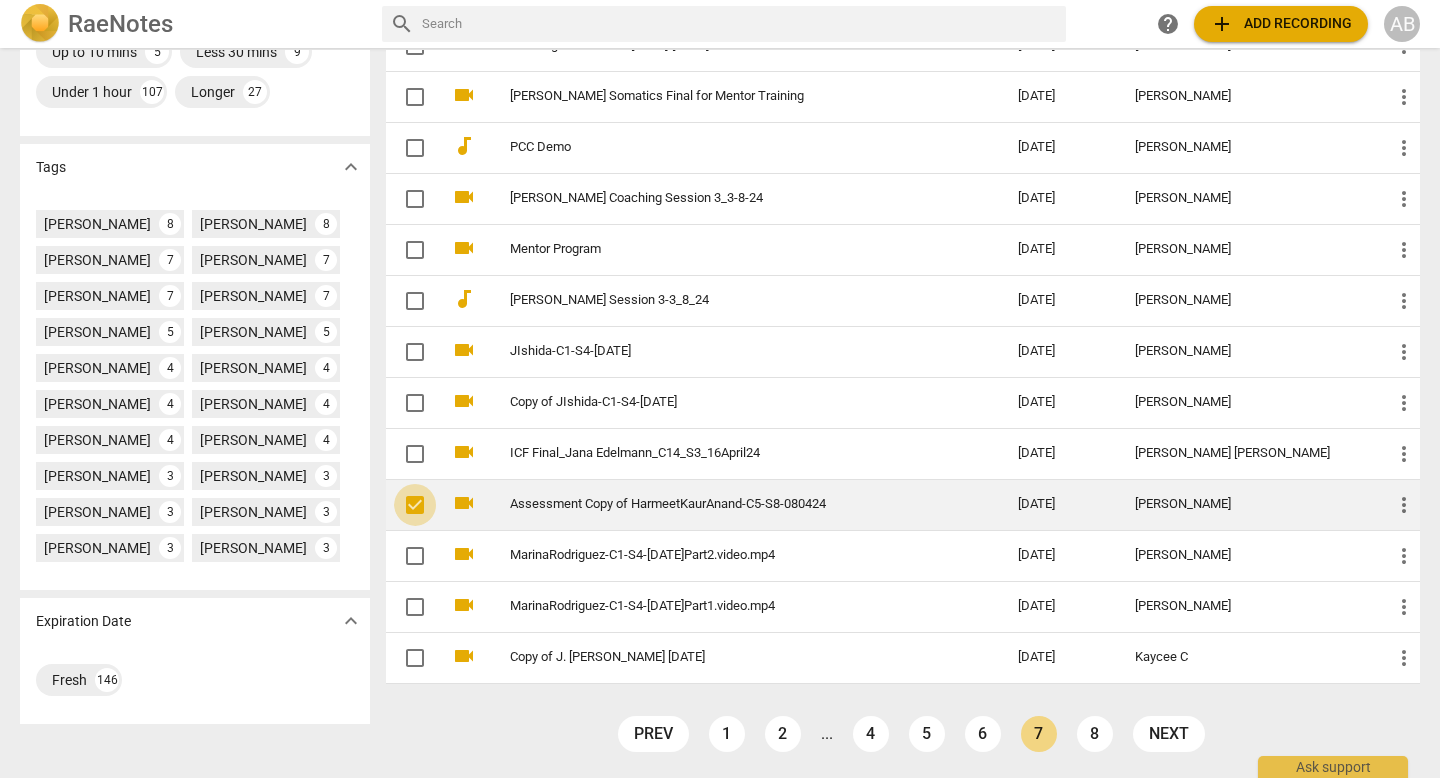 click at bounding box center (415, 505) 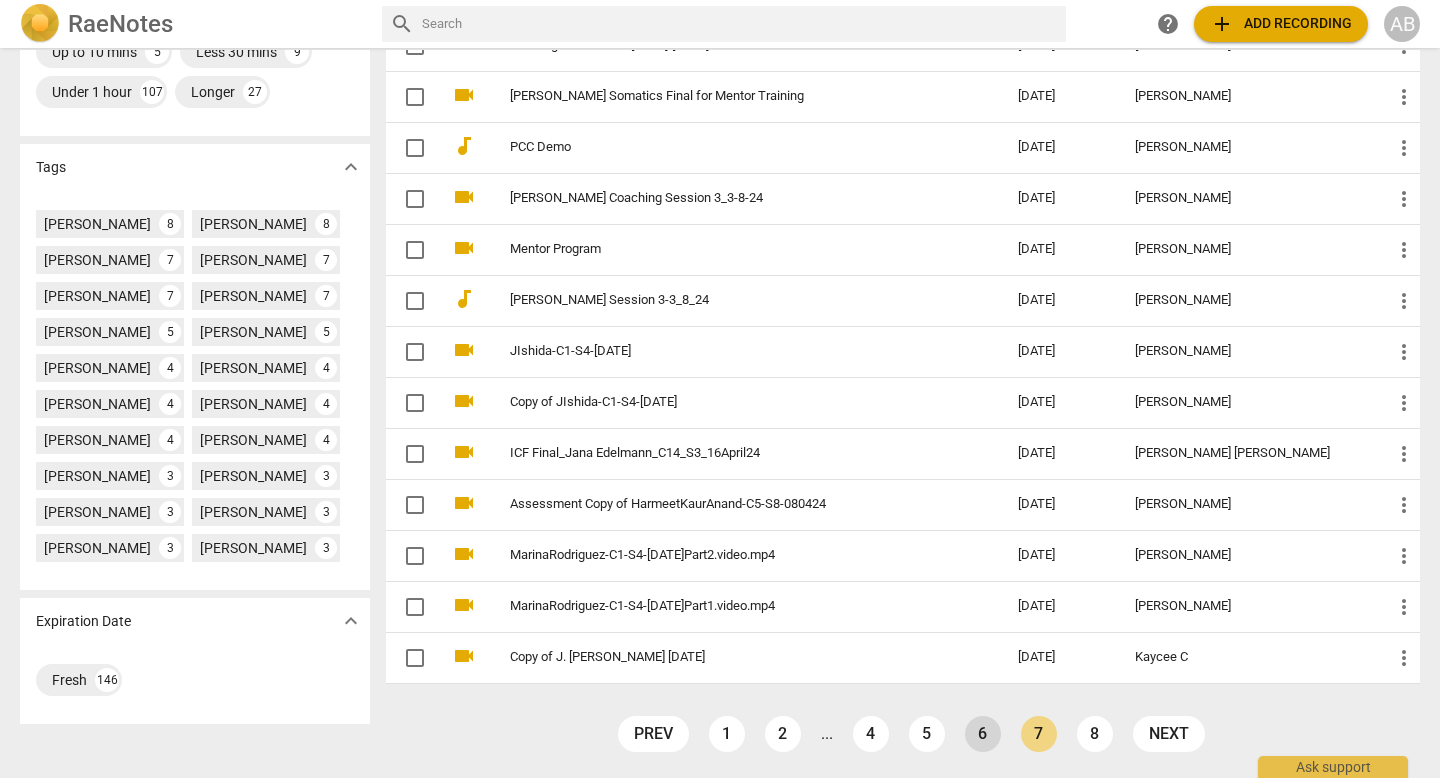 click on "6" at bounding box center (983, 734) 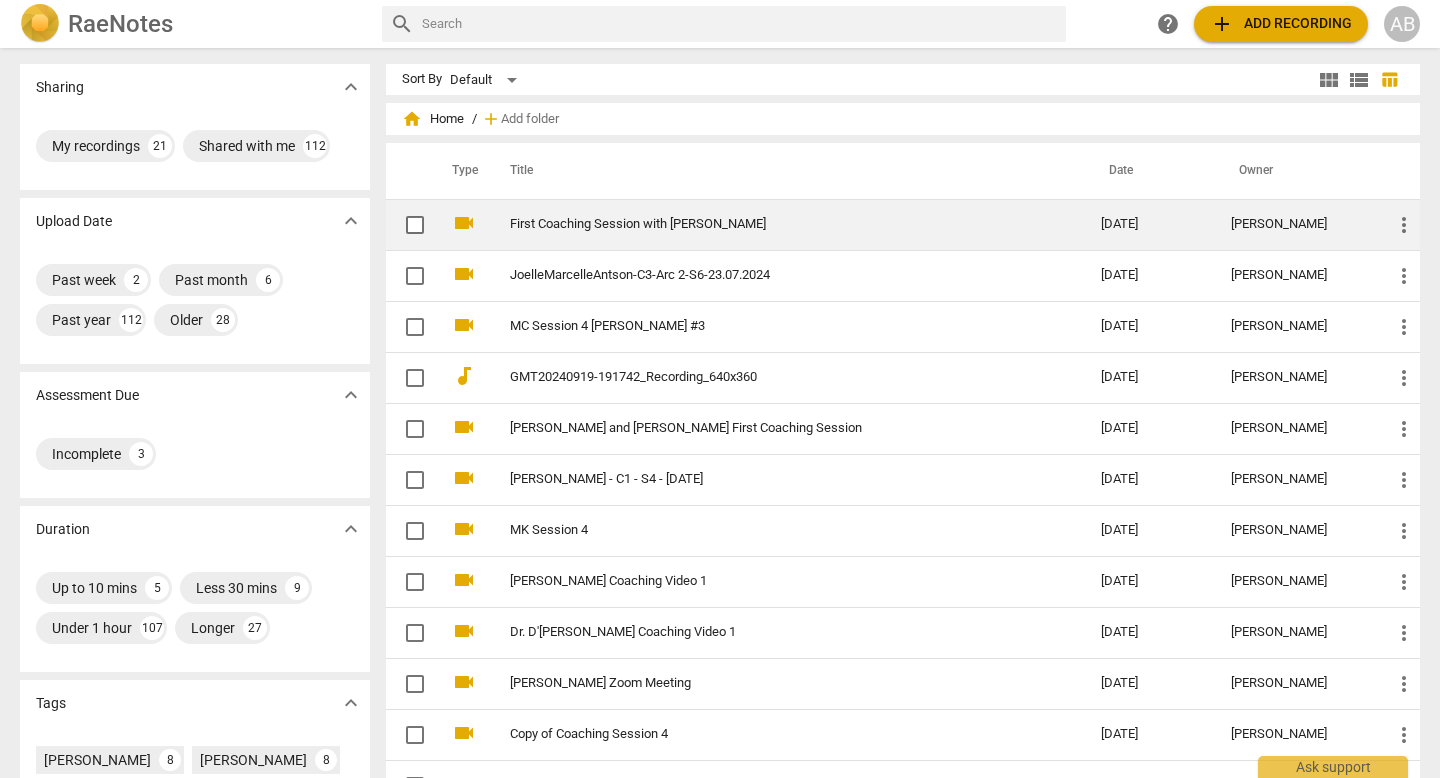 click at bounding box center (415, 225) 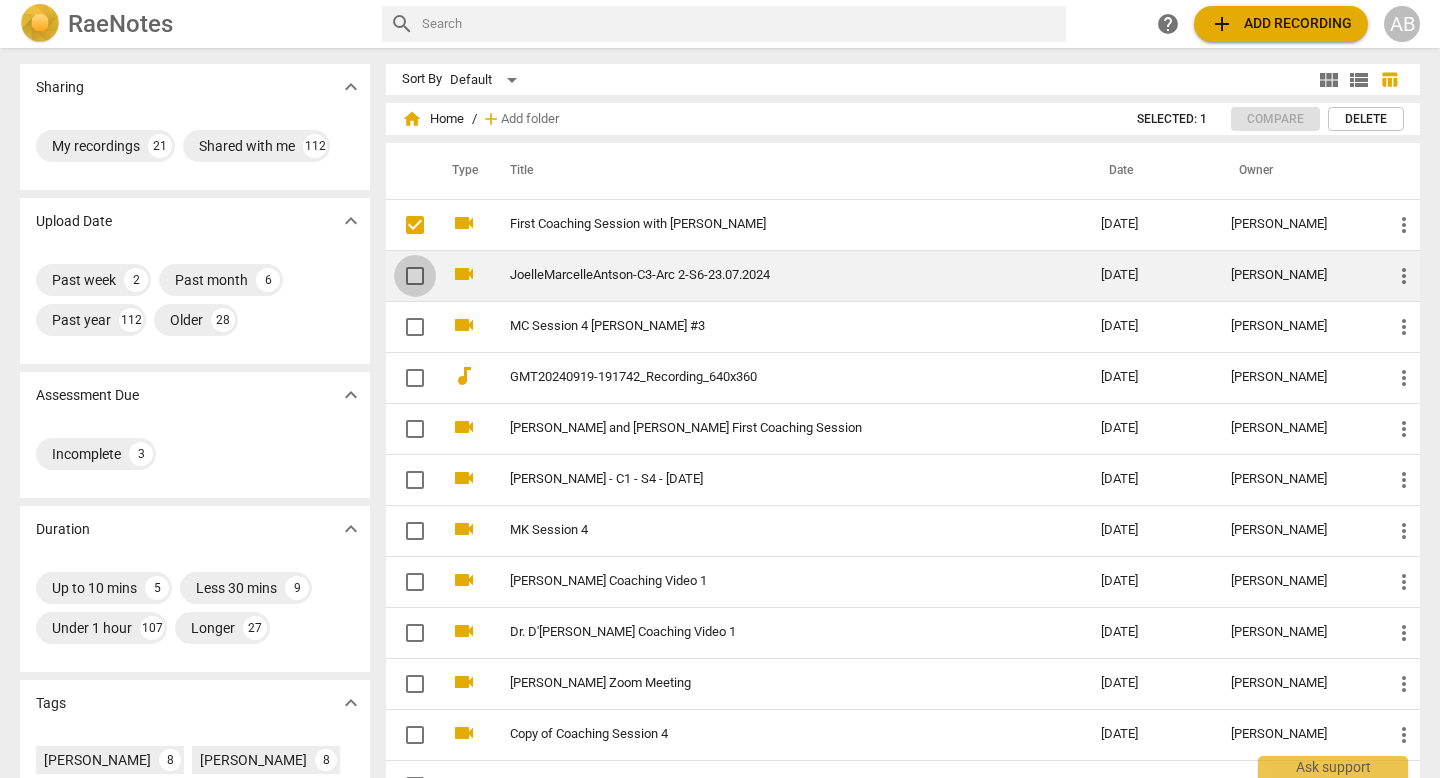 click at bounding box center [415, 276] 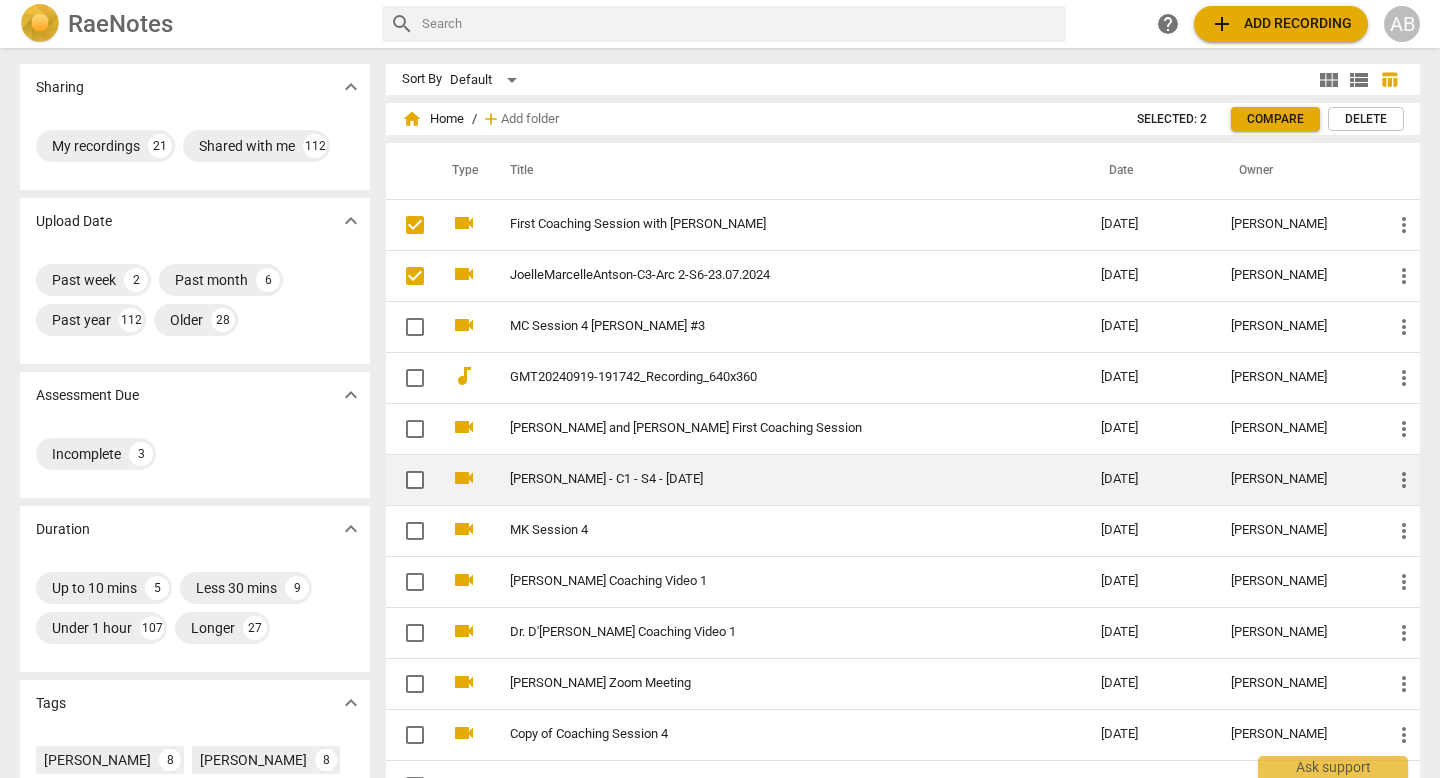 click at bounding box center (415, 480) 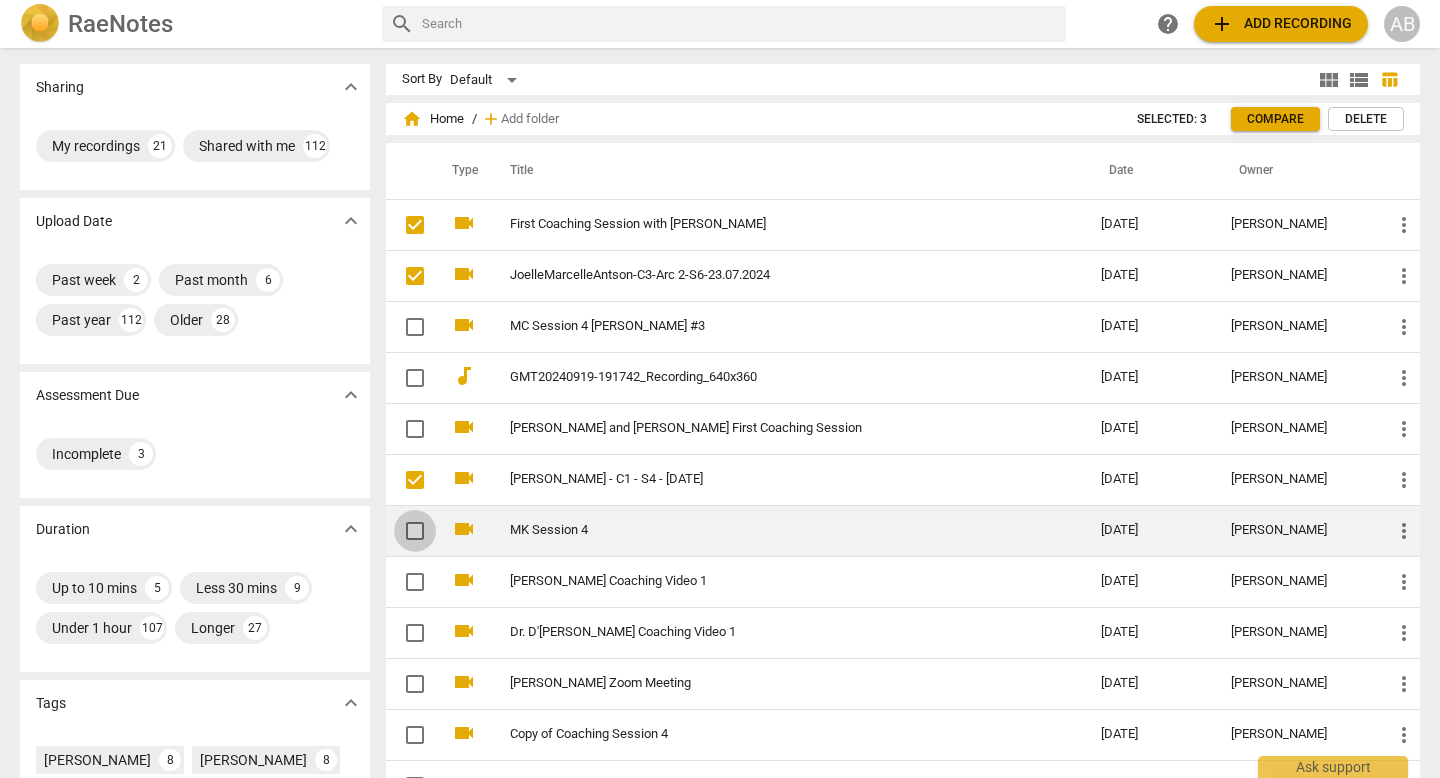 click at bounding box center (415, 531) 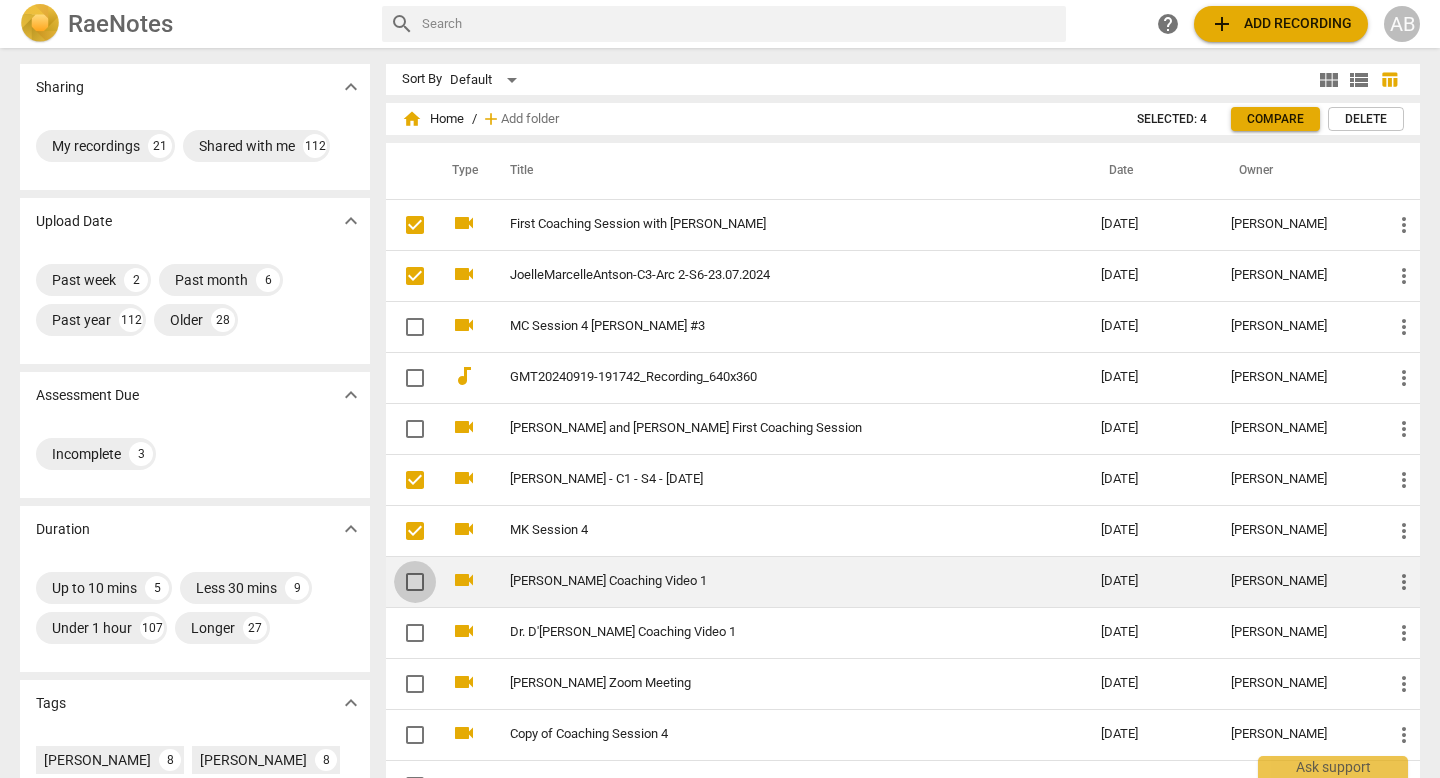 click at bounding box center [415, 582] 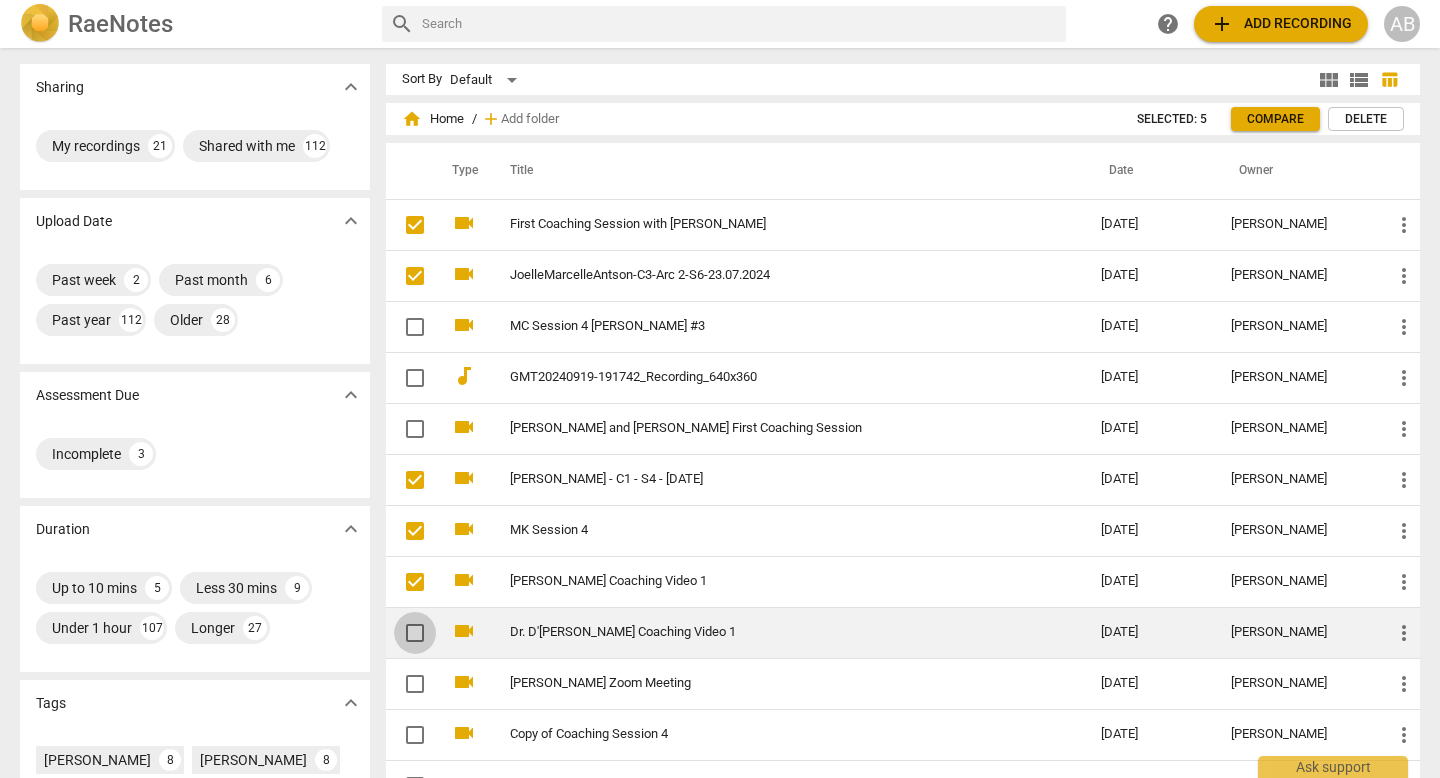 click at bounding box center (415, 633) 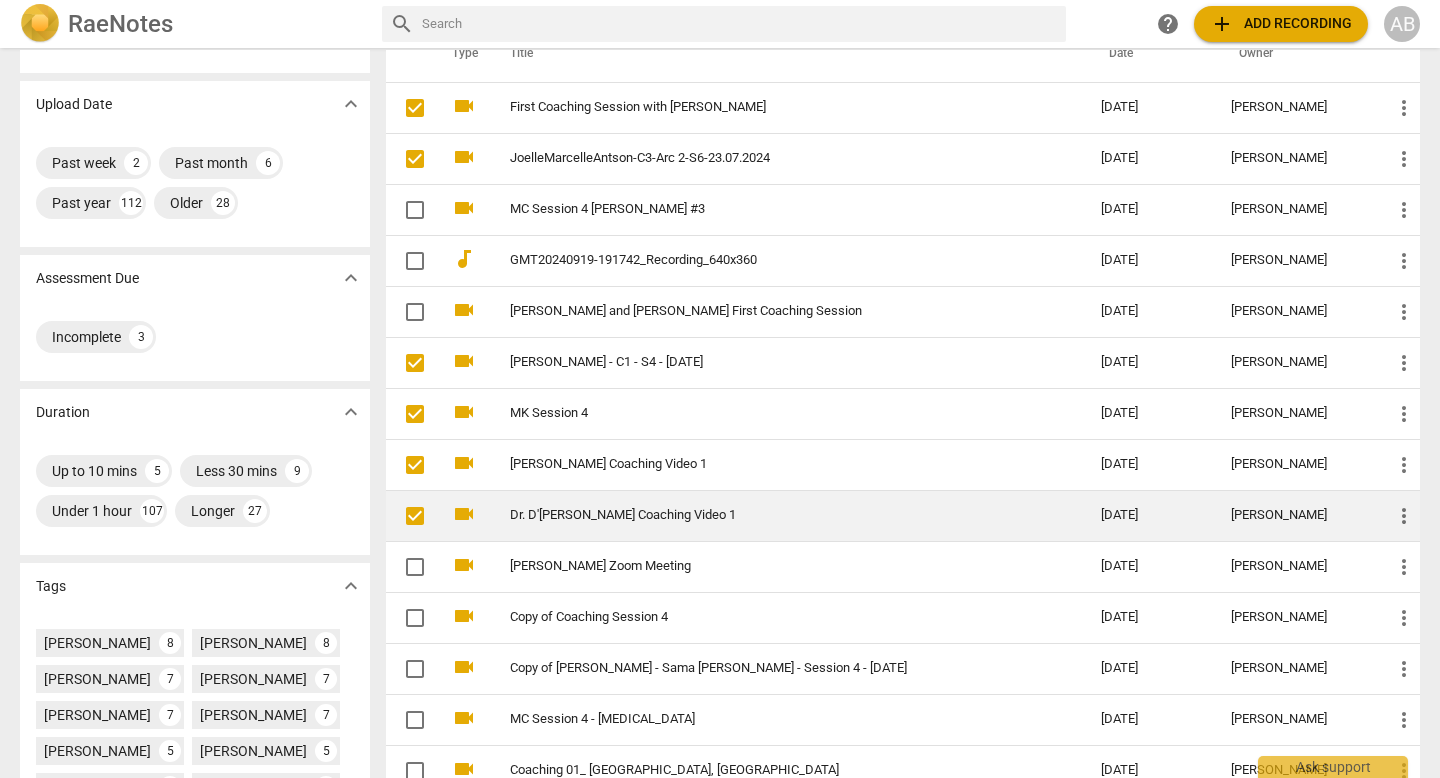 scroll, scrollTop: 121, scrollLeft: 0, axis: vertical 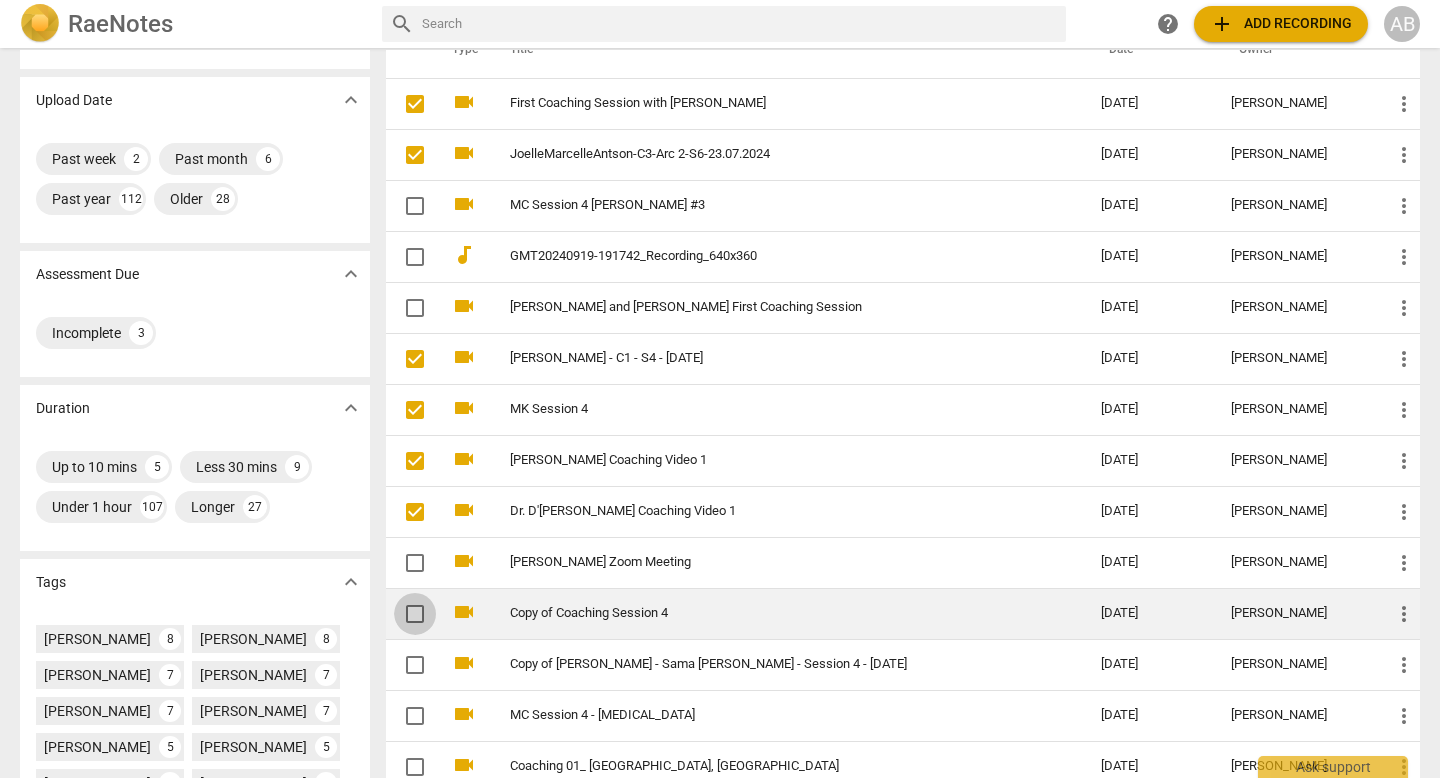click at bounding box center [415, 614] 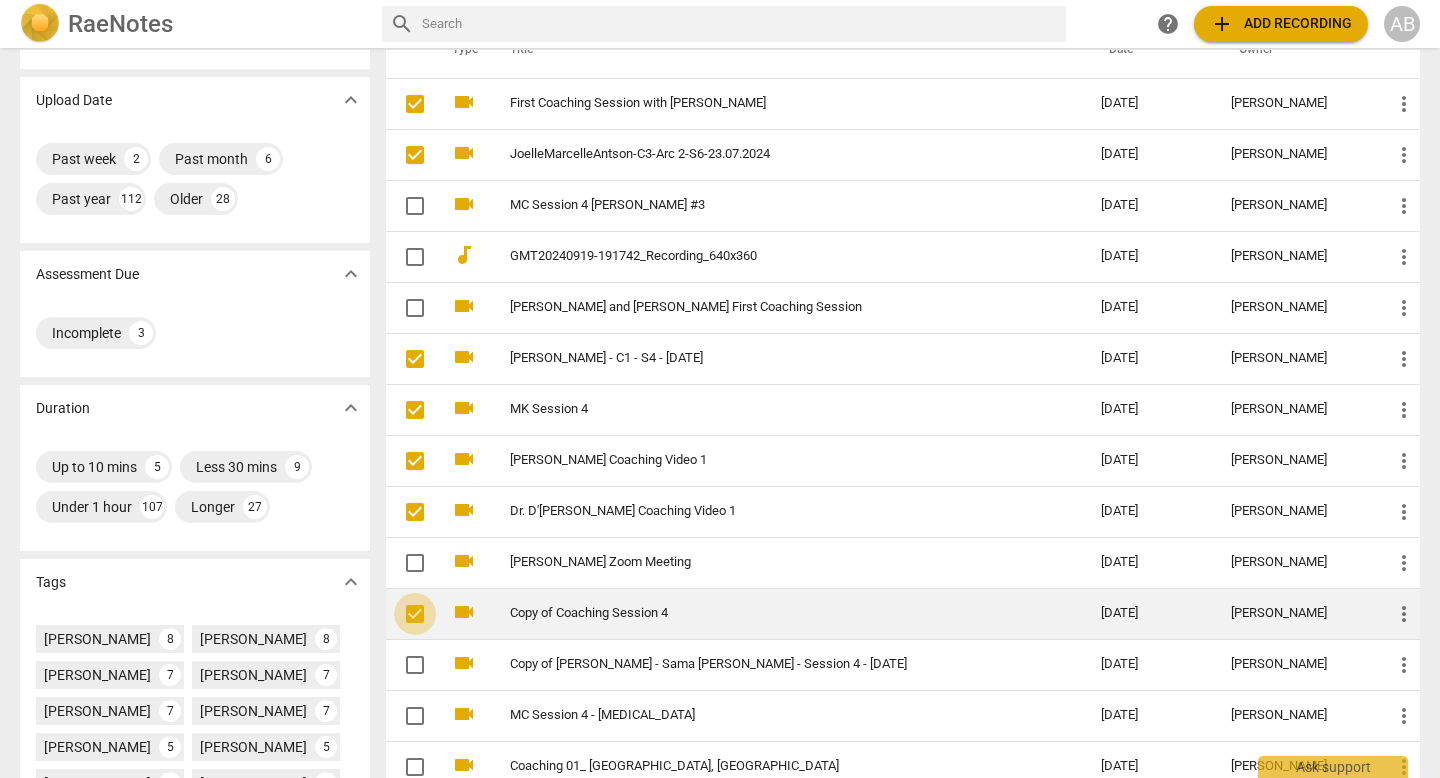 click at bounding box center [415, 614] 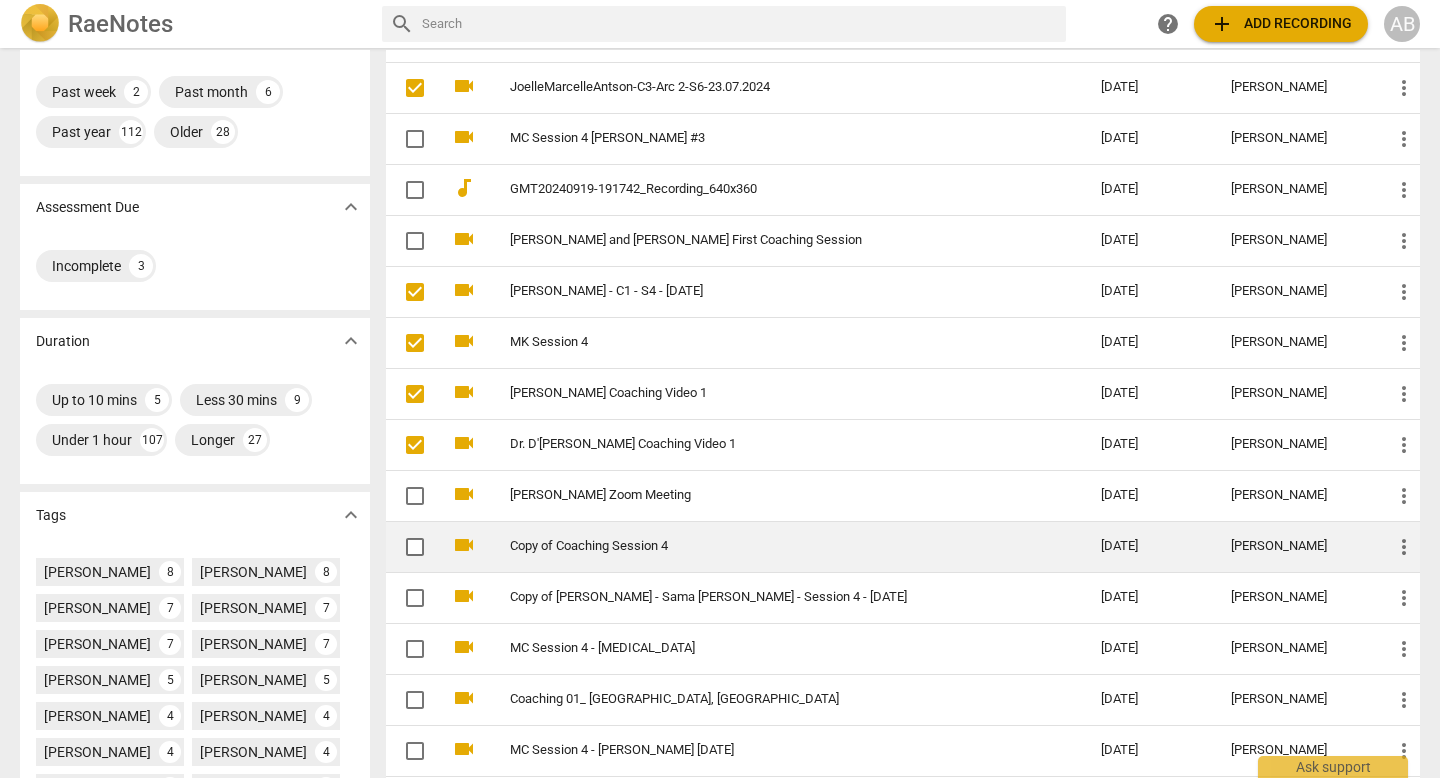 scroll, scrollTop: 201, scrollLeft: 0, axis: vertical 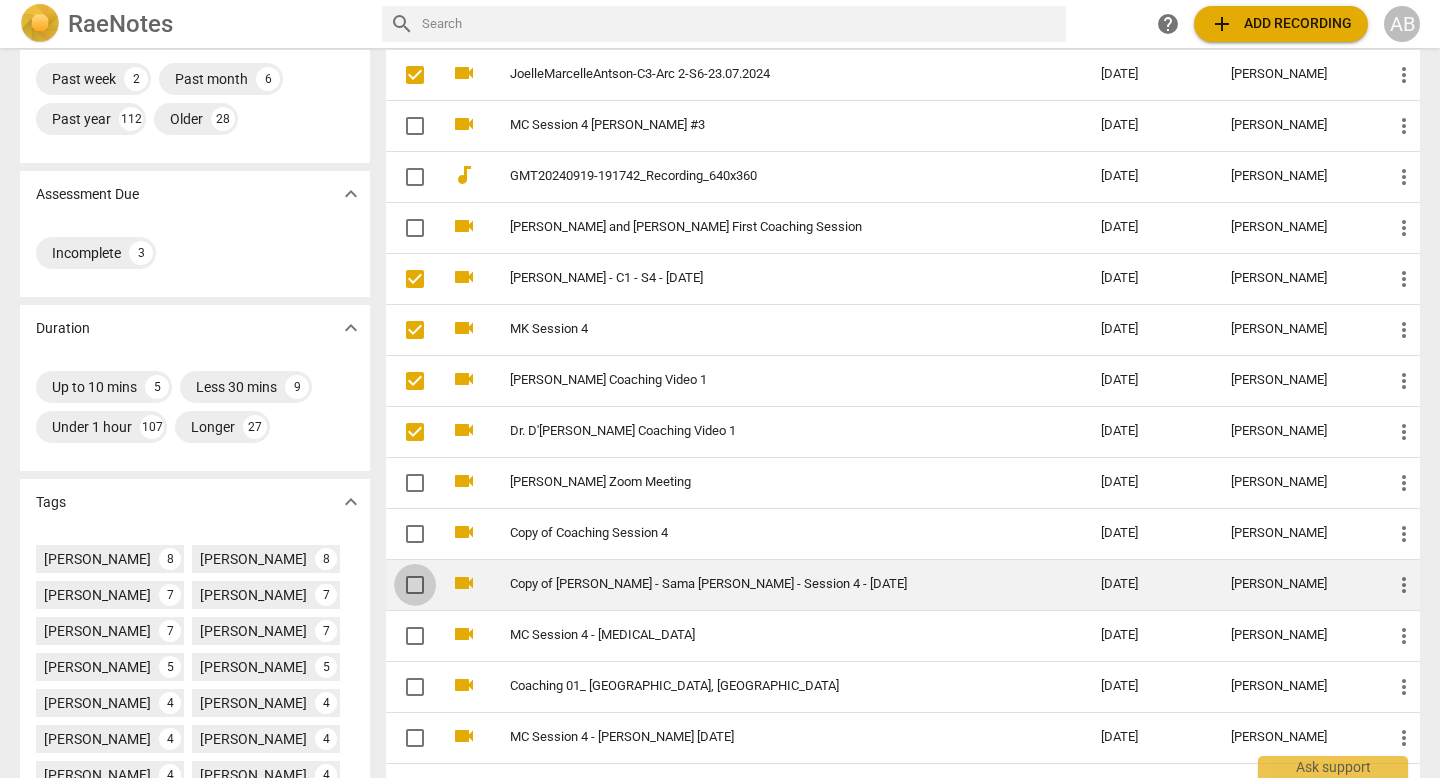 click at bounding box center [415, 585] 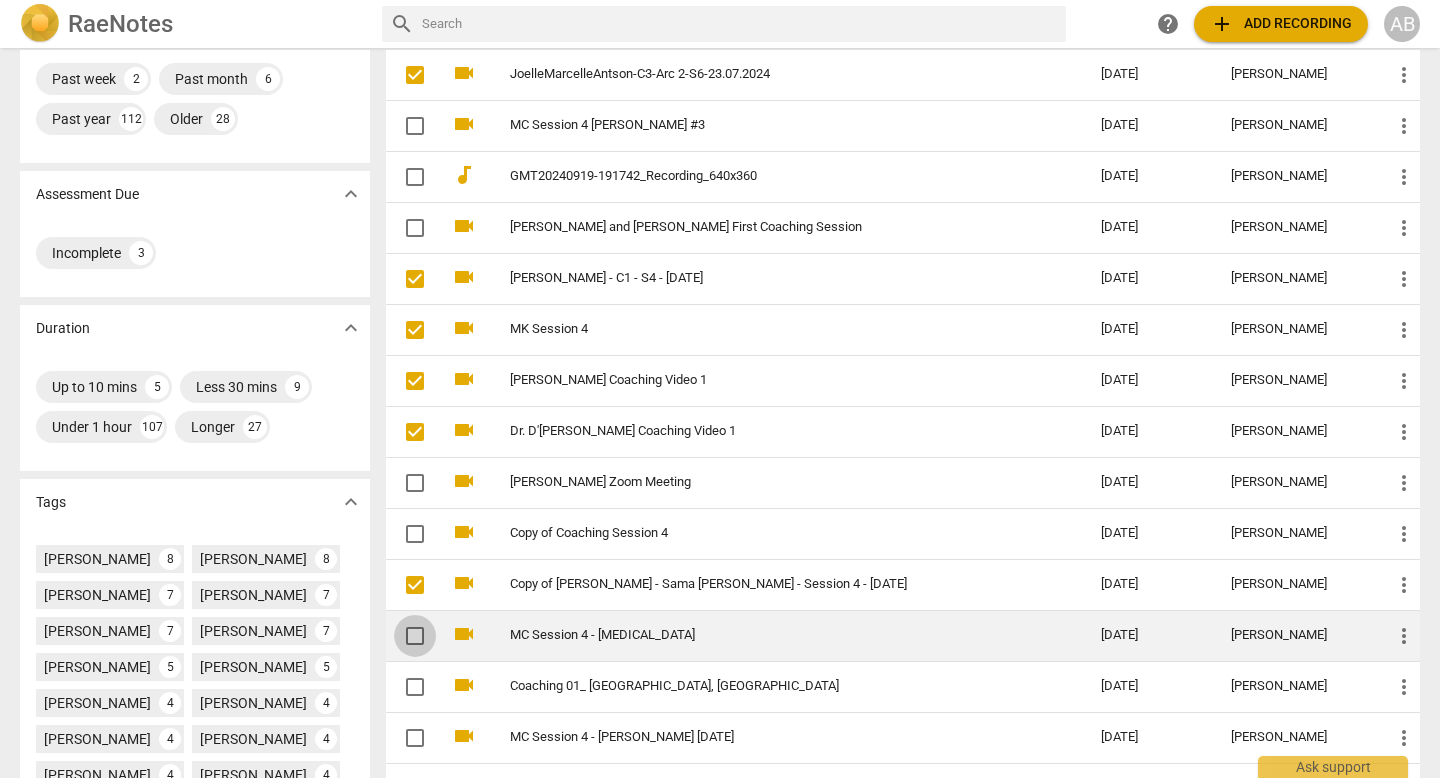 click at bounding box center [415, 636] 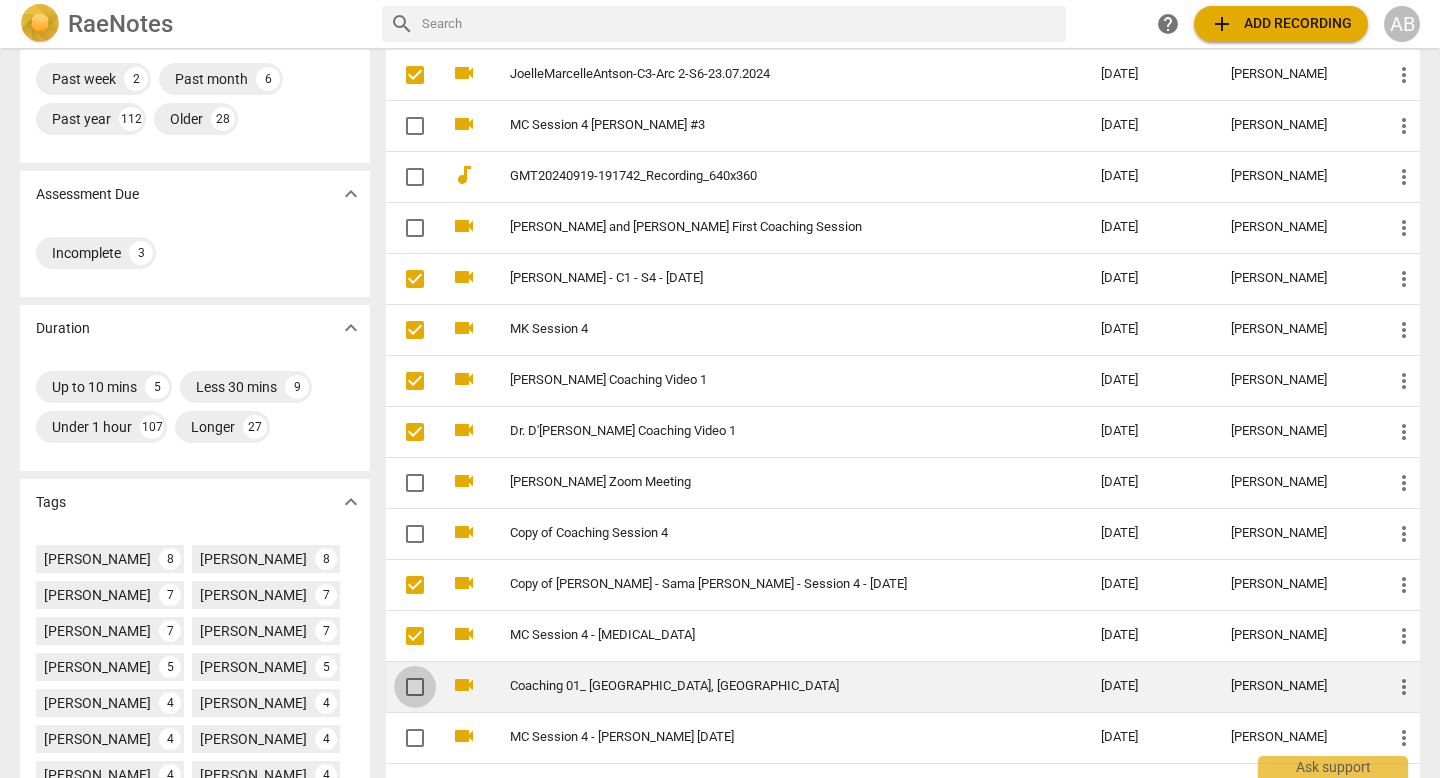 click at bounding box center [415, 687] 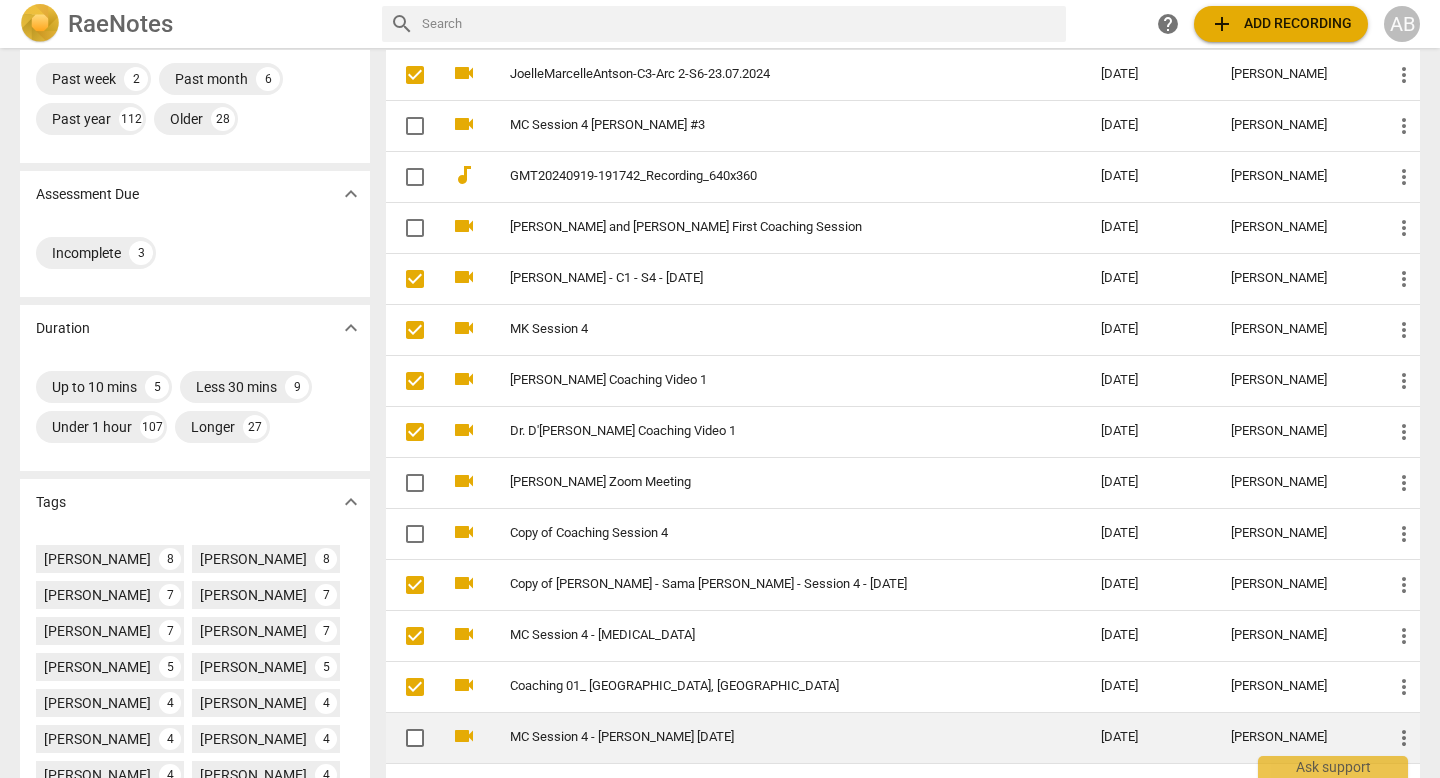 click at bounding box center (415, 738) 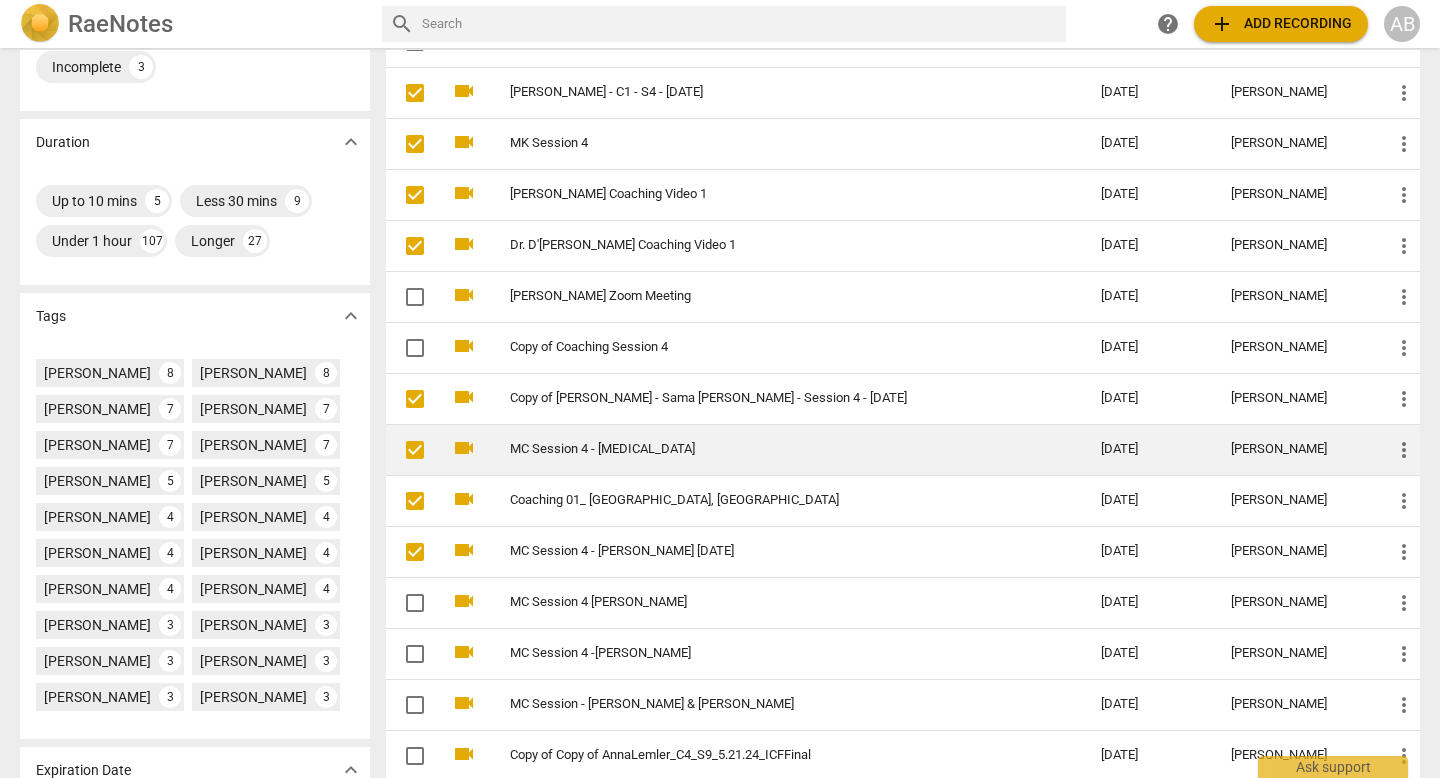 scroll, scrollTop: 415, scrollLeft: 0, axis: vertical 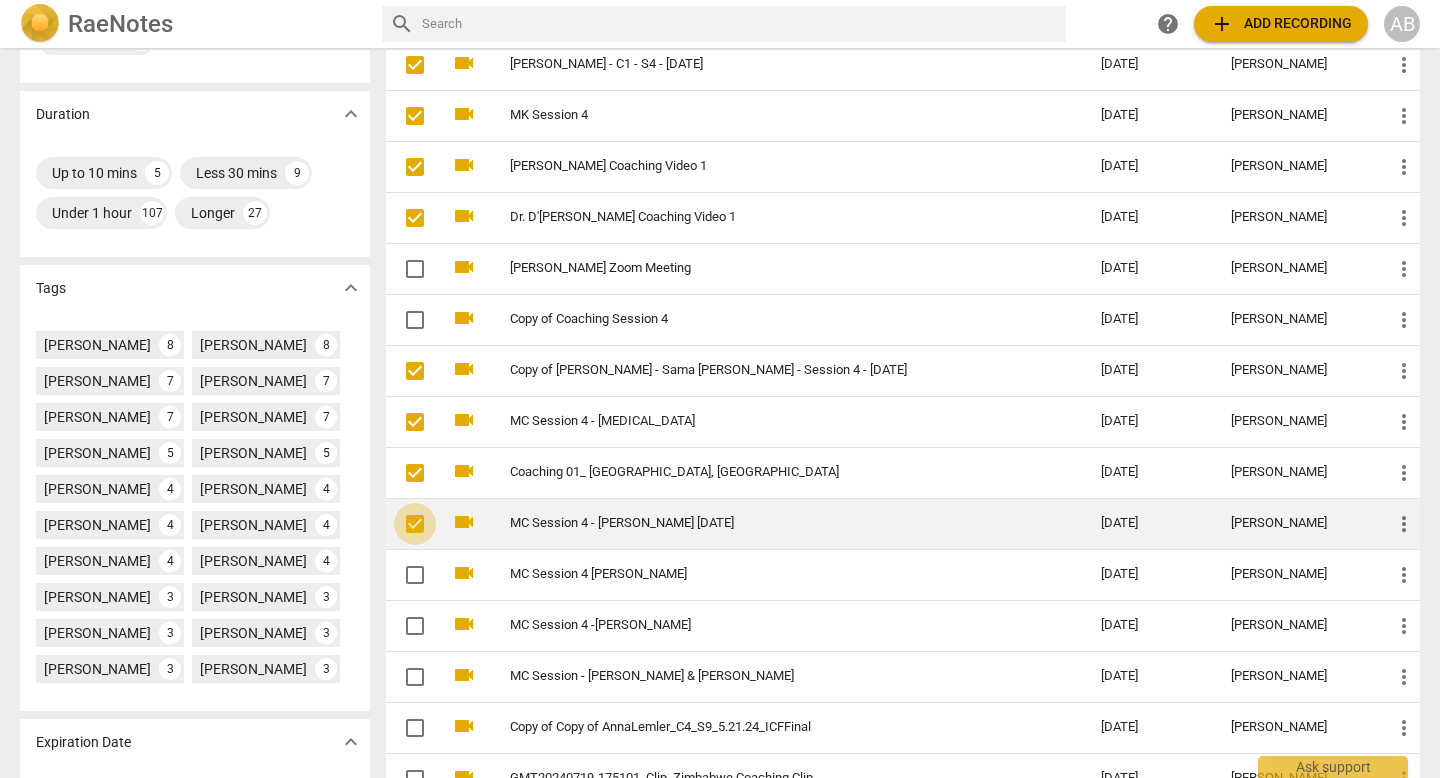 click at bounding box center [415, 524] 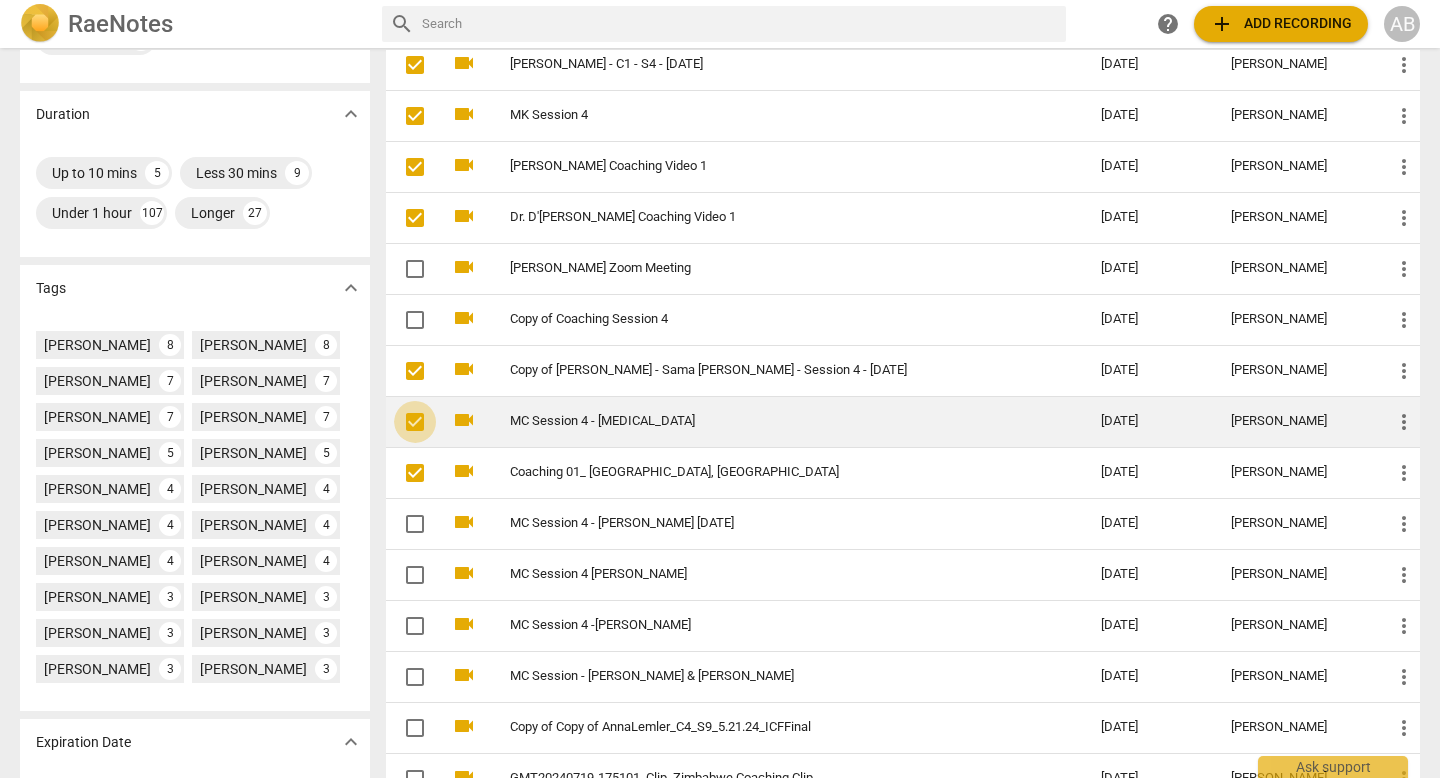 click at bounding box center [415, 422] 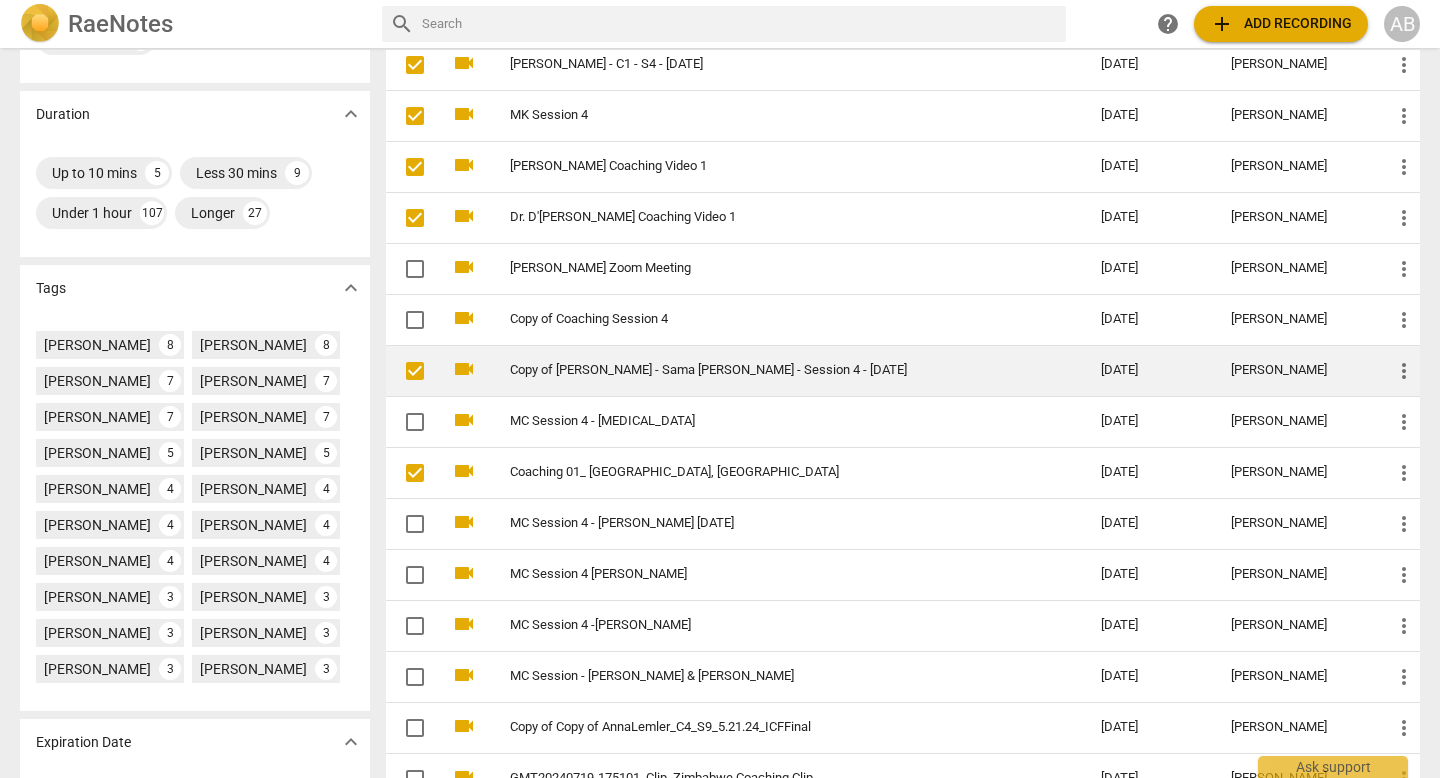click at bounding box center (415, 371) 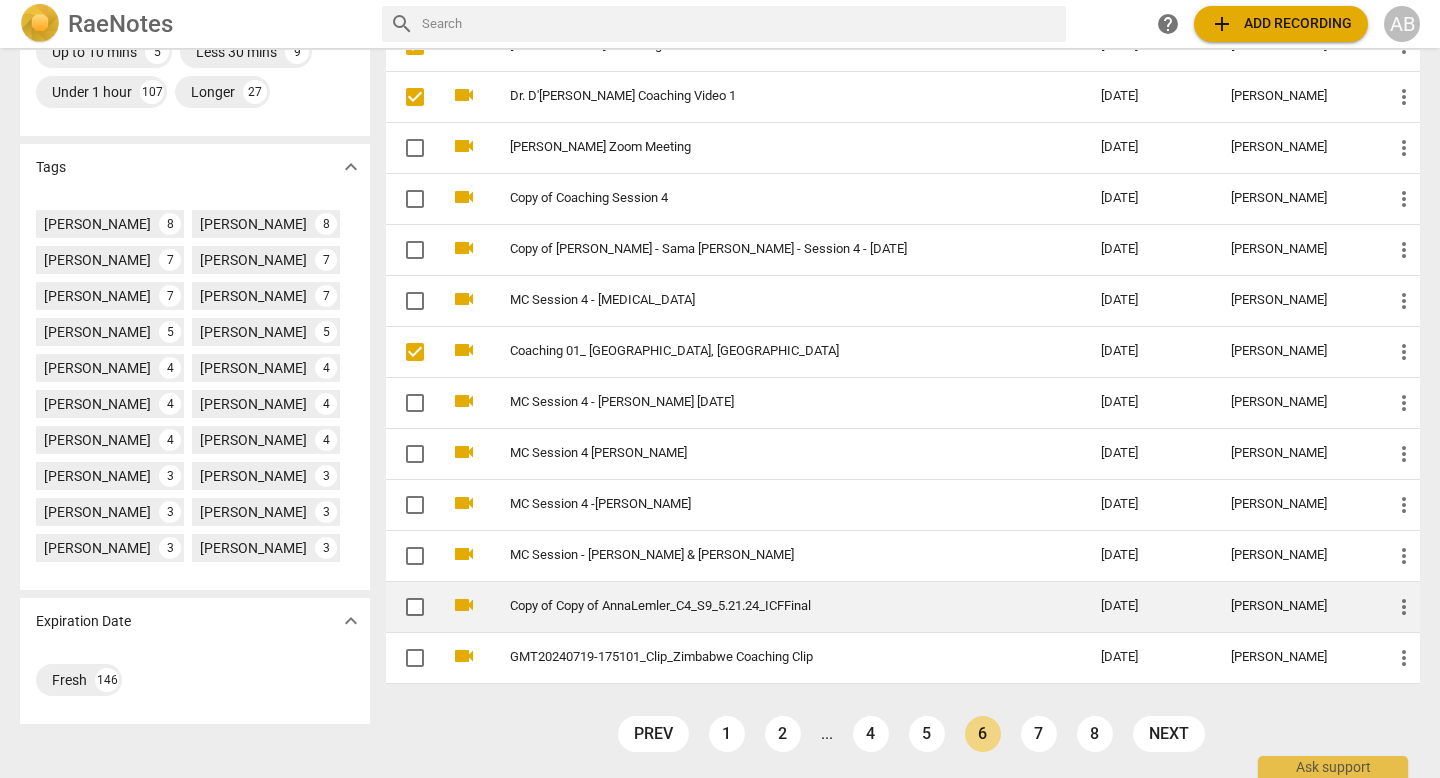 scroll, scrollTop: 598, scrollLeft: 0, axis: vertical 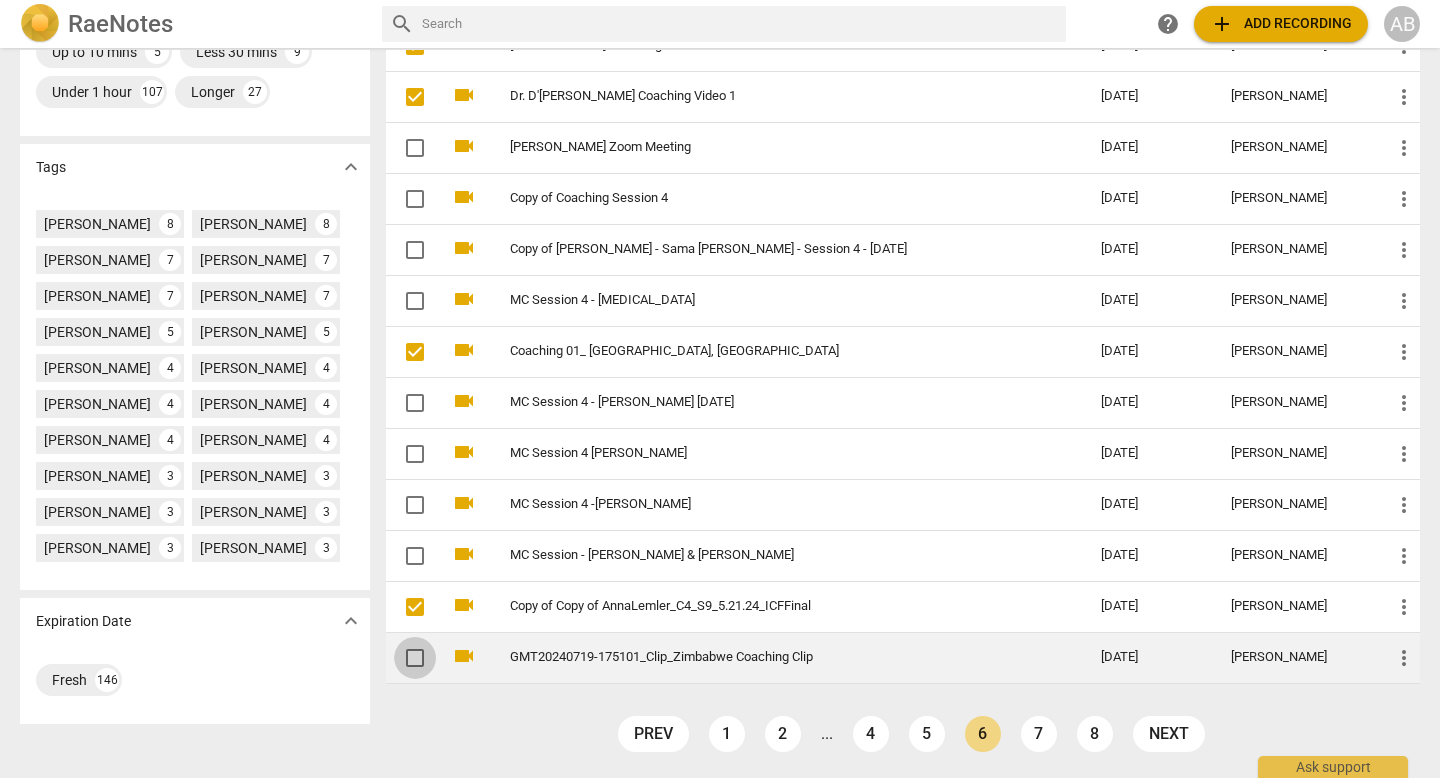 click at bounding box center (415, 658) 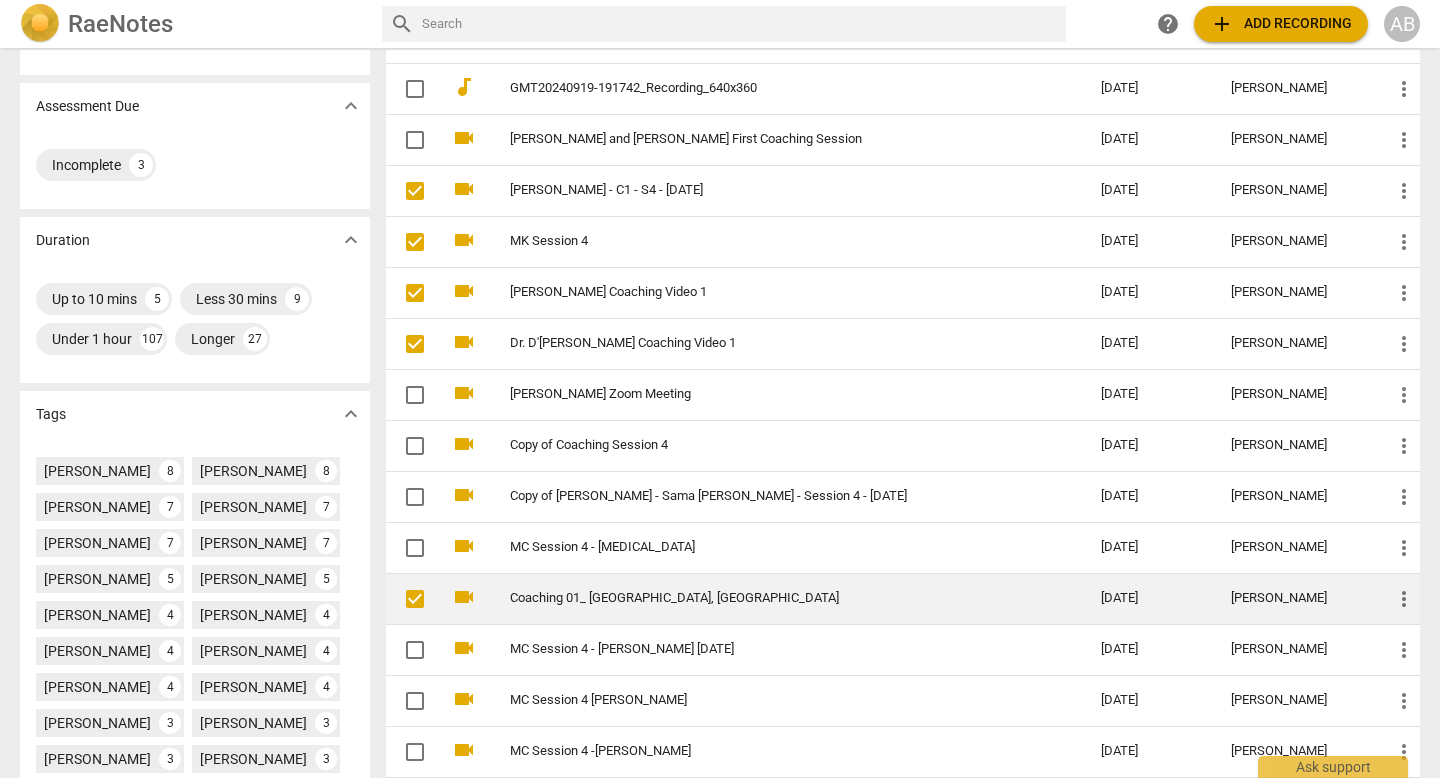 scroll, scrollTop: 0, scrollLeft: 0, axis: both 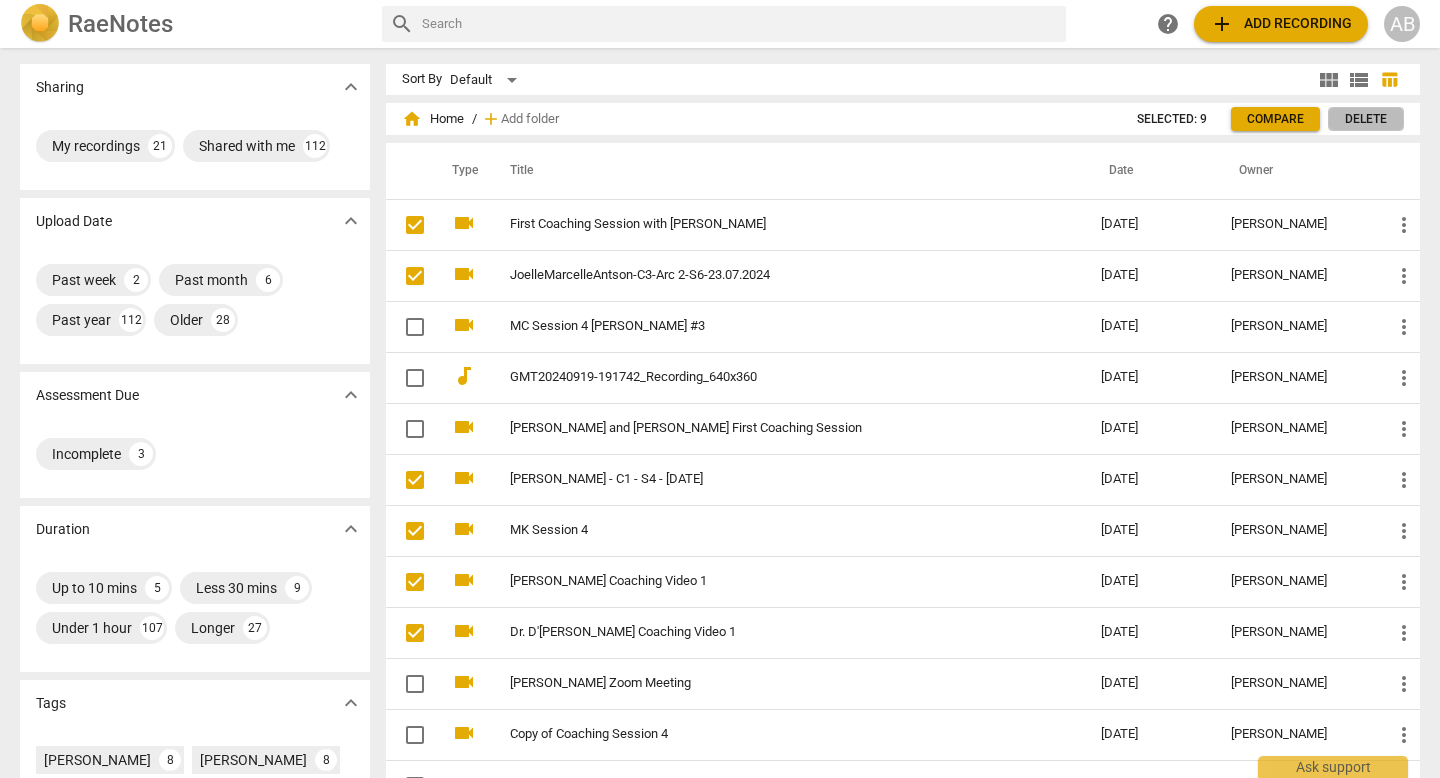 click on "Delete" at bounding box center [1366, 119] 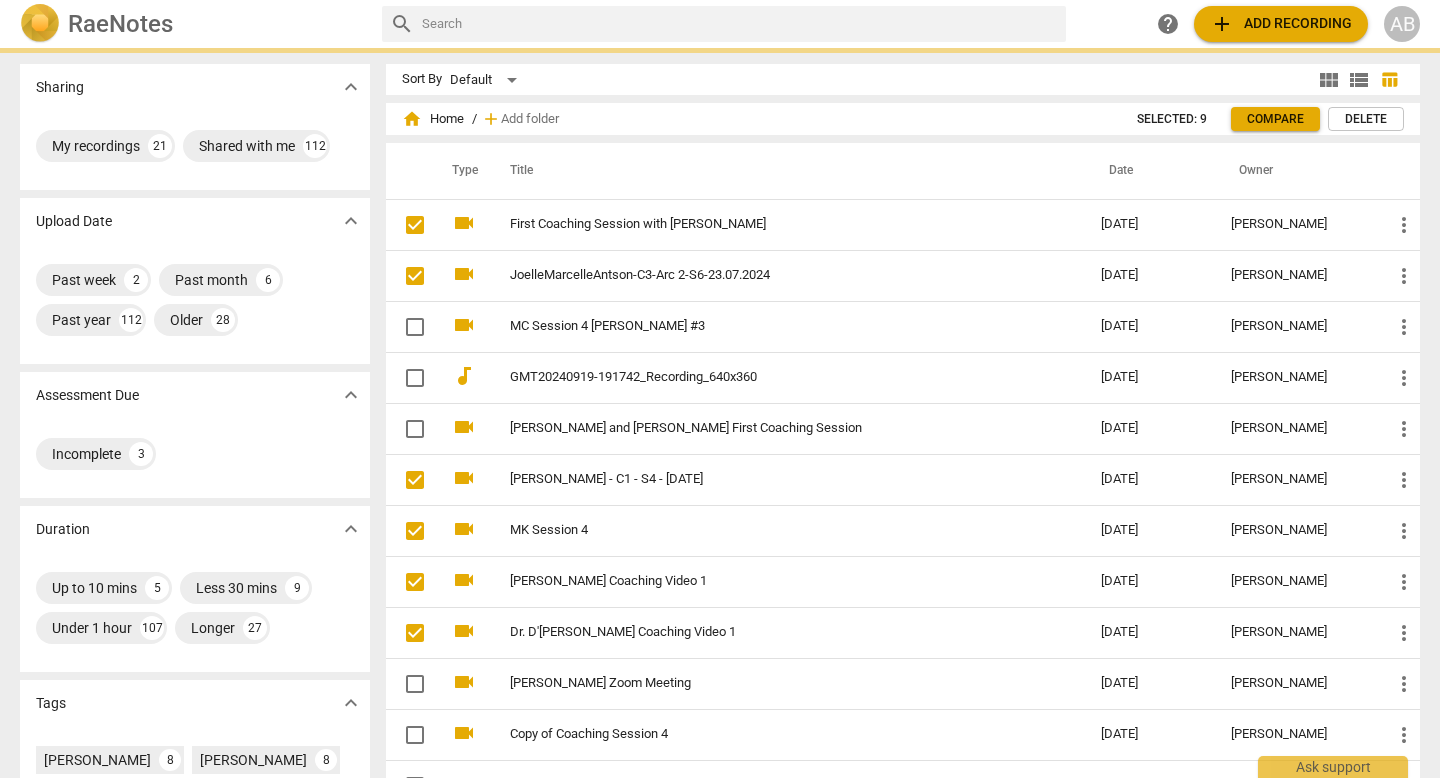 checkbox on "false" 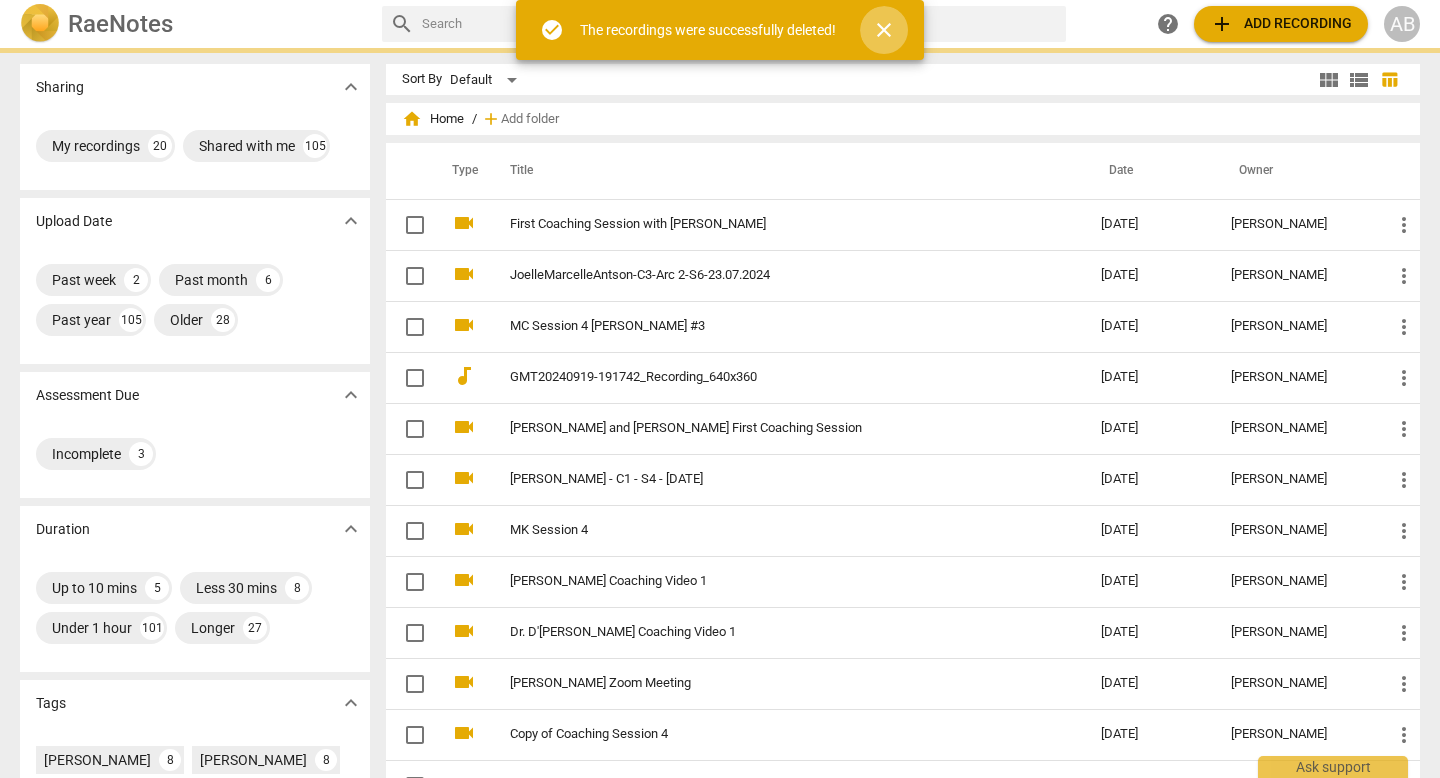 click on "close" at bounding box center [884, 30] 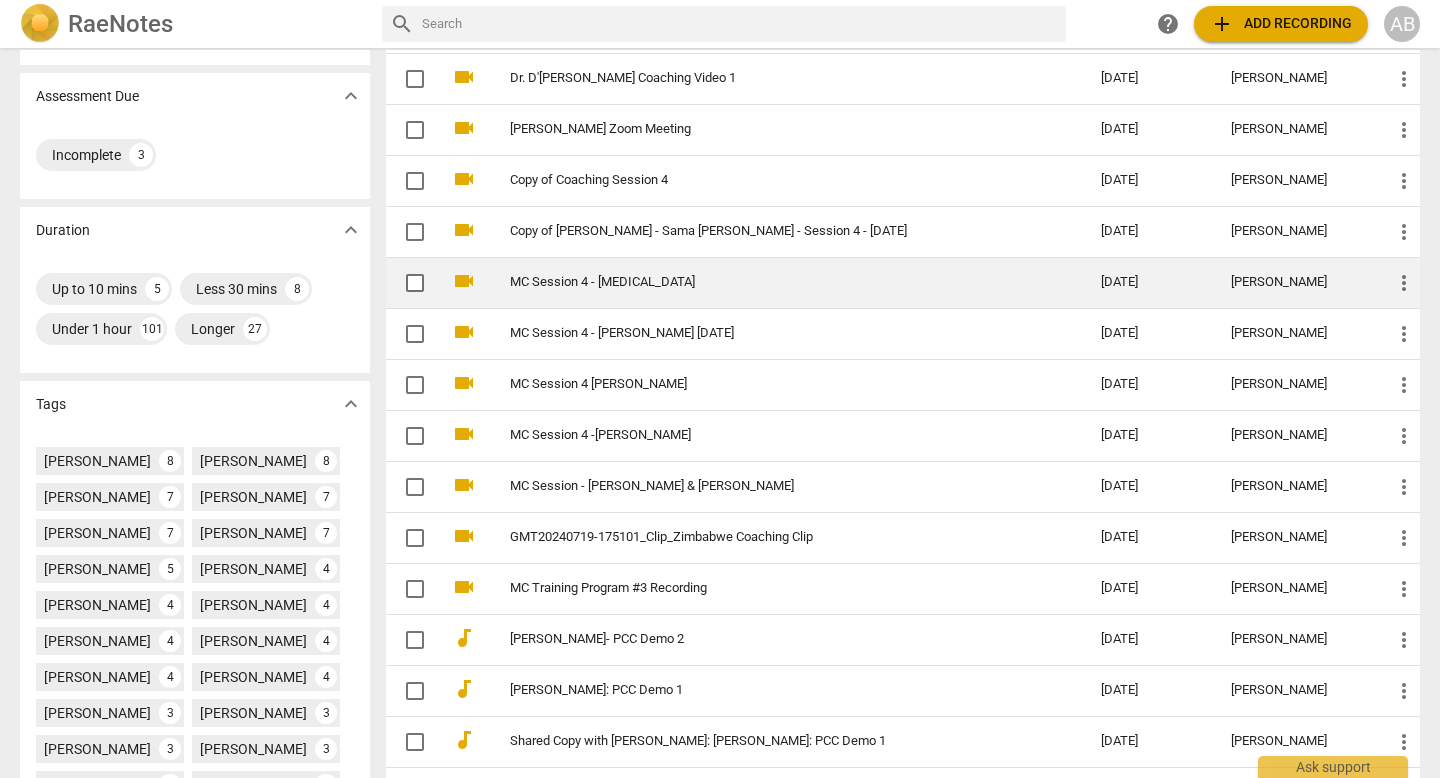 scroll, scrollTop: 562, scrollLeft: 0, axis: vertical 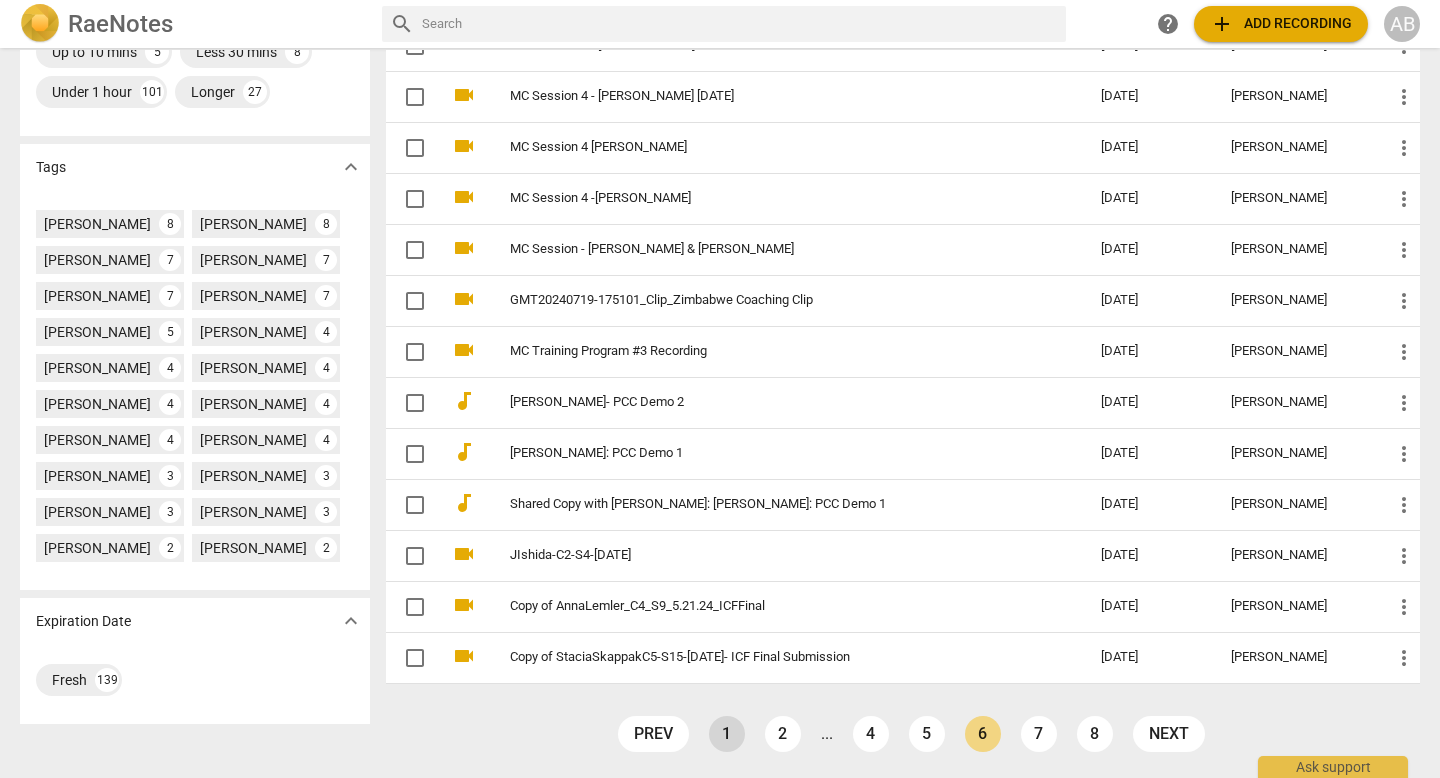 click on "1" at bounding box center (727, 734) 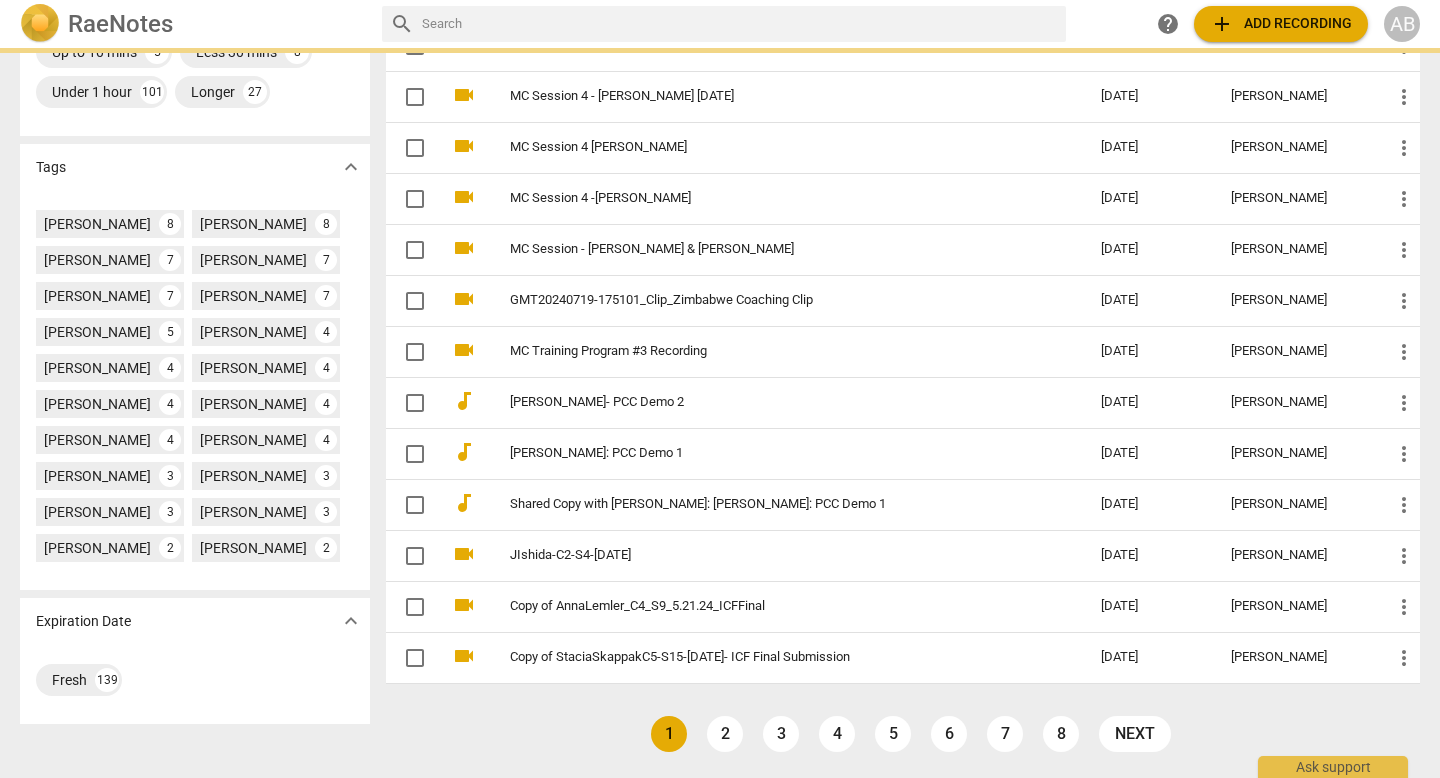 scroll, scrollTop: 0, scrollLeft: 0, axis: both 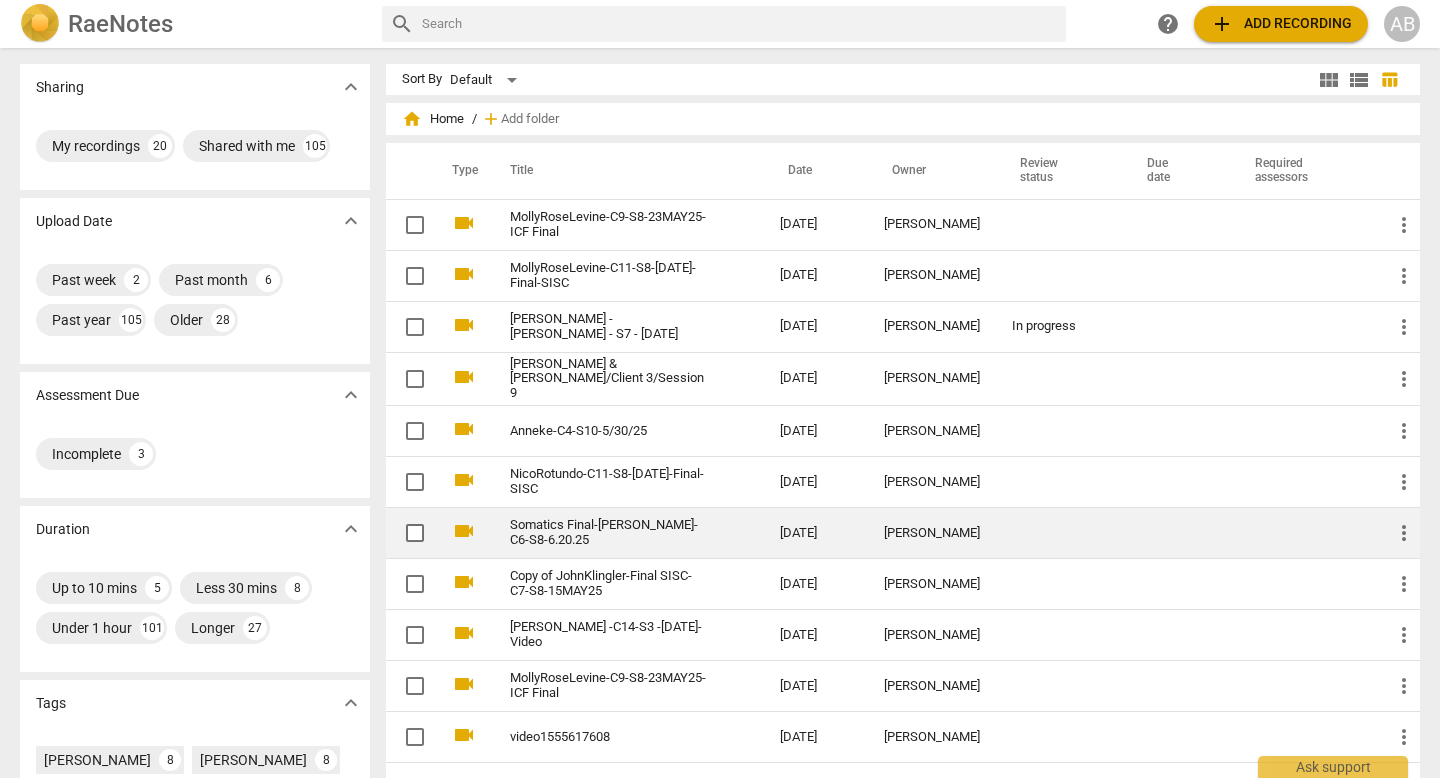 click on "Somatics Final-[PERSON_NAME]-C6-S8-6.20.25" at bounding box center [609, 533] 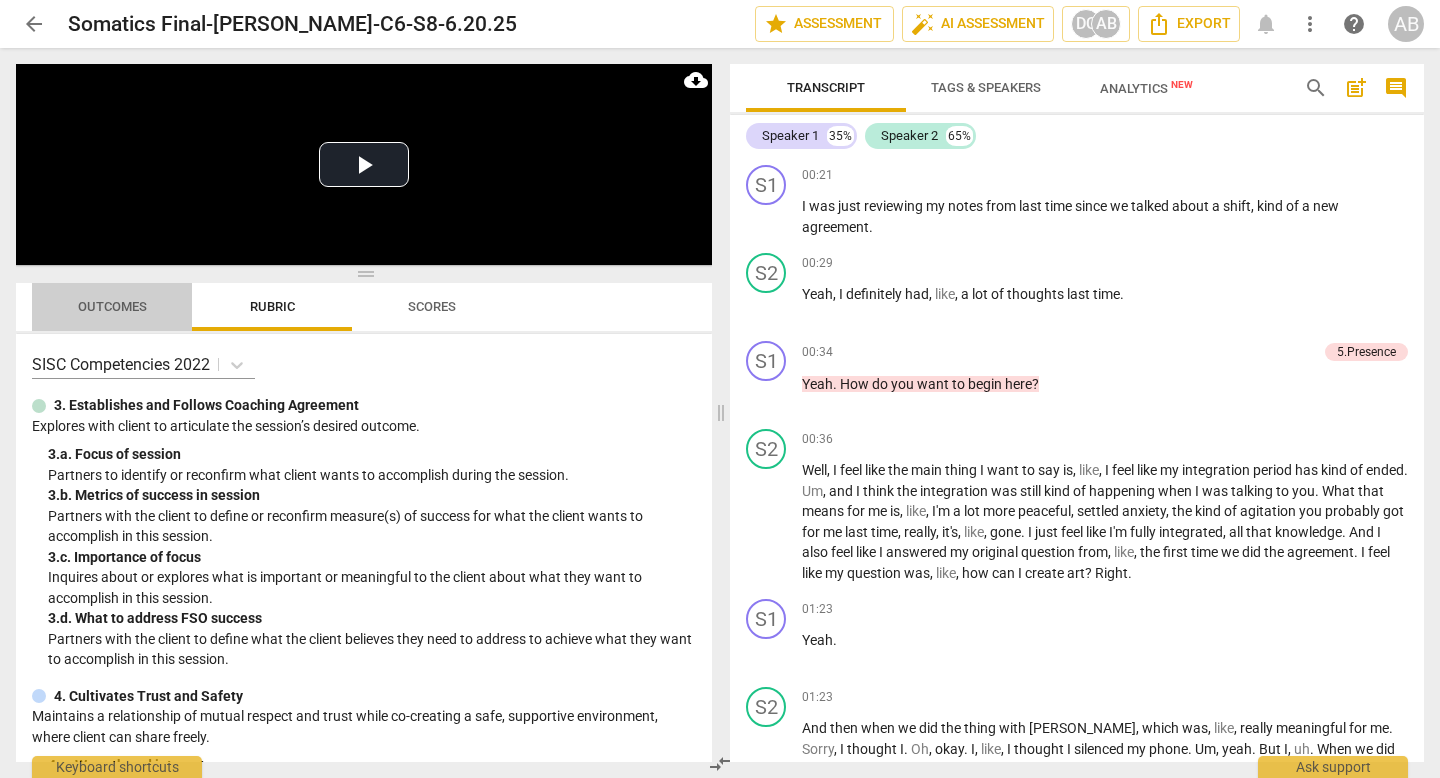 click on "Outcomes" at bounding box center [112, 307] 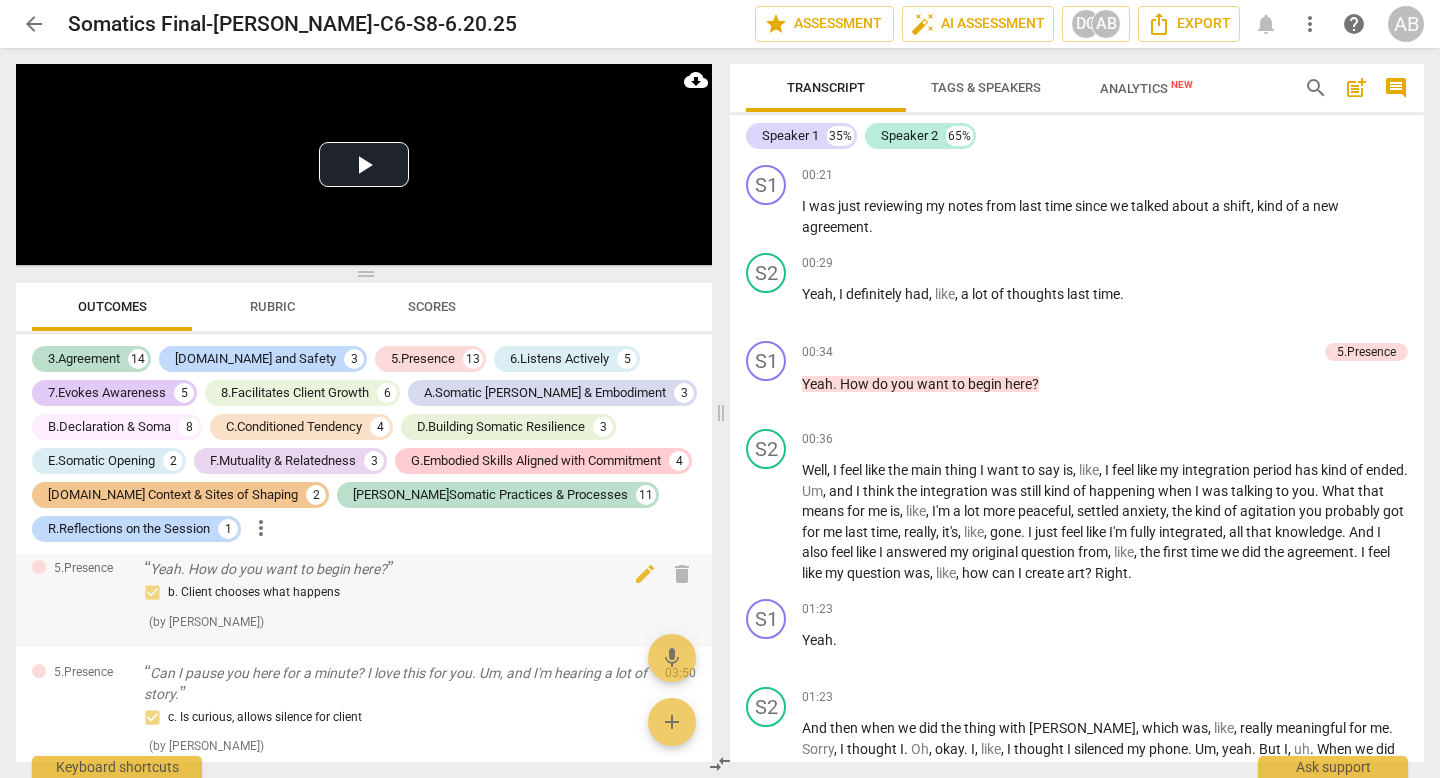 scroll, scrollTop: 17, scrollLeft: 0, axis: vertical 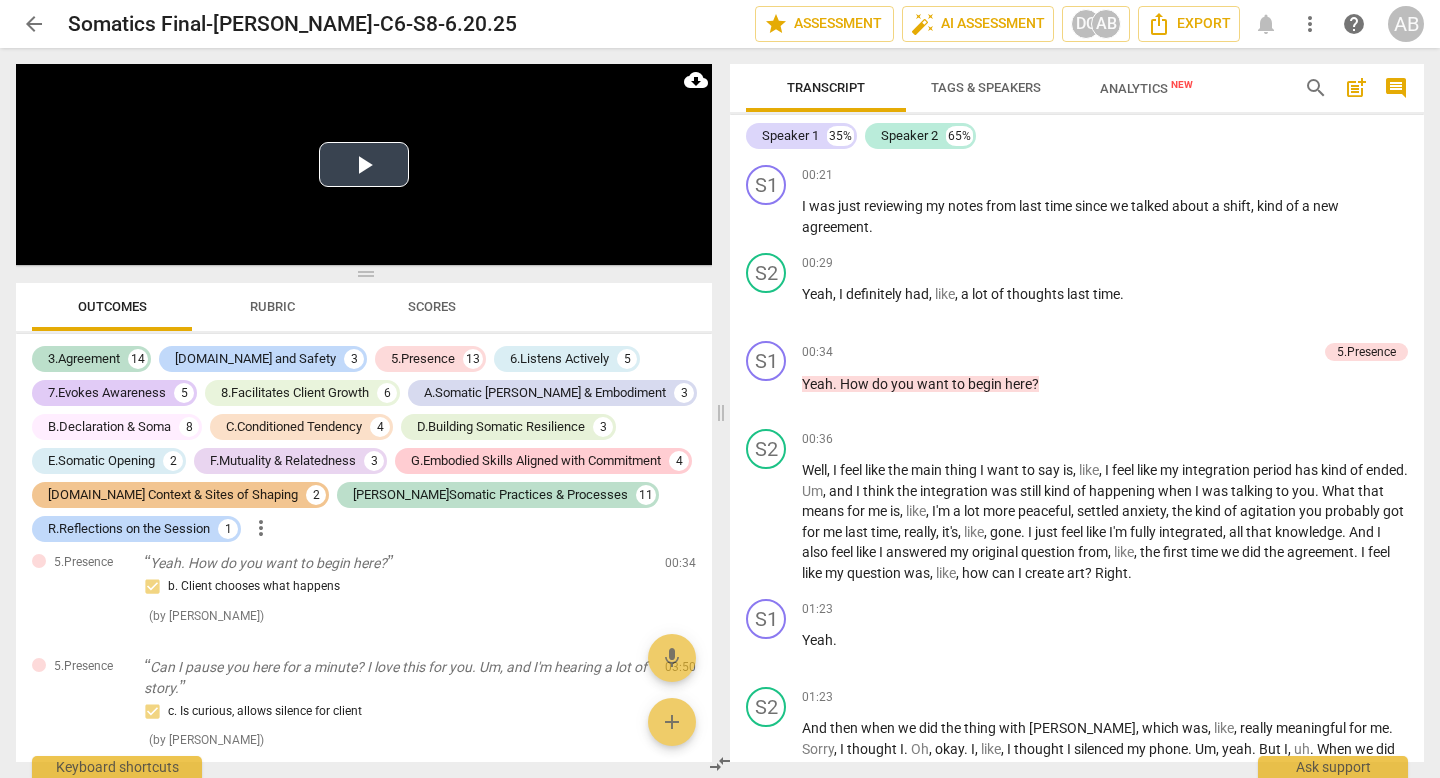 click on "Play Video" at bounding box center (364, 164) 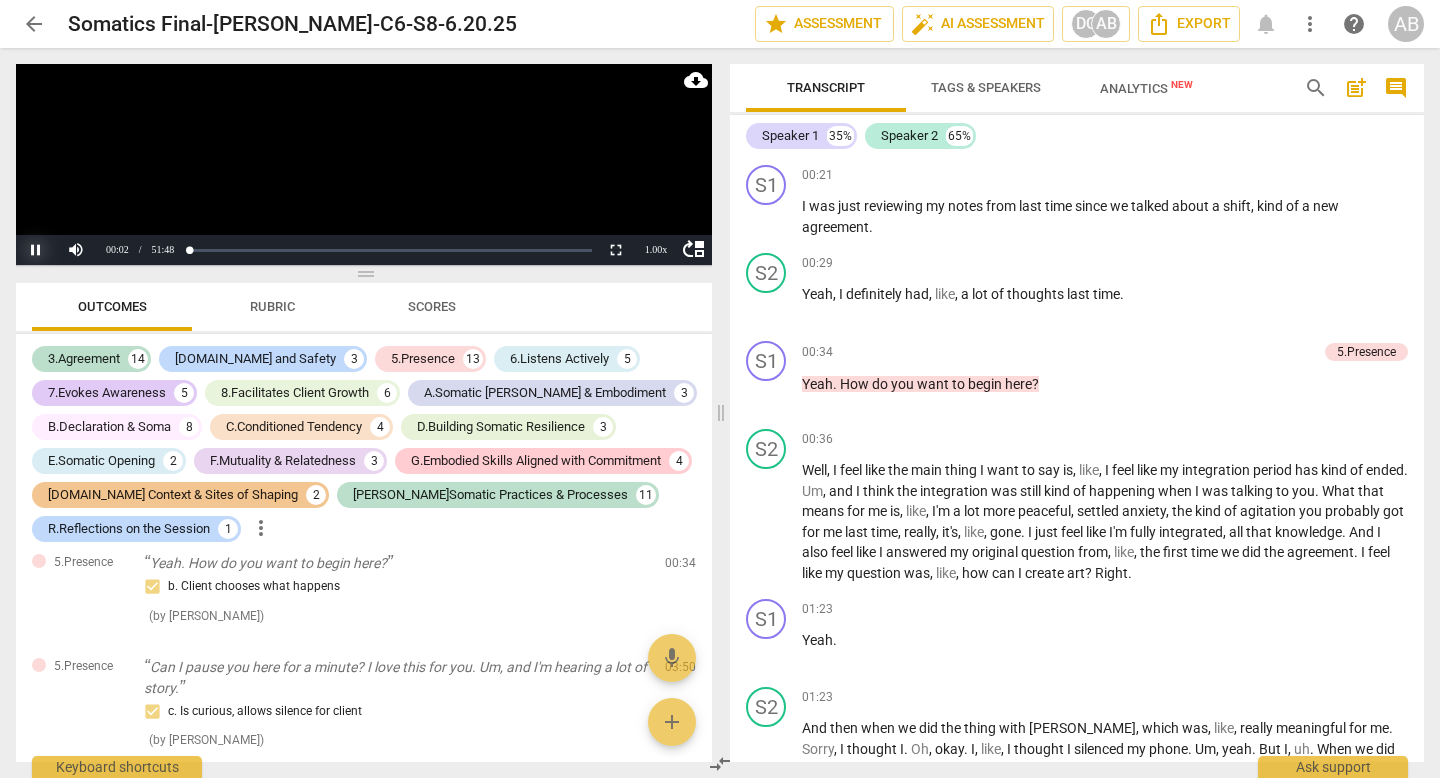 click on "Pause" at bounding box center [36, 250] 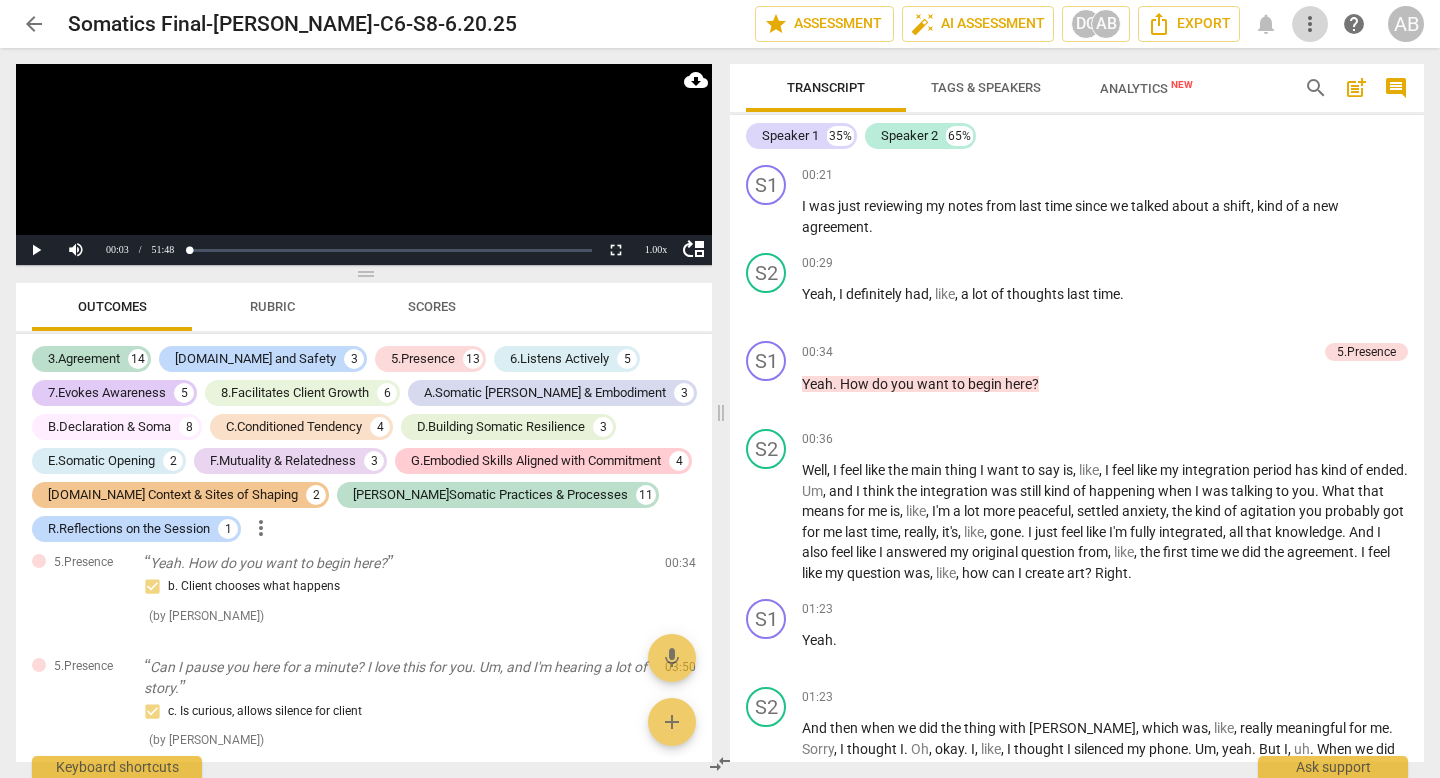 click on "more_vert" at bounding box center (1310, 24) 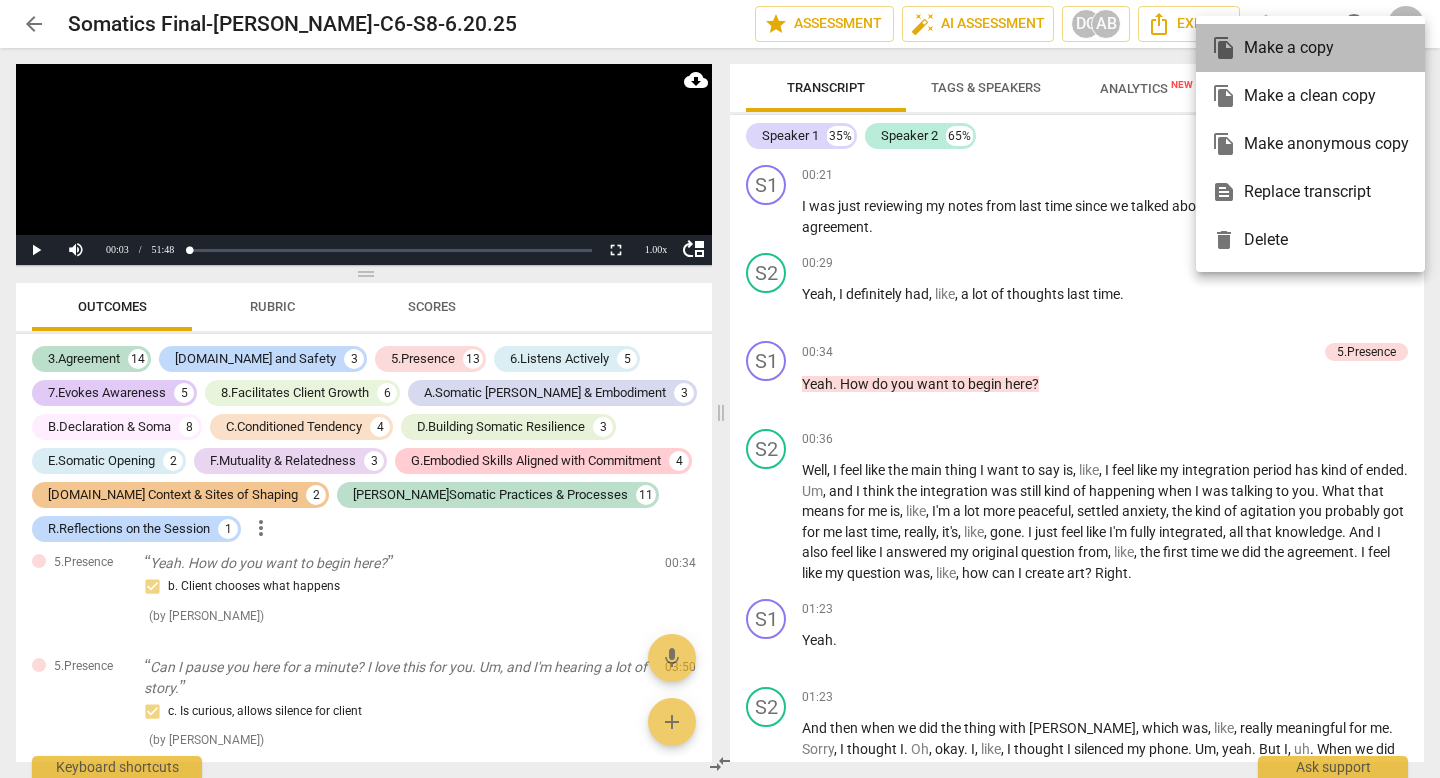 click on "file_copy    Make a copy" at bounding box center [1310, 48] 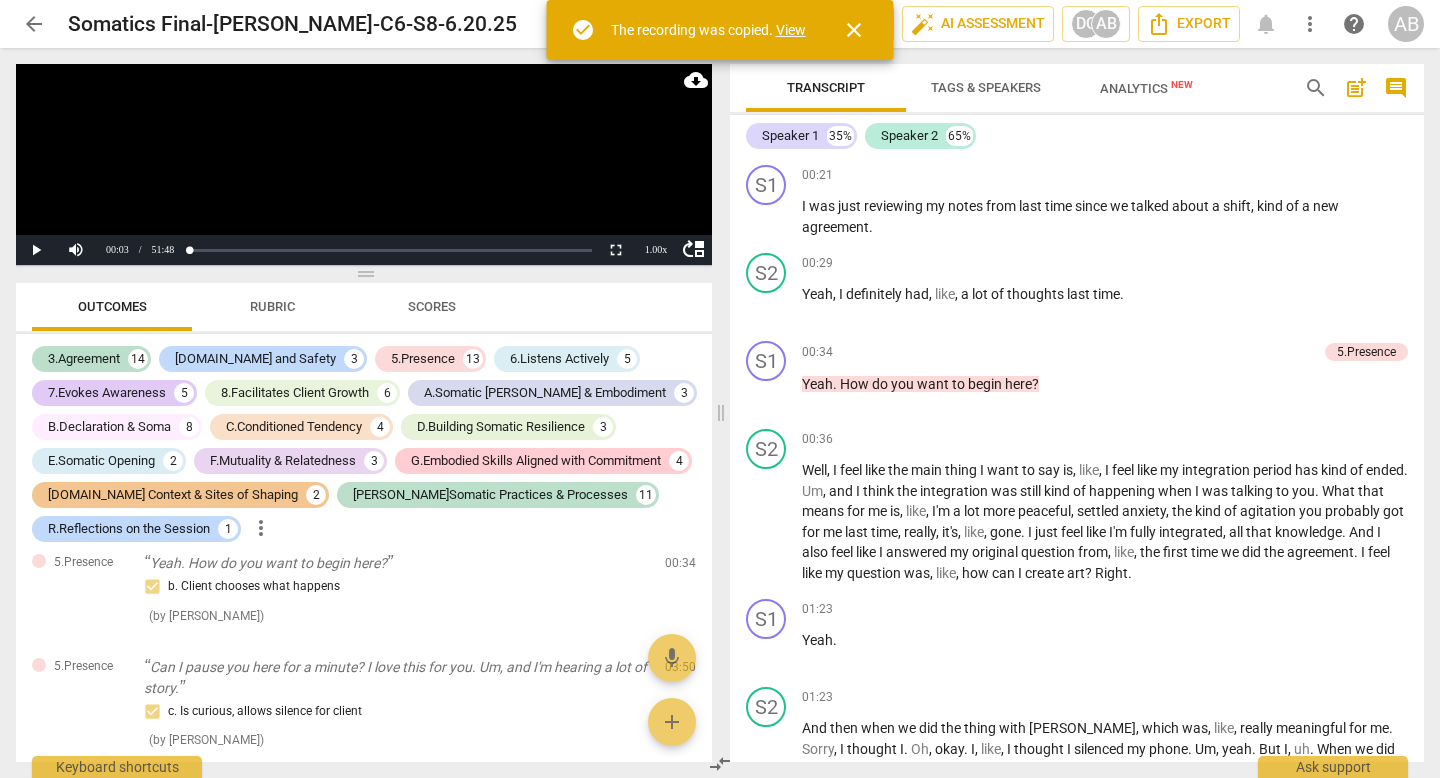 click on "View" at bounding box center (791, 30) 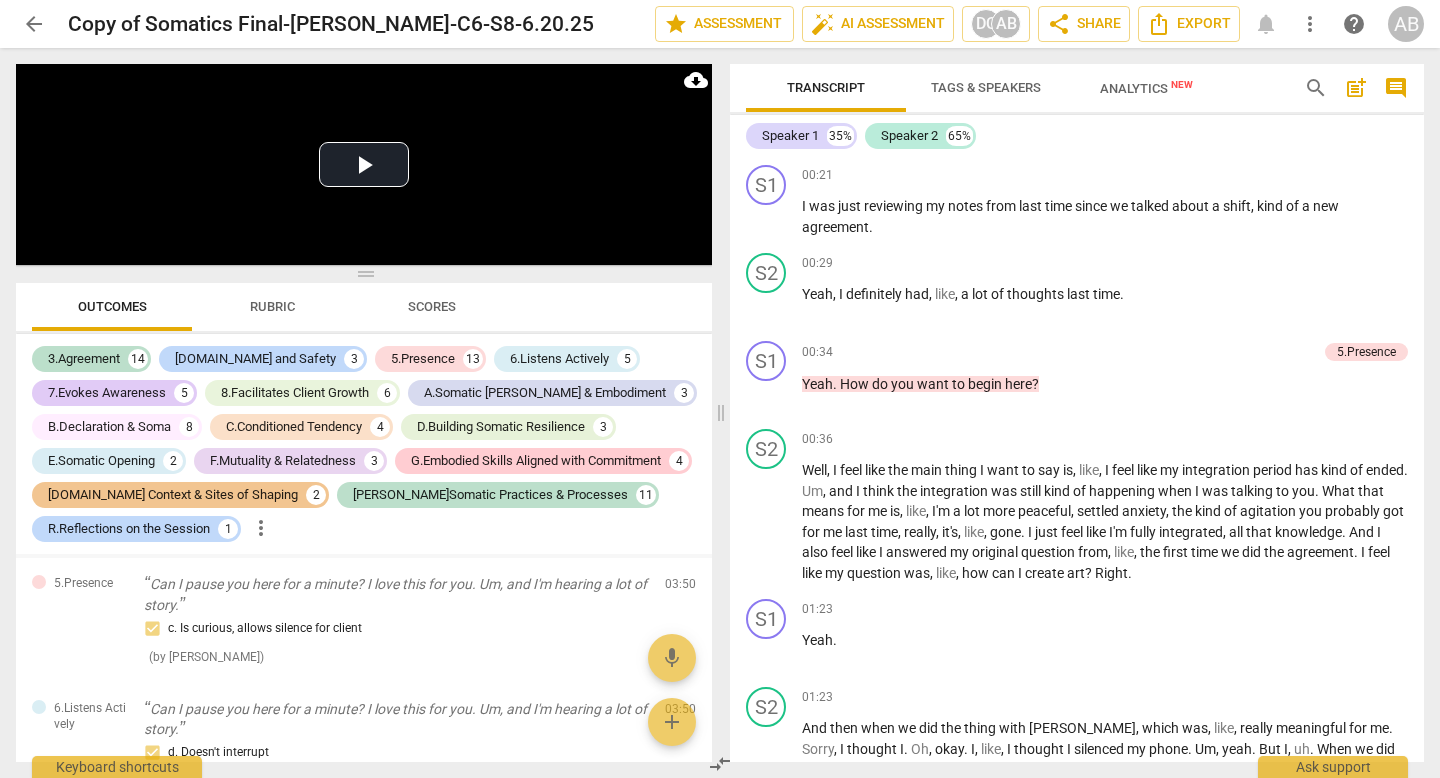 scroll, scrollTop: 98, scrollLeft: 0, axis: vertical 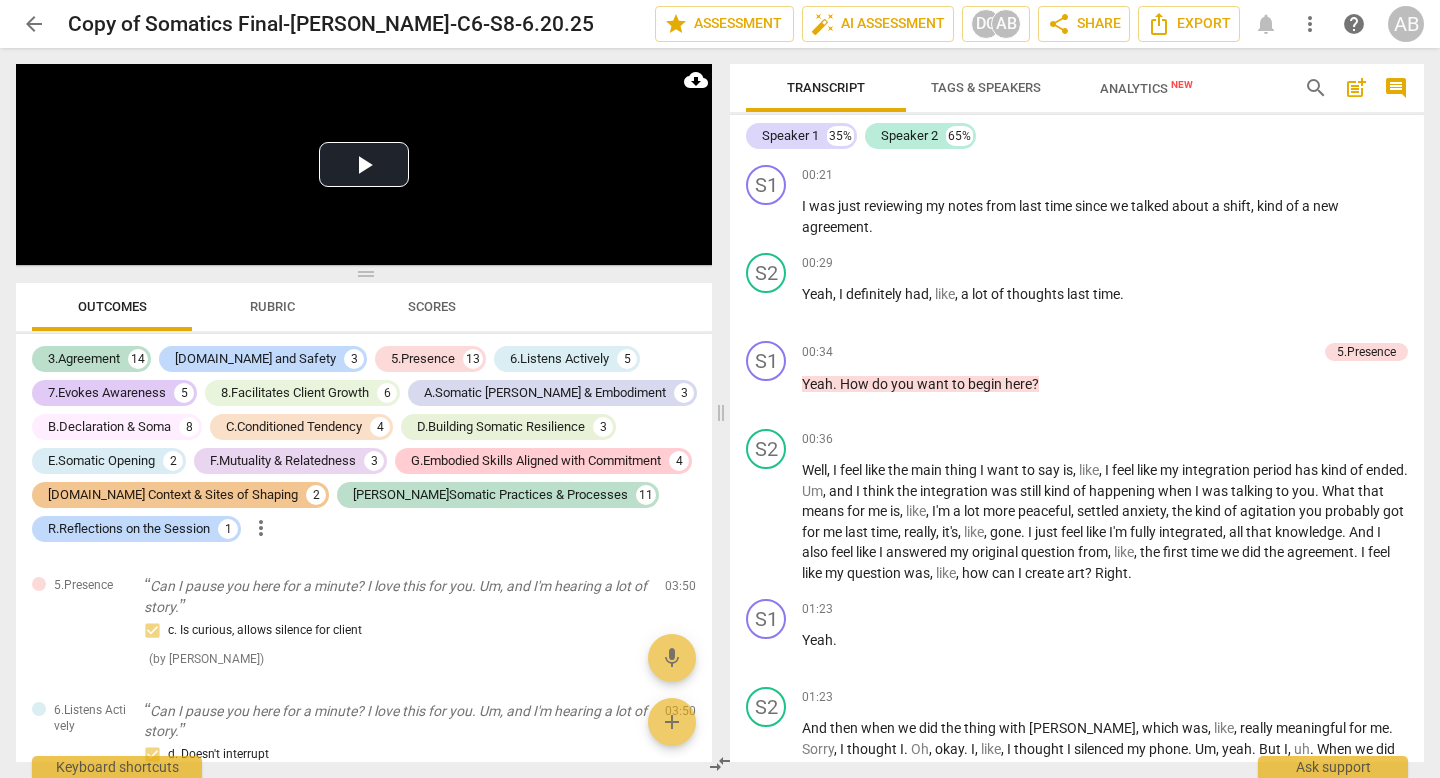 click on "Tags & Speakers" at bounding box center (986, 87) 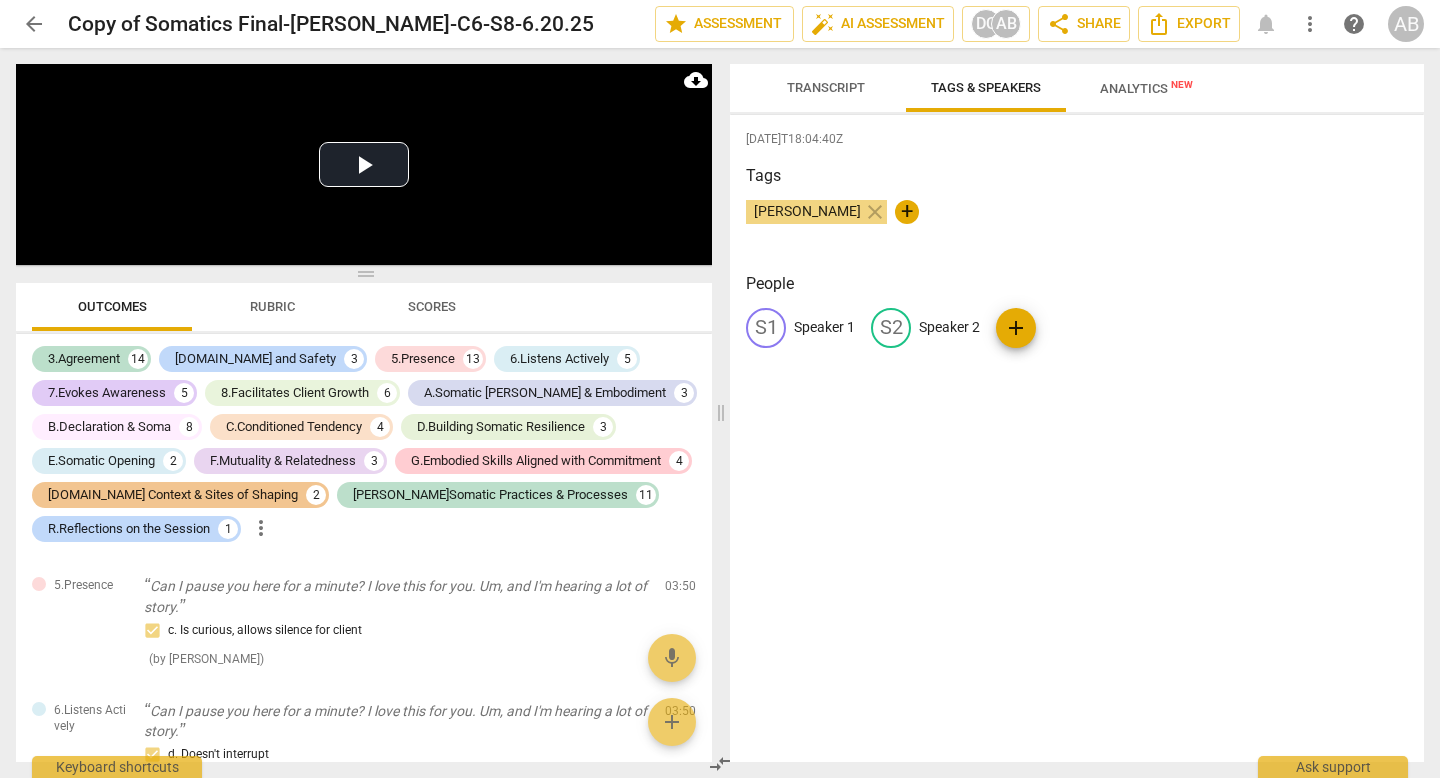 click on "Transcript" at bounding box center (826, 87) 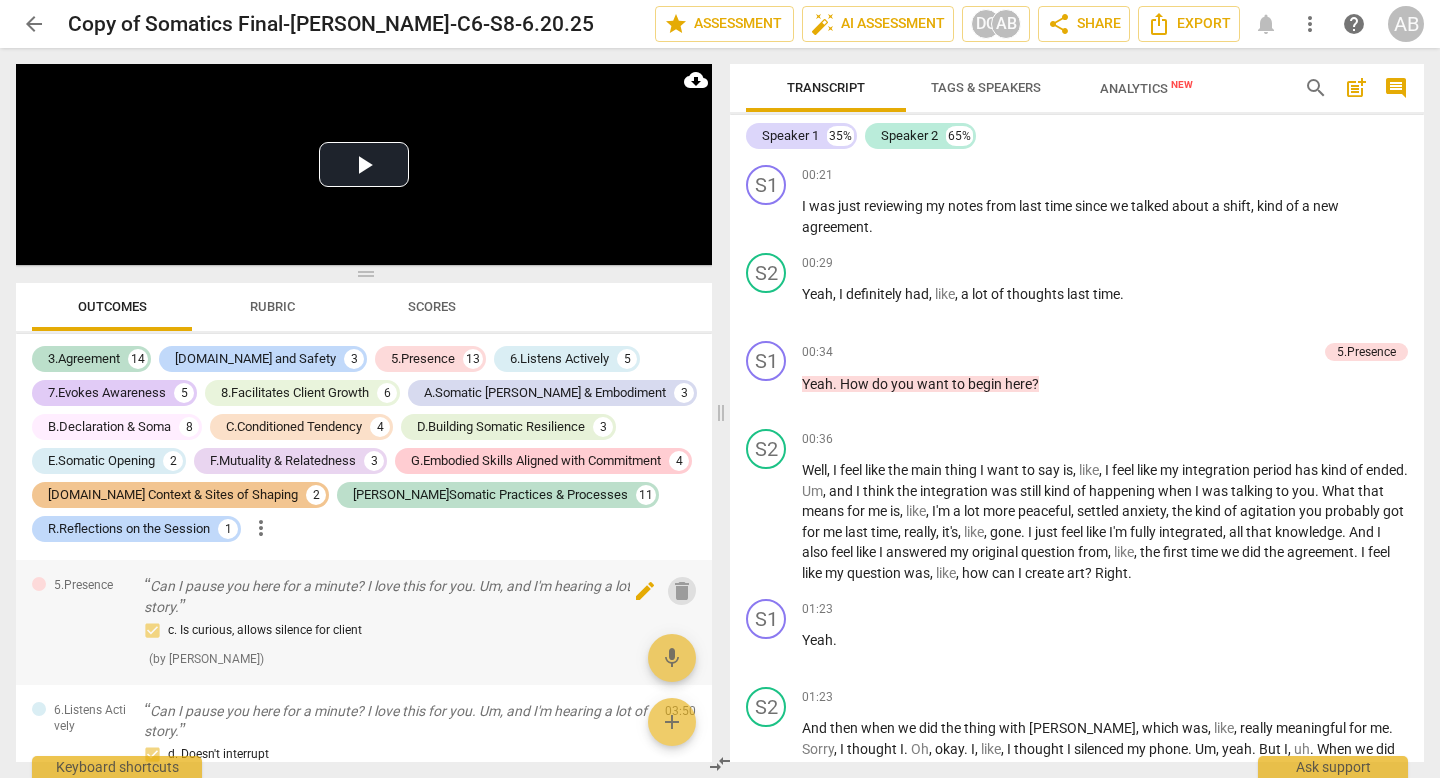click on "delete" at bounding box center (682, 591) 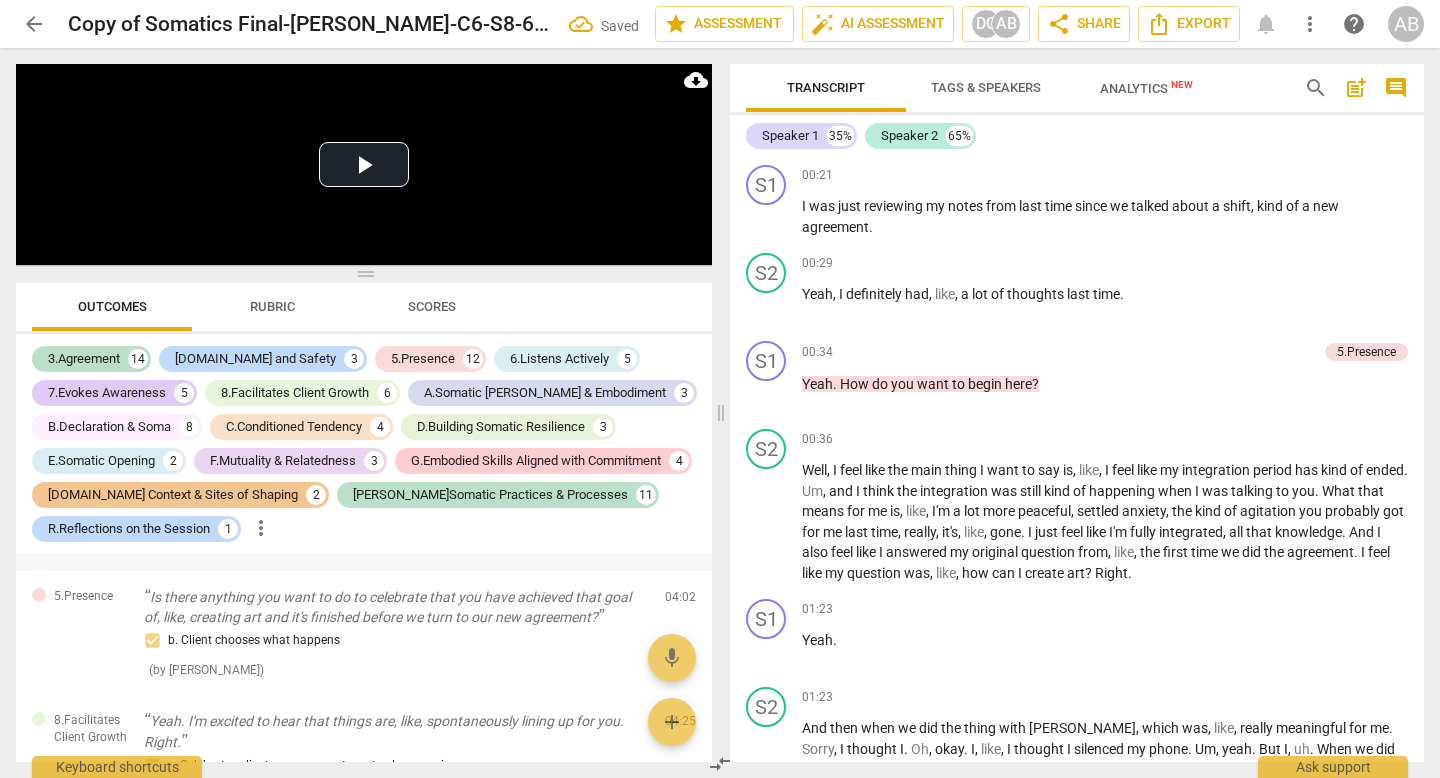 scroll, scrollTop: 216, scrollLeft: 0, axis: vertical 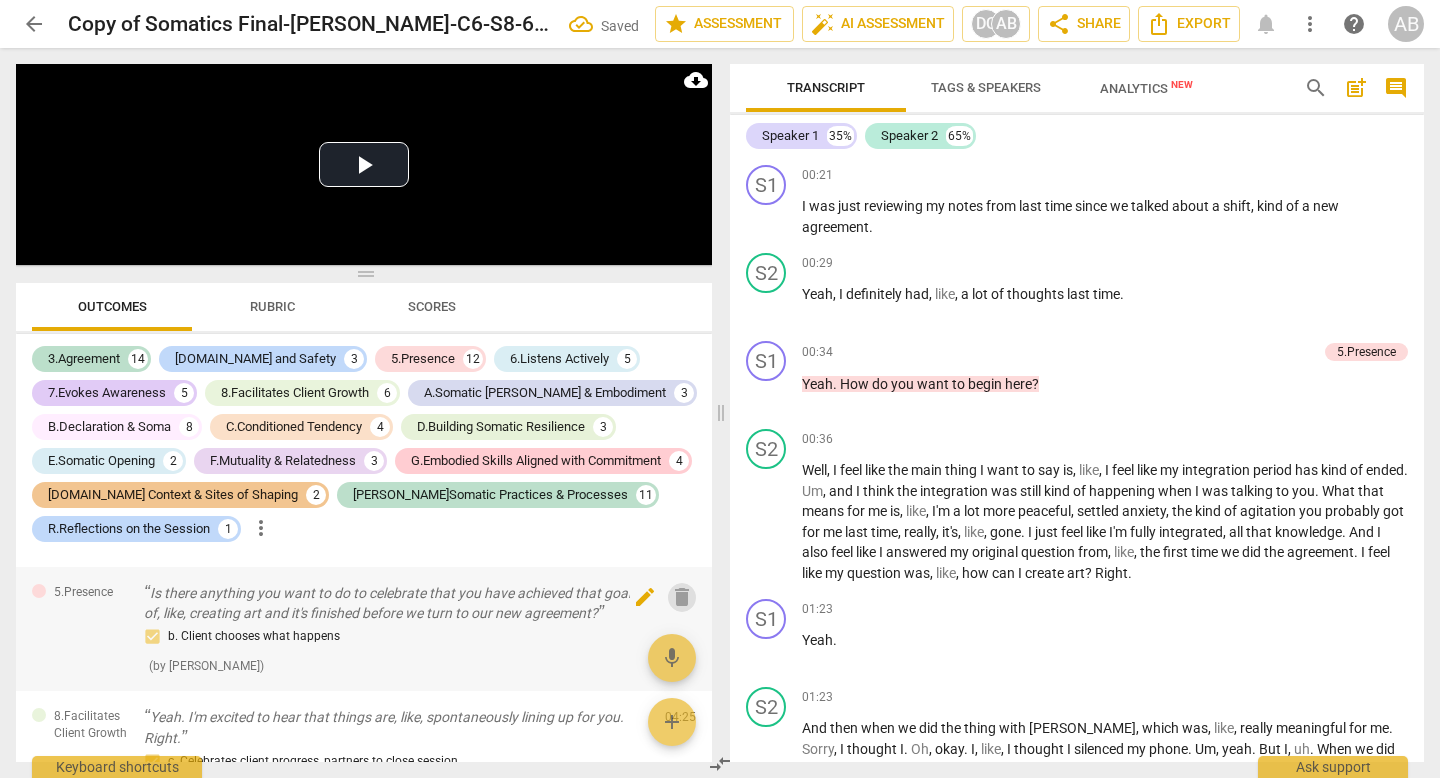 click on "delete" at bounding box center [682, 597] 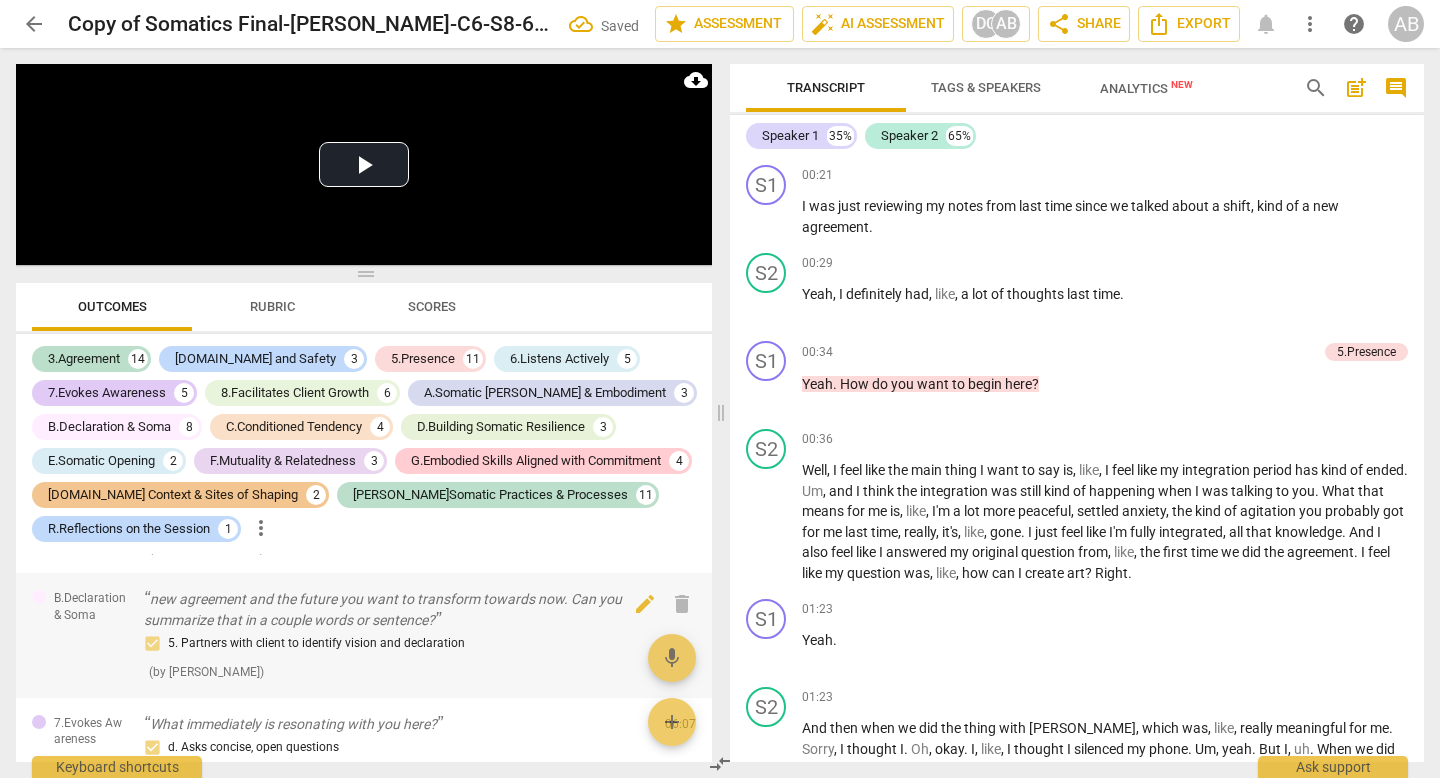 scroll, scrollTop: 337, scrollLeft: 0, axis: vertical 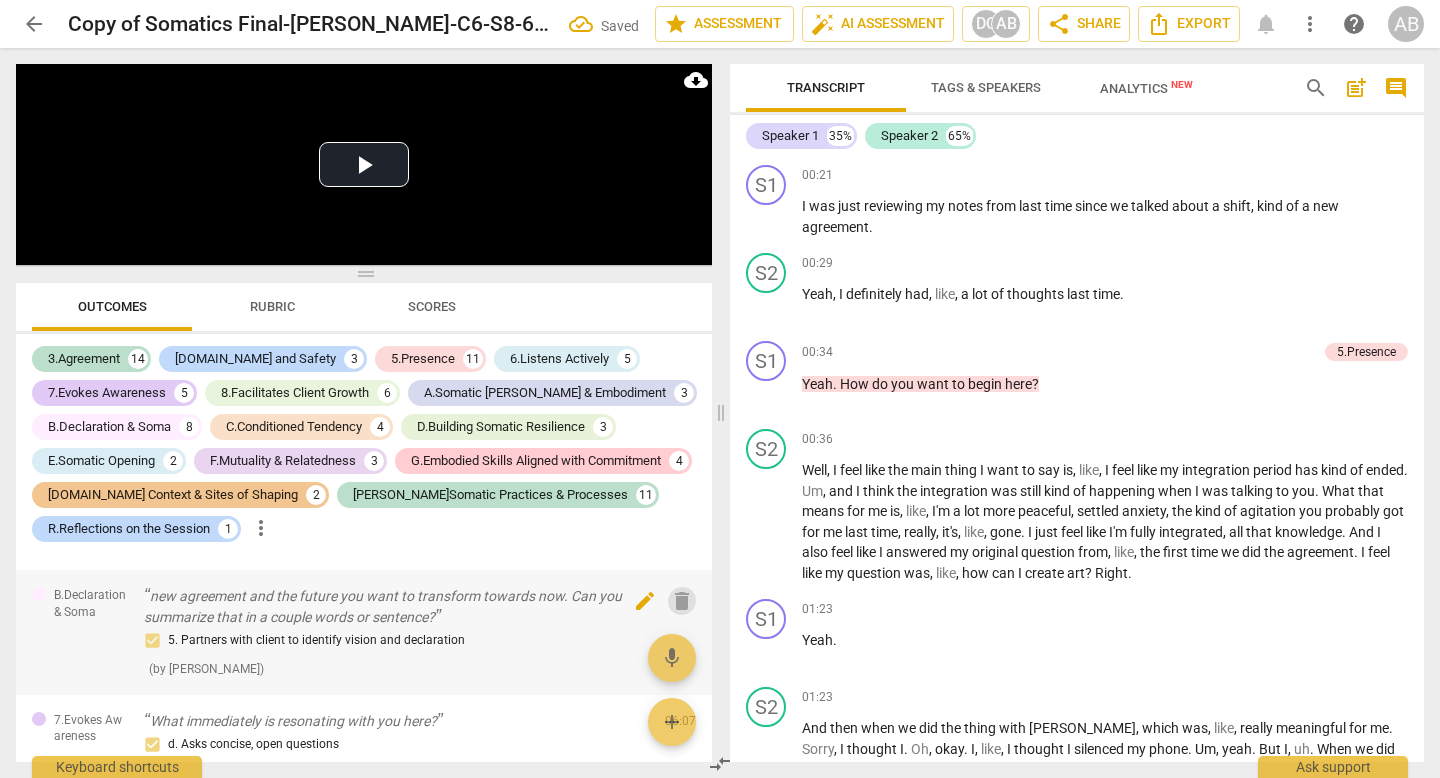 click on "delete" at bounding box center [682, 601] 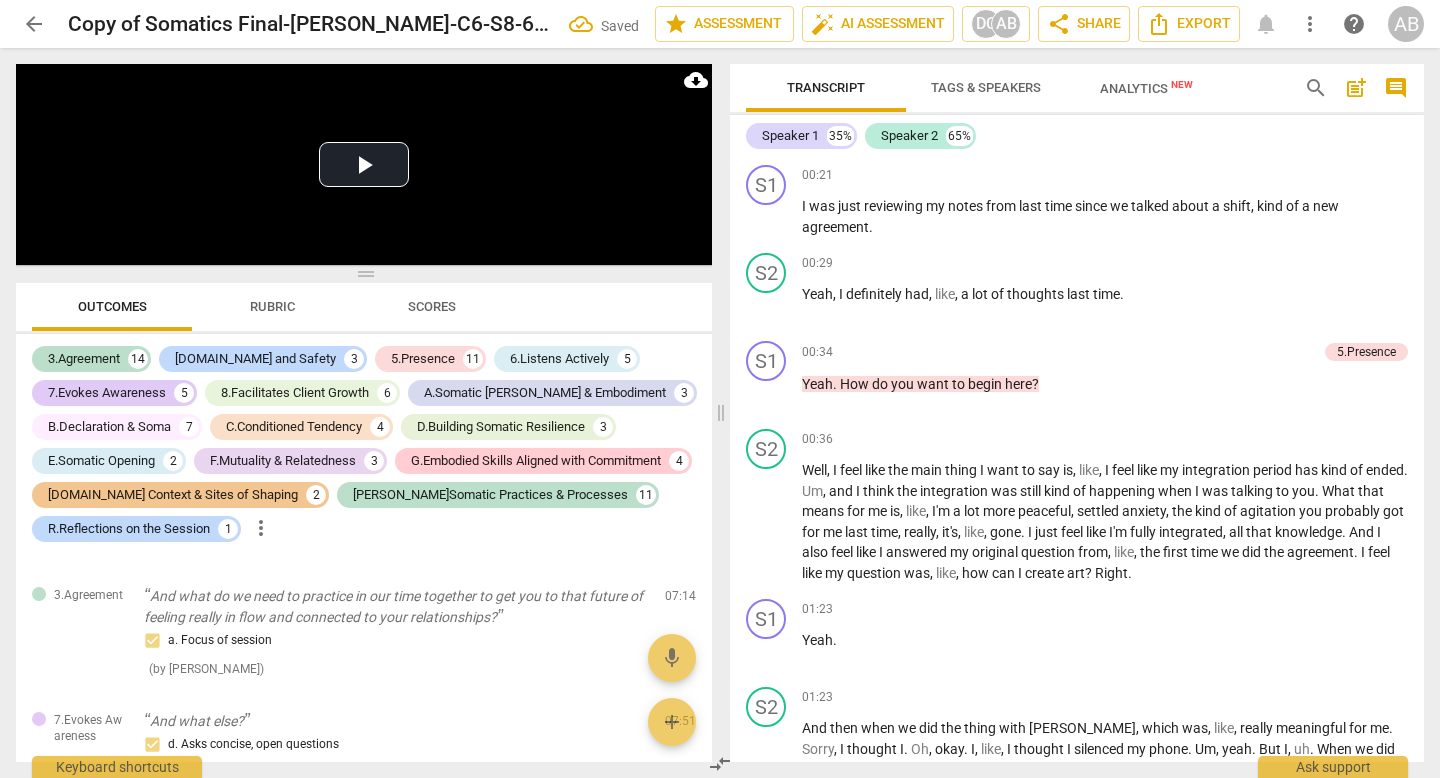 scroll, scrollTop: 701, scrollLeft: 0, axis: vertical 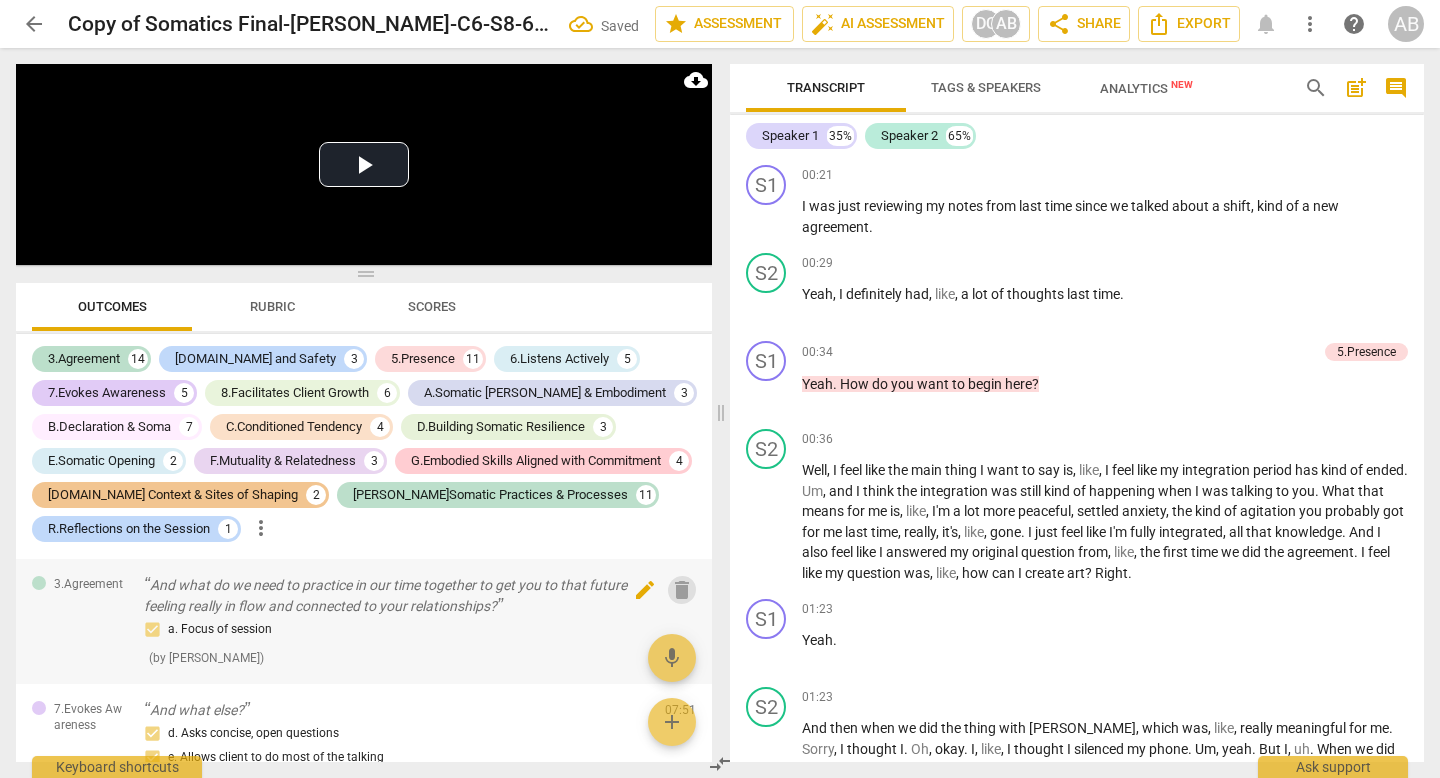 click on "delete" at bounding box center (682, 590) 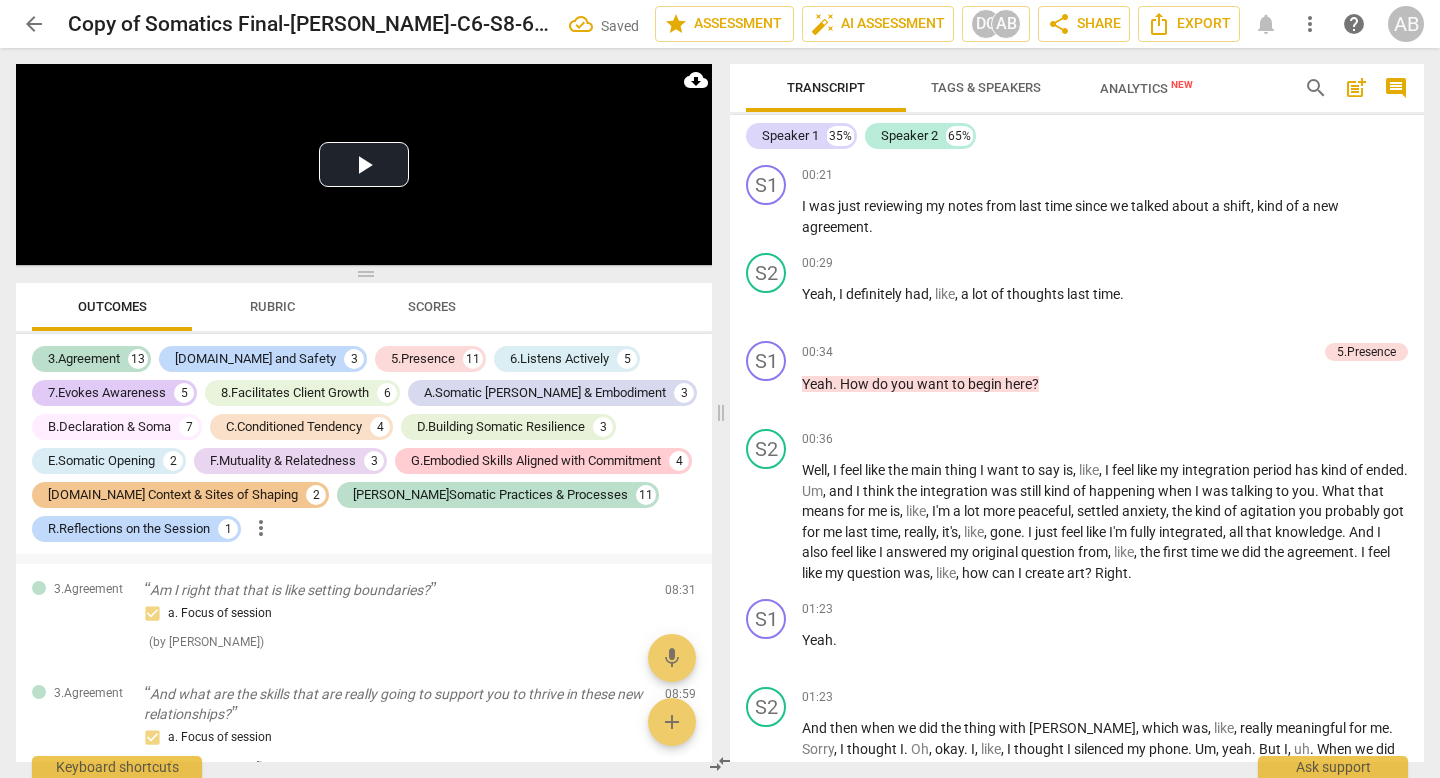 scroll, scrollTop: 1067, scrollLeft: 0, axis: vertical 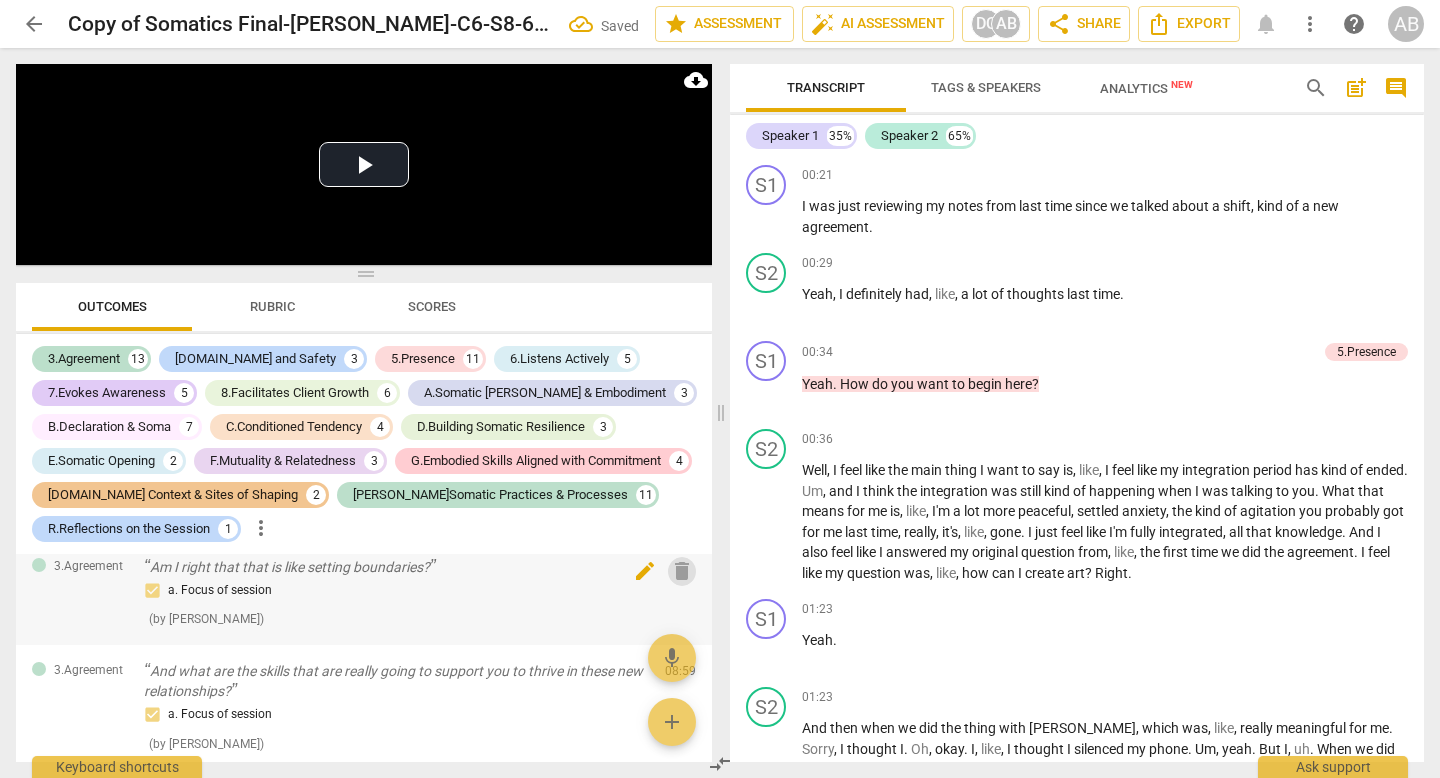 click on "delete" at bounding box center (682, 571) 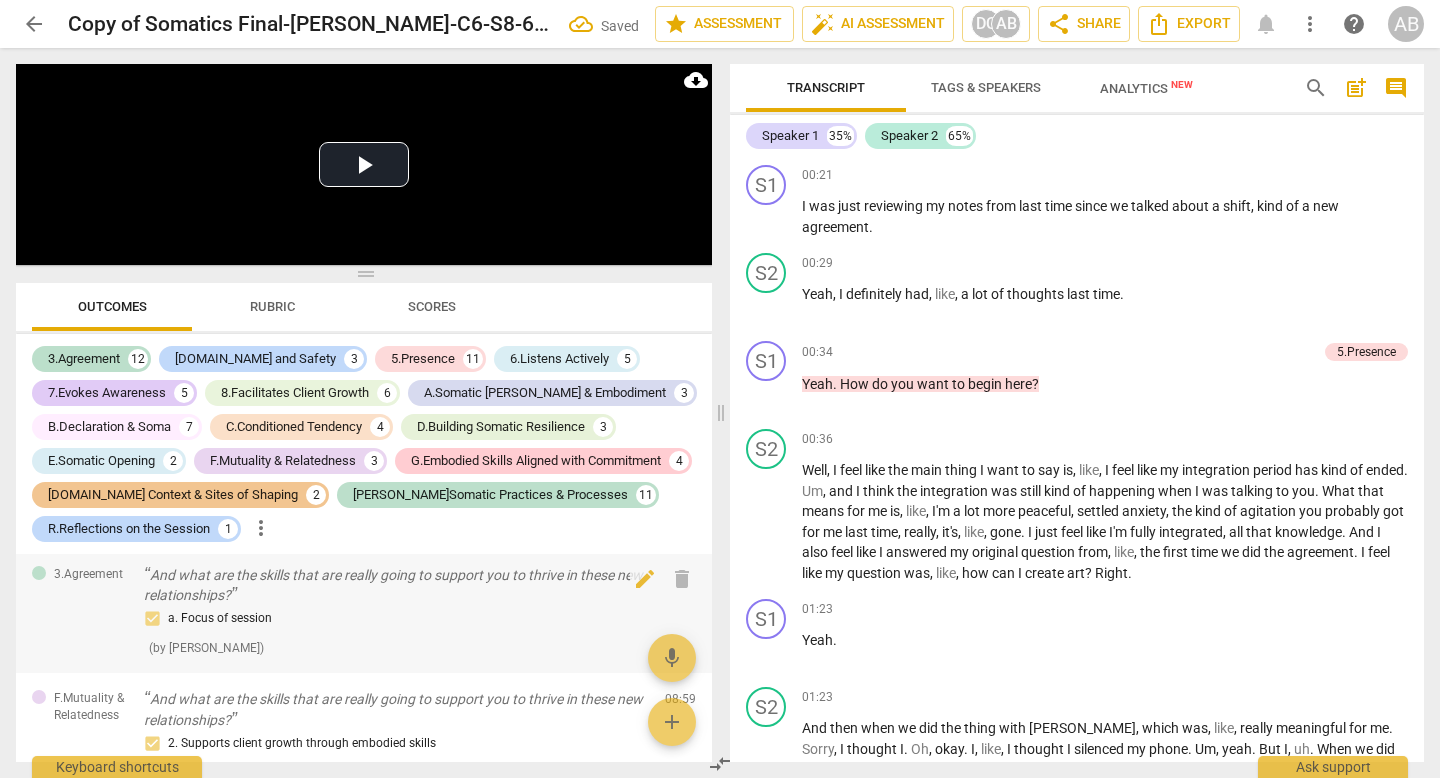 scroll, scrollTop: 1080, scrollLeft: 0, axis: vertical 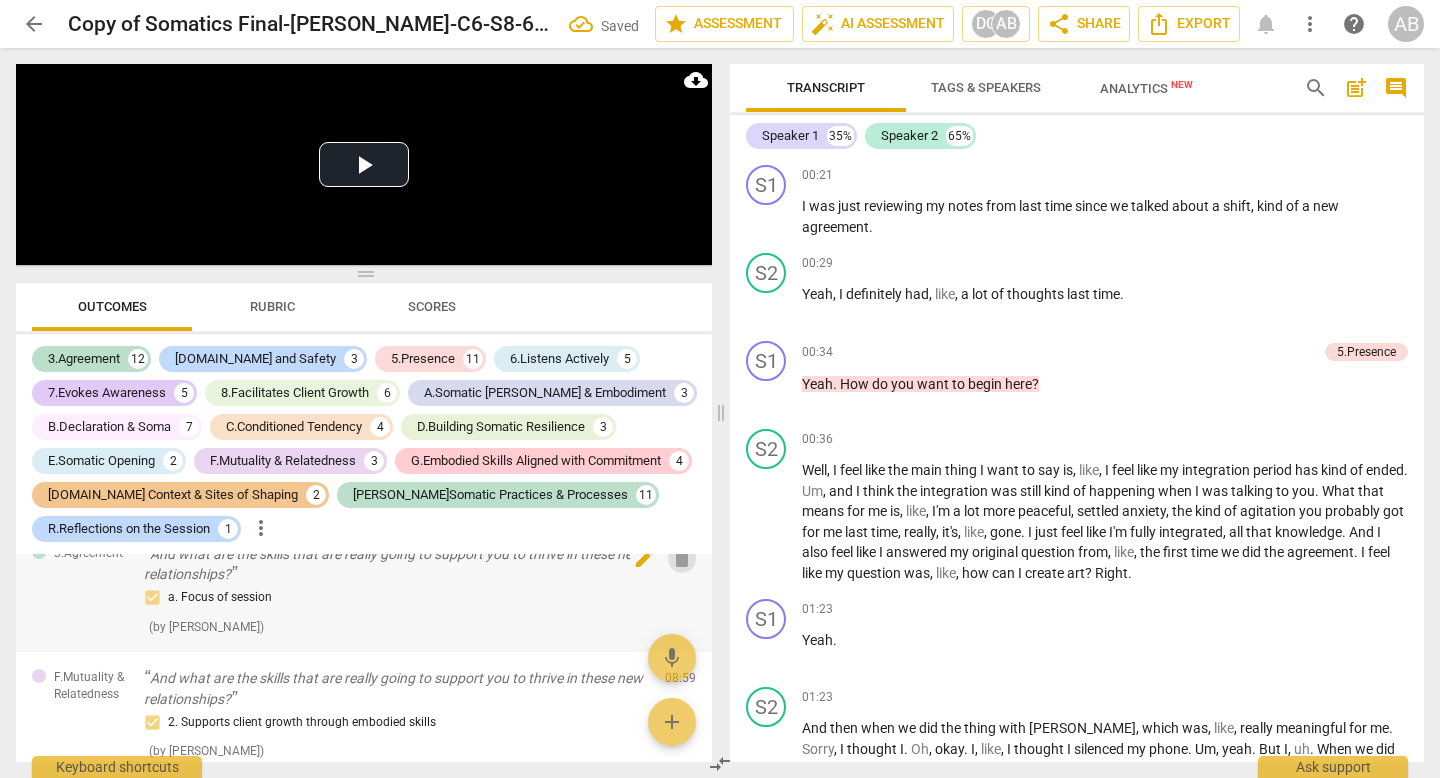 click on "delete" at bounding box center [682, 558] 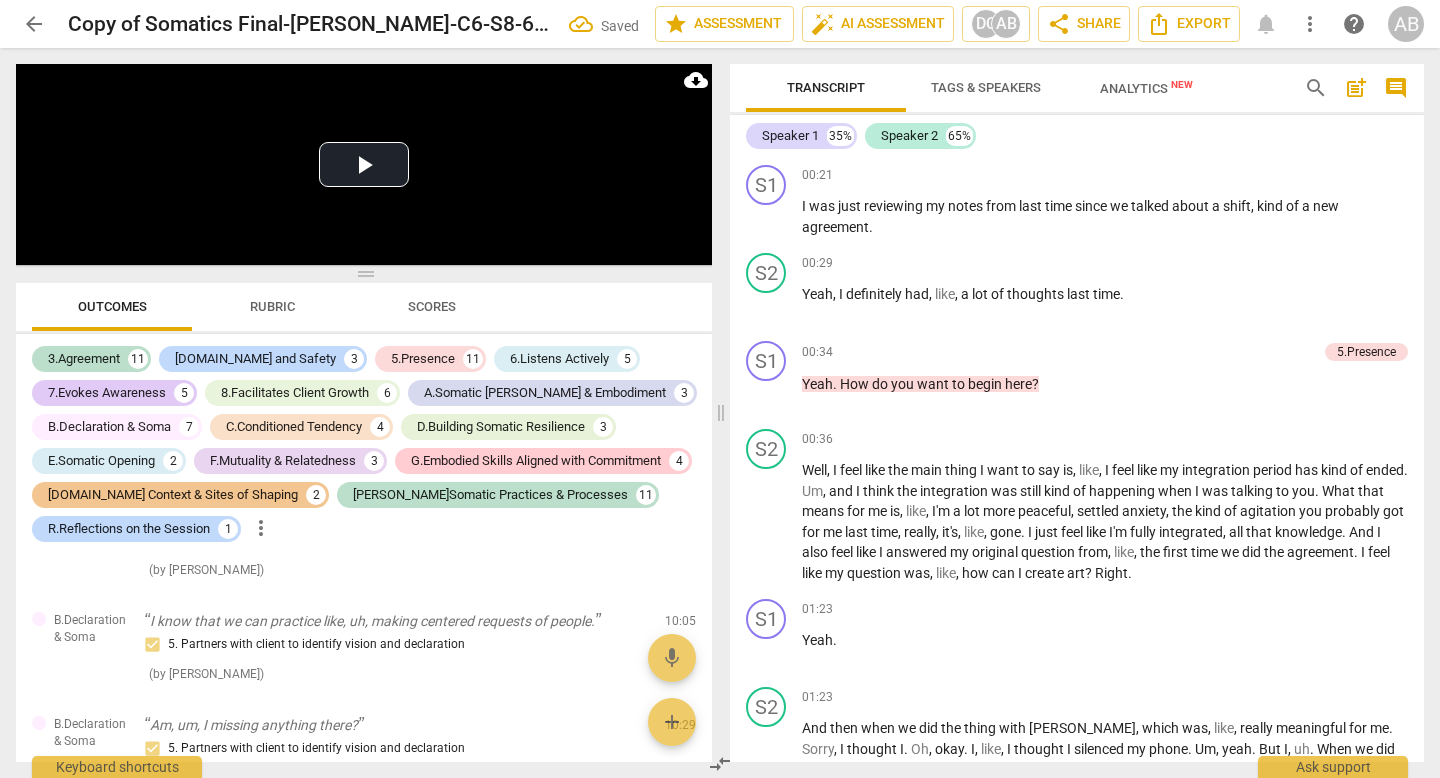 scroll, scrollTop: 1161, scrollLeft: 0, axis: vertical 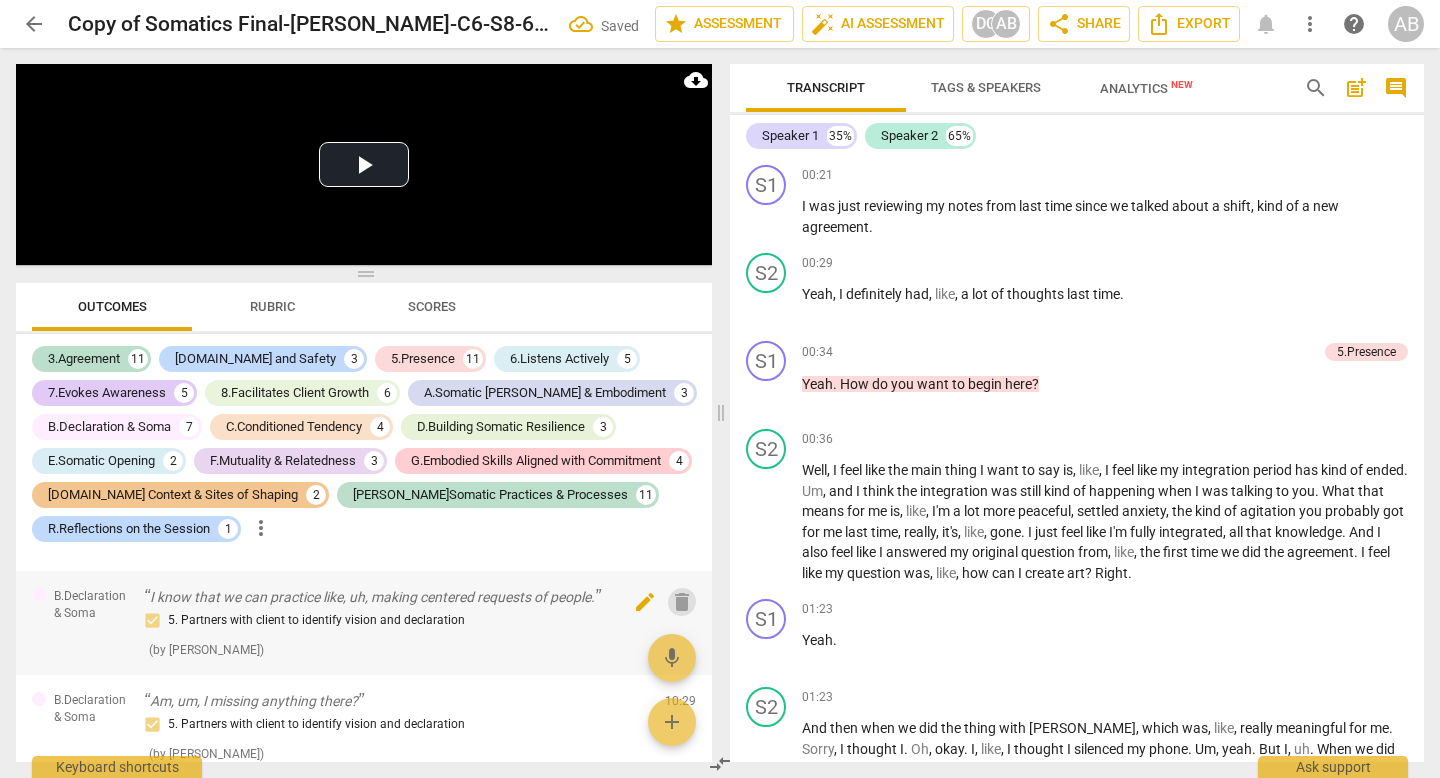 click on "delete" at bounding box center (682, 602) 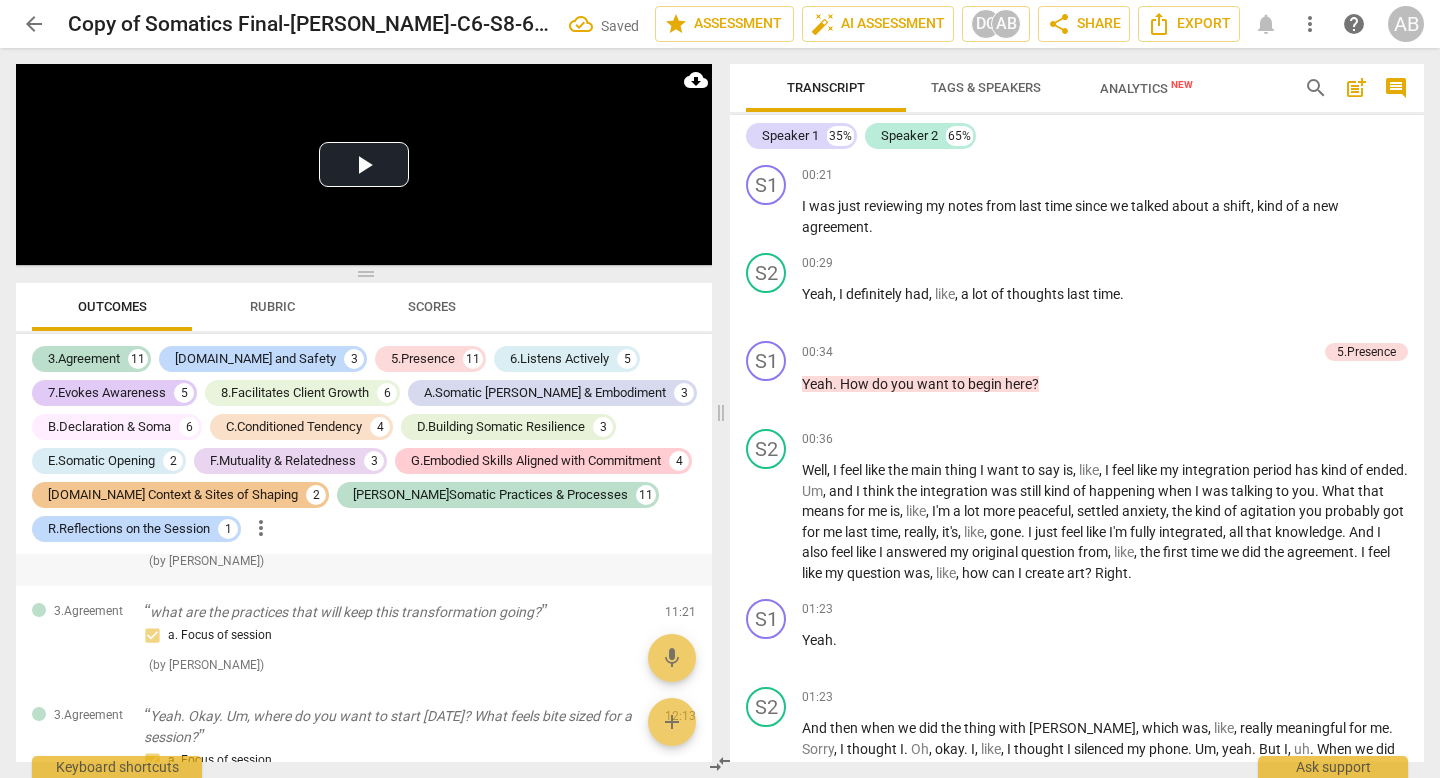 scroll, scrollTop: 1266, scrollLeft: 0, axis: vertical 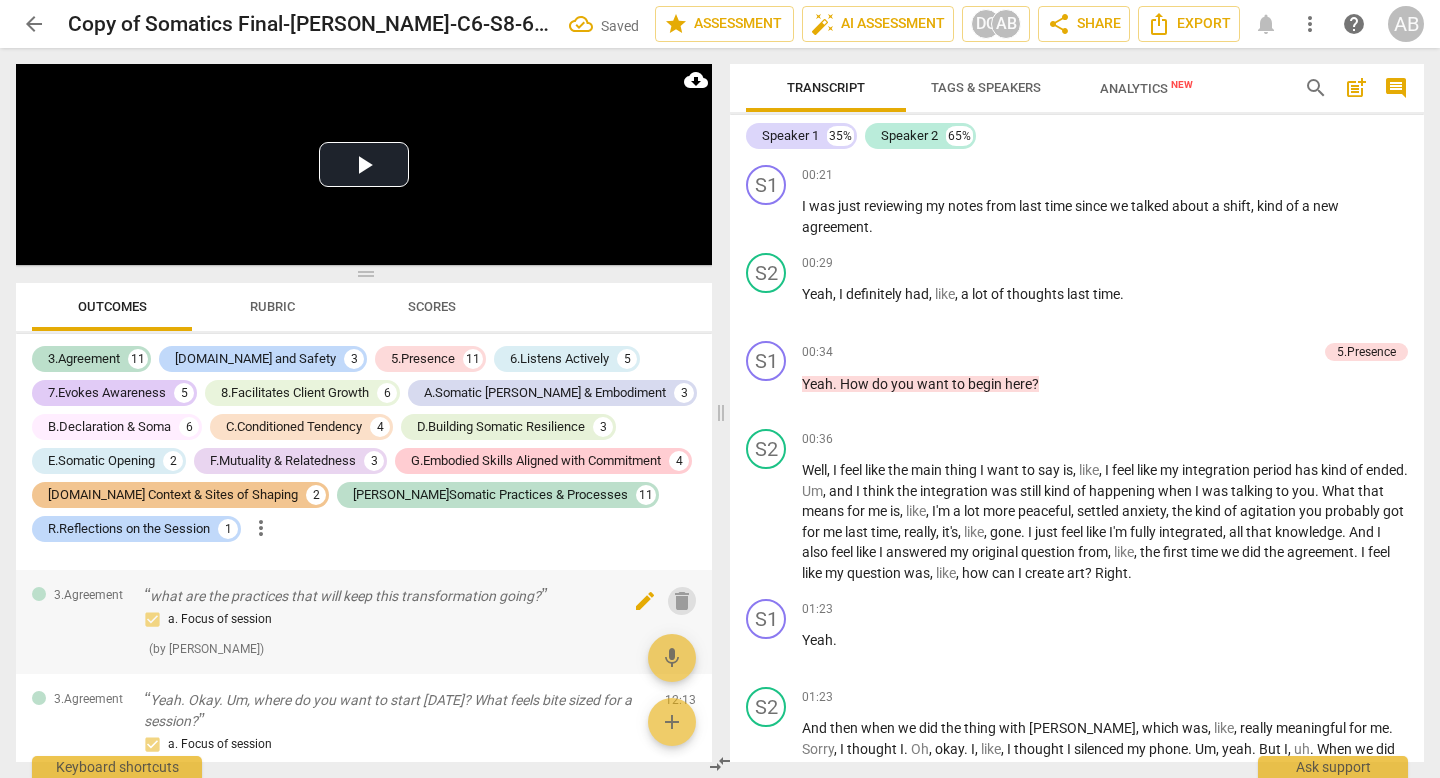 click on "delete" at bounding box center [682, 601] 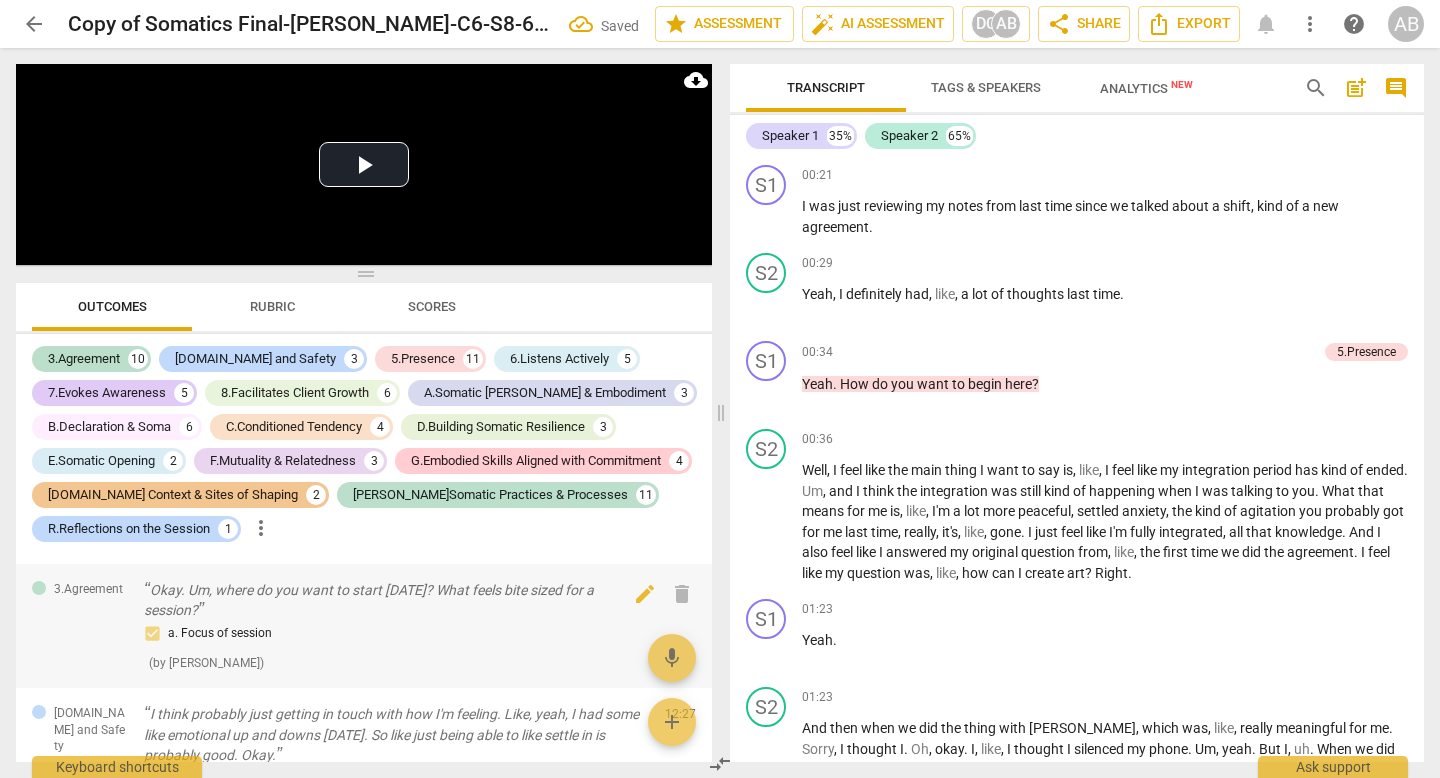 scroll, scrollTop: 1415, scrollLeft: 0, axis: vertical 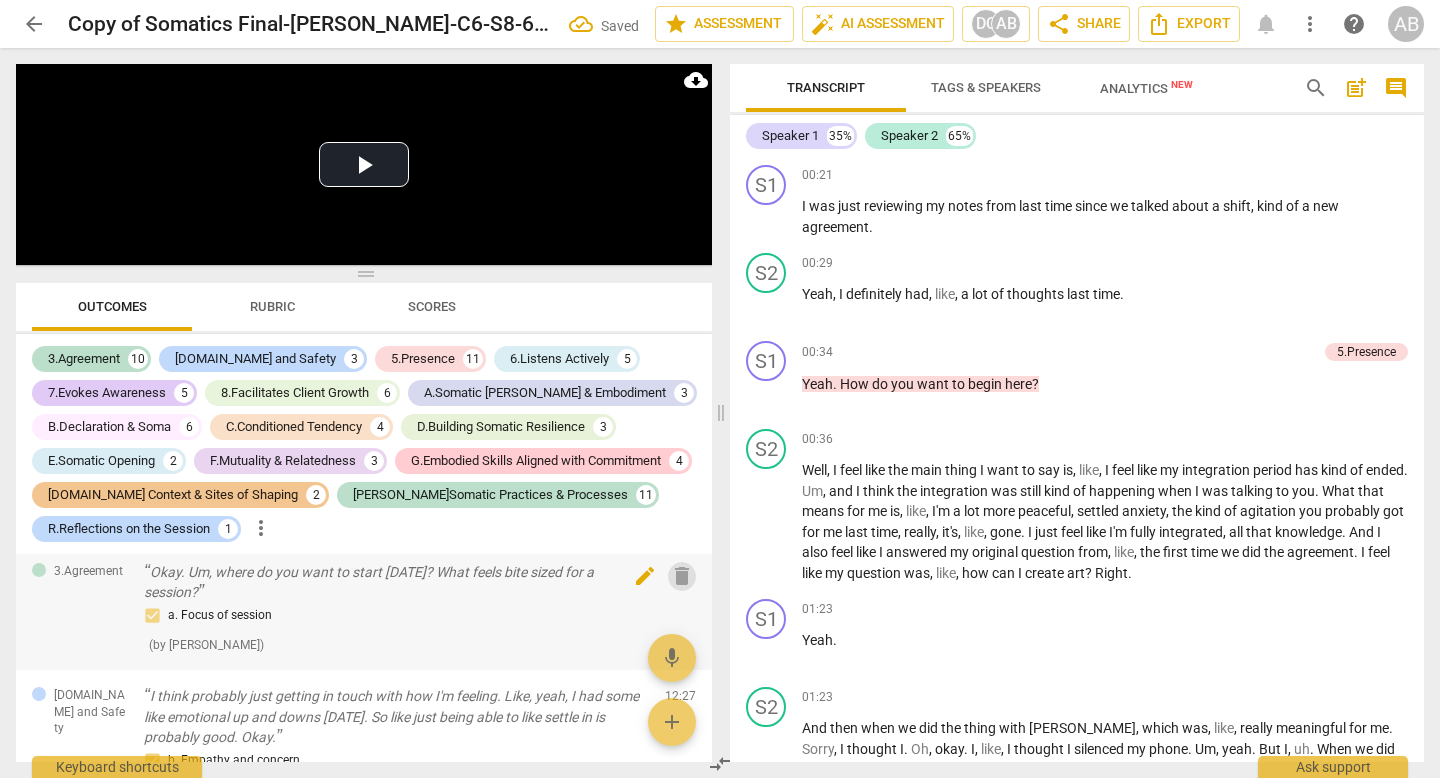 click on "delete" at bounding box center (682, 576) 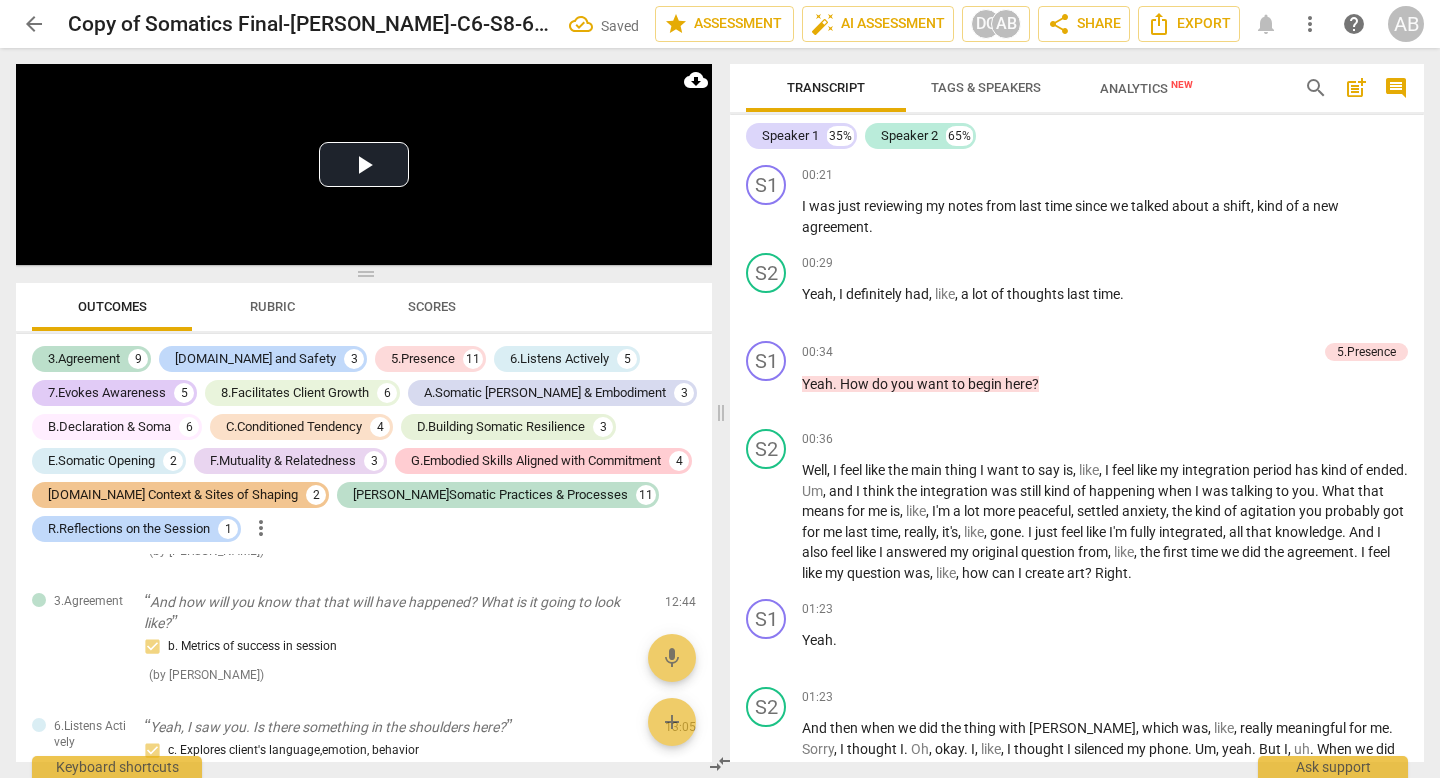 scroll, scrollTop: 1694, scrollLeft: 0, axis: vertical 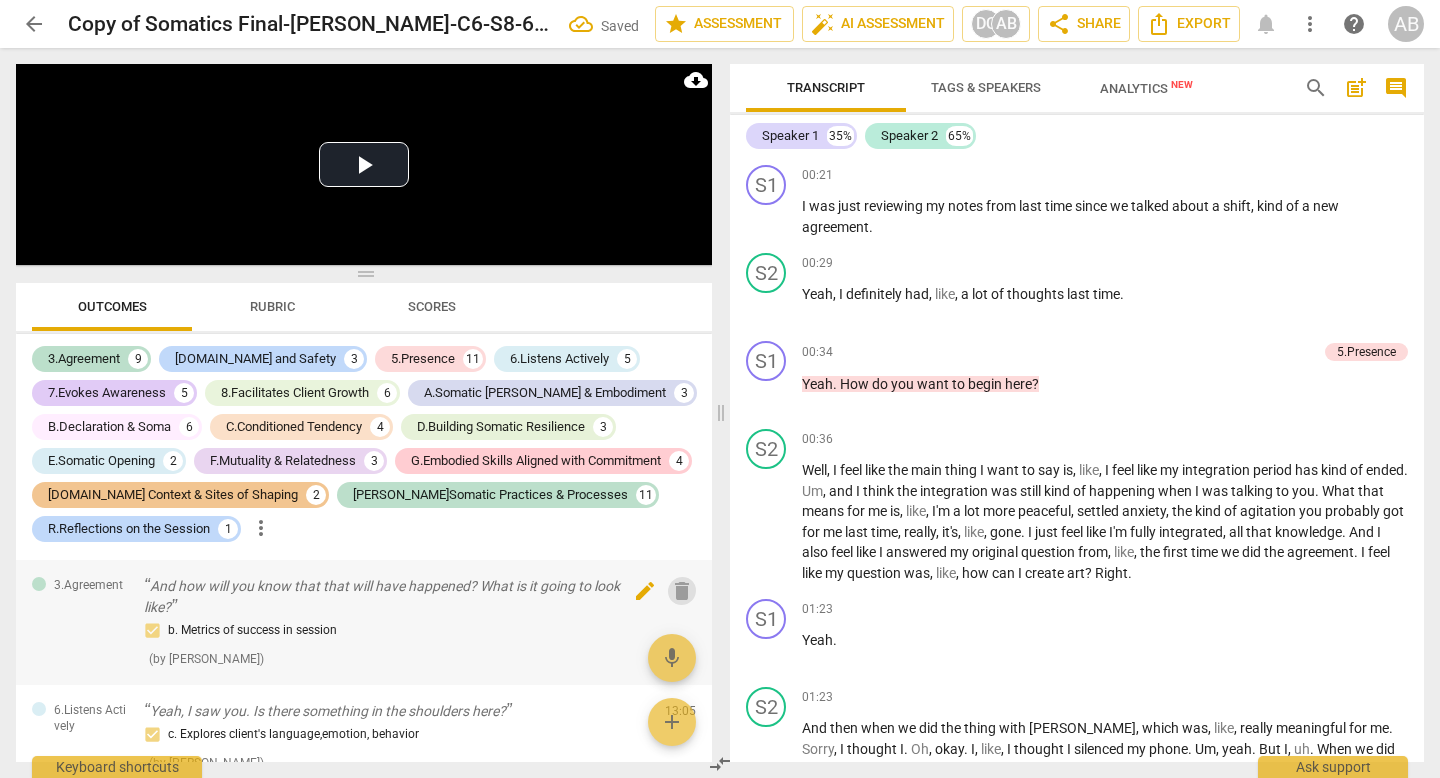 click on "delete" at bounding box center [682, 591] 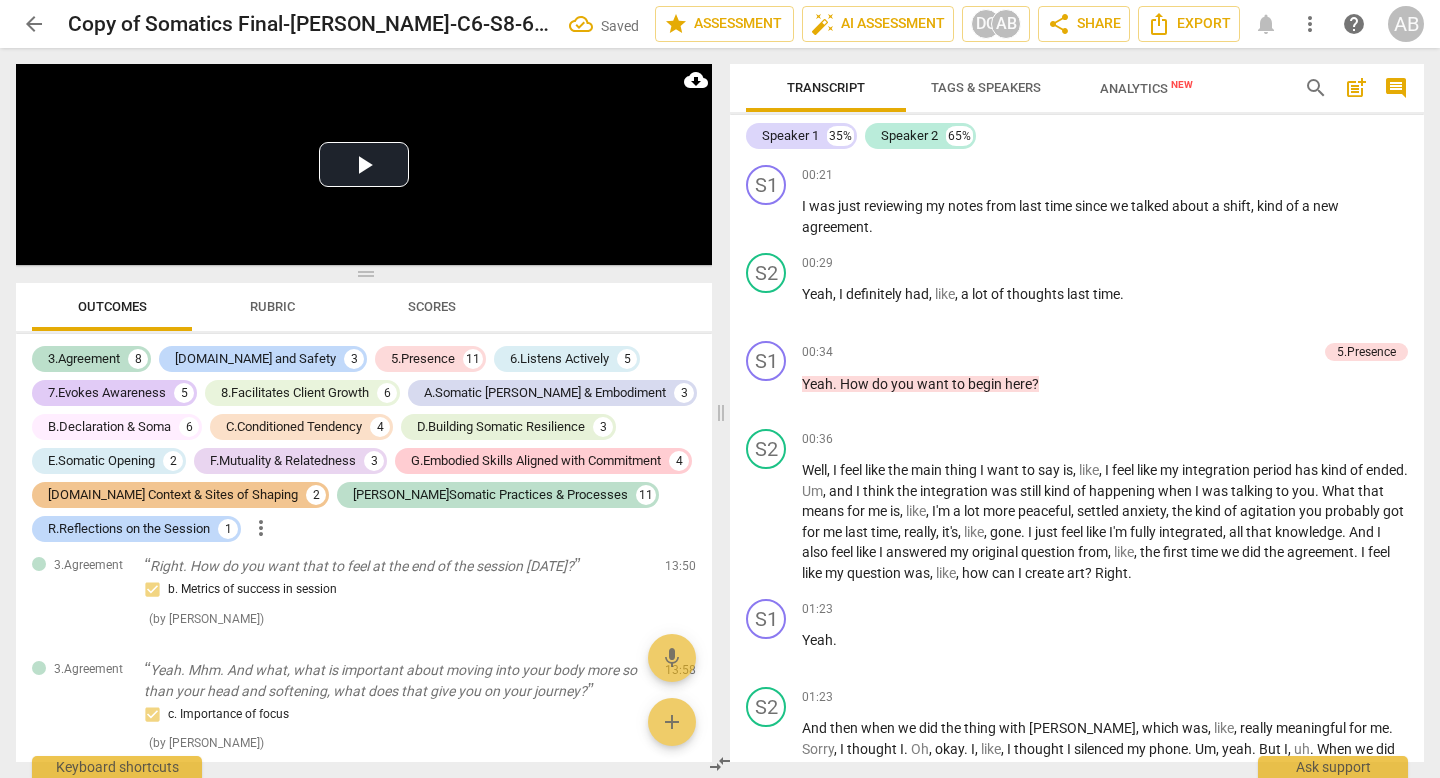 scroll, scrollTop: 2054, scrollLeft: 0, axis: vertical 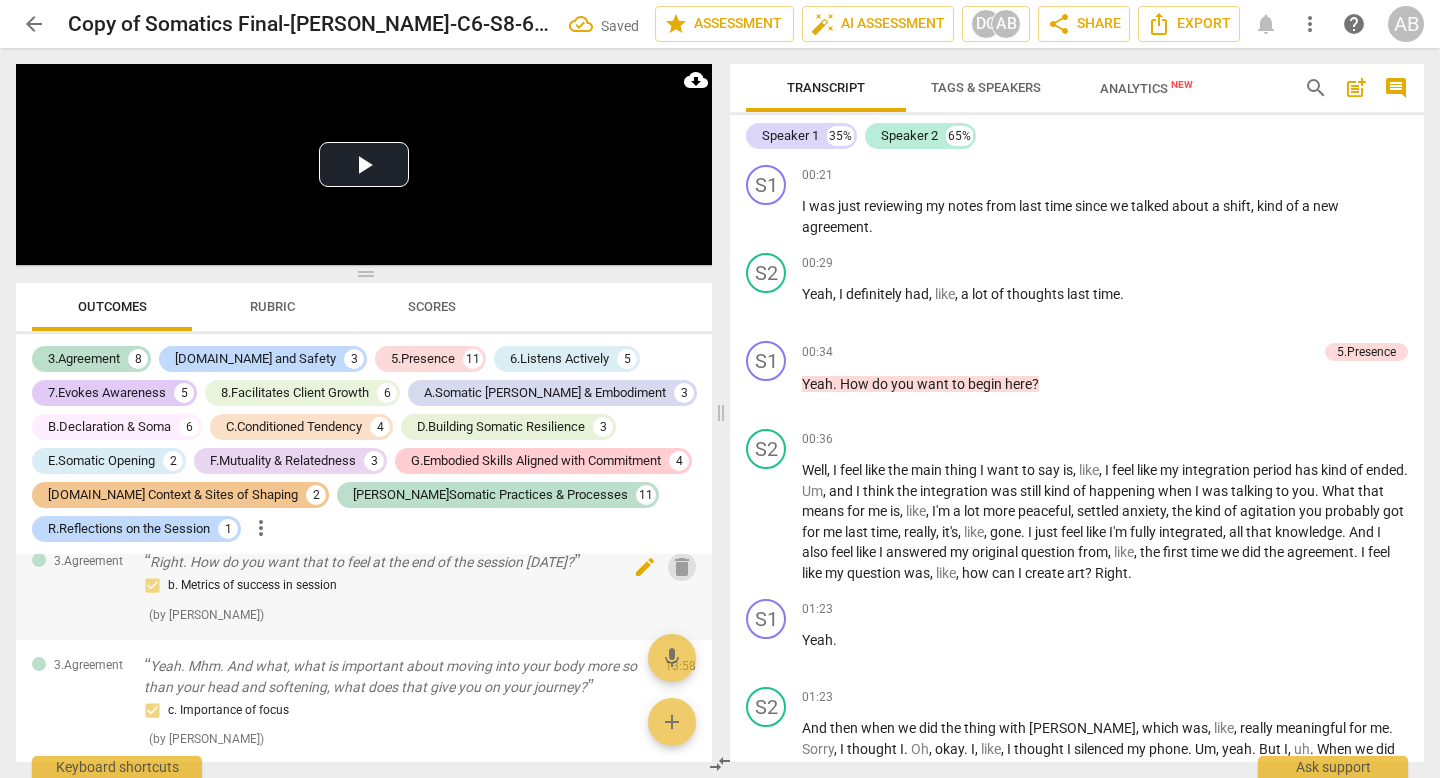 click on "delete" at bounding box center (682, 567) 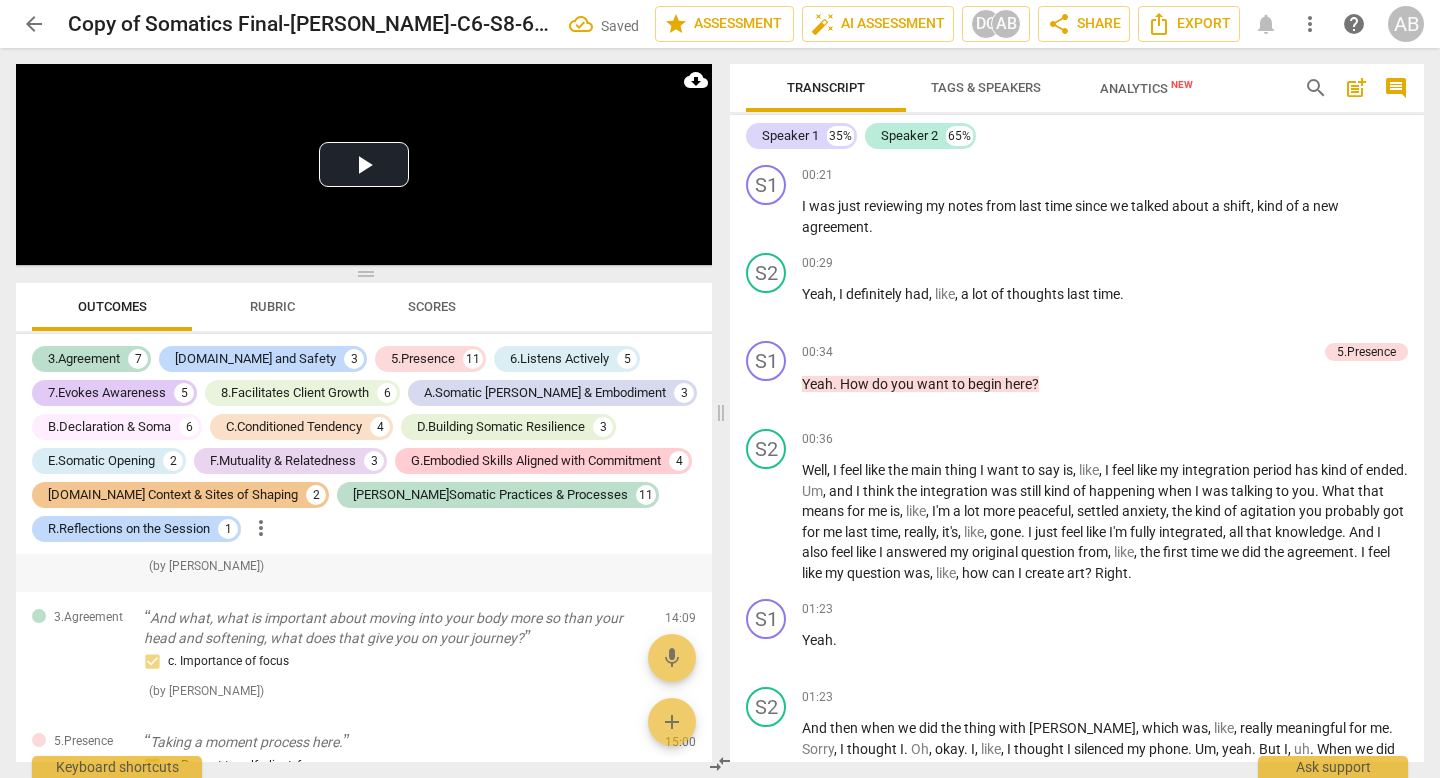 scroll, scrollTop: 2139, scrollLeft: 0, axis: vertical 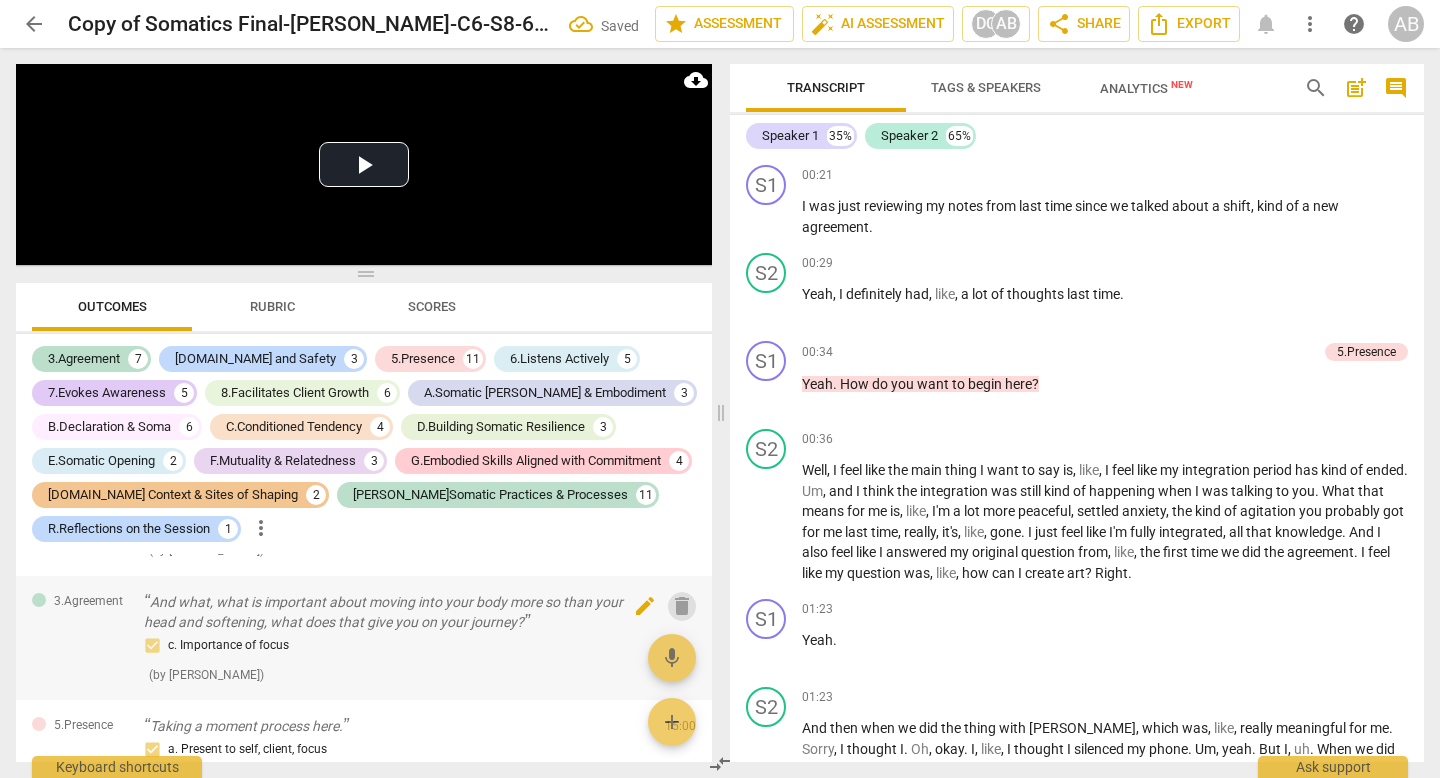 click on "delete" at bounding box center (682, 606) 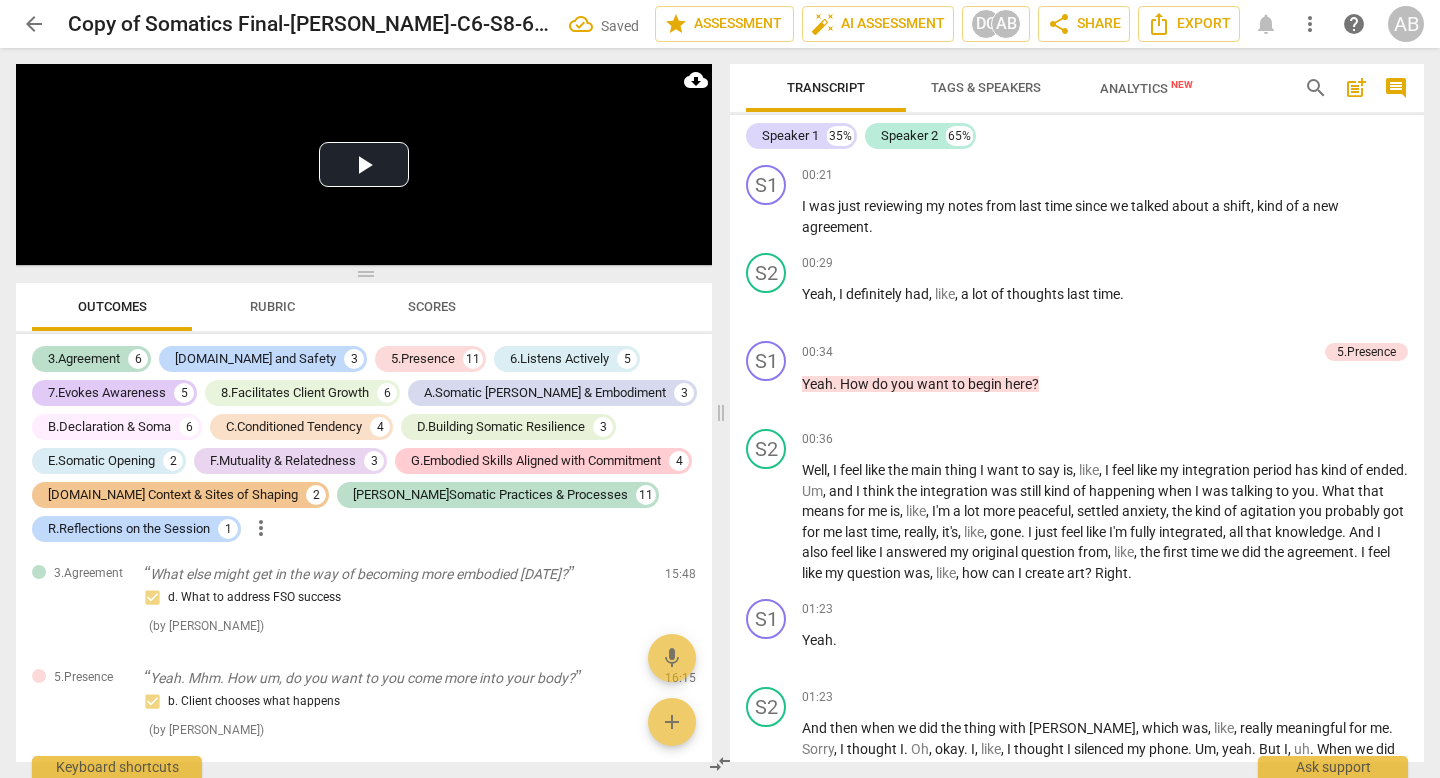 scroll, scrollTop: 2390, scrollLeft: 0, axis: vertical 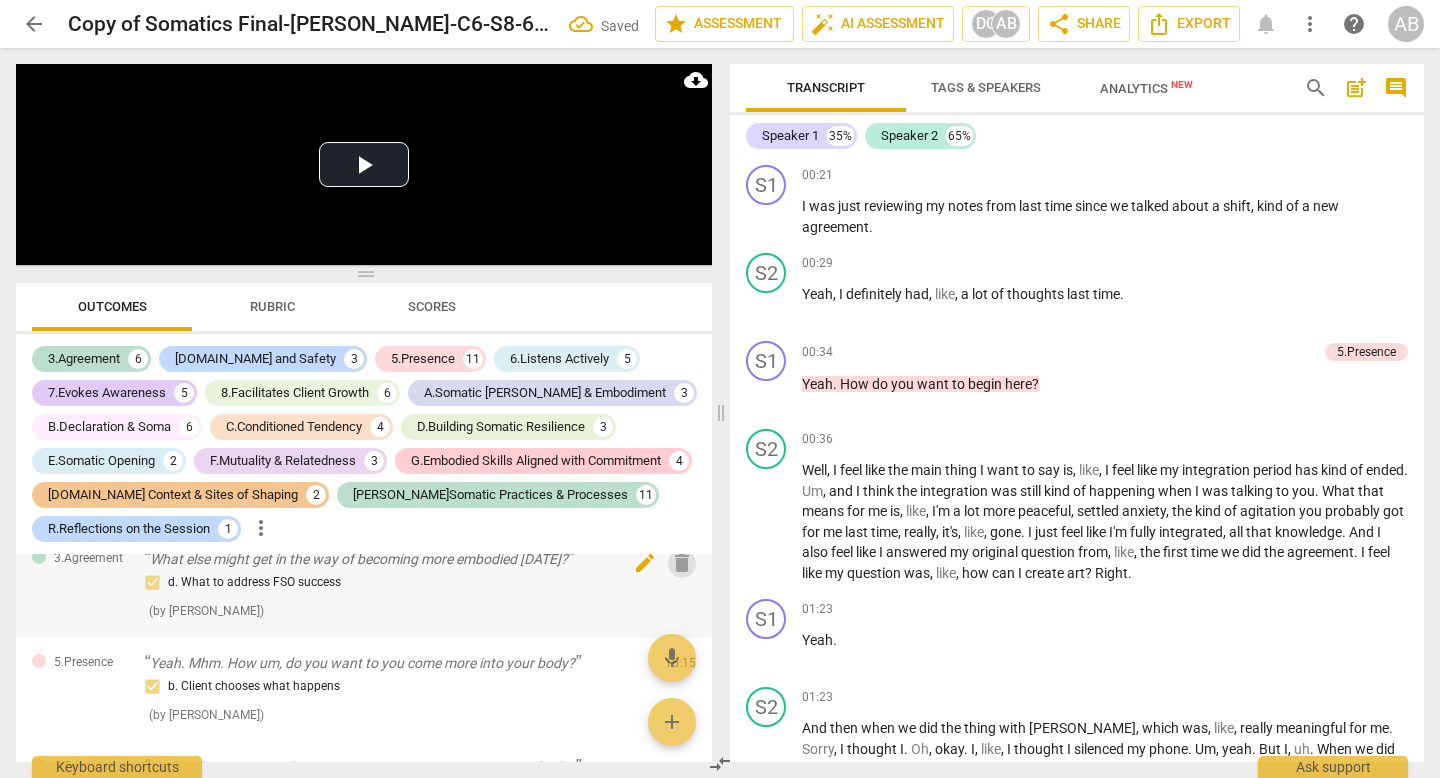 click on "delete" at bounding box center (682, 563) 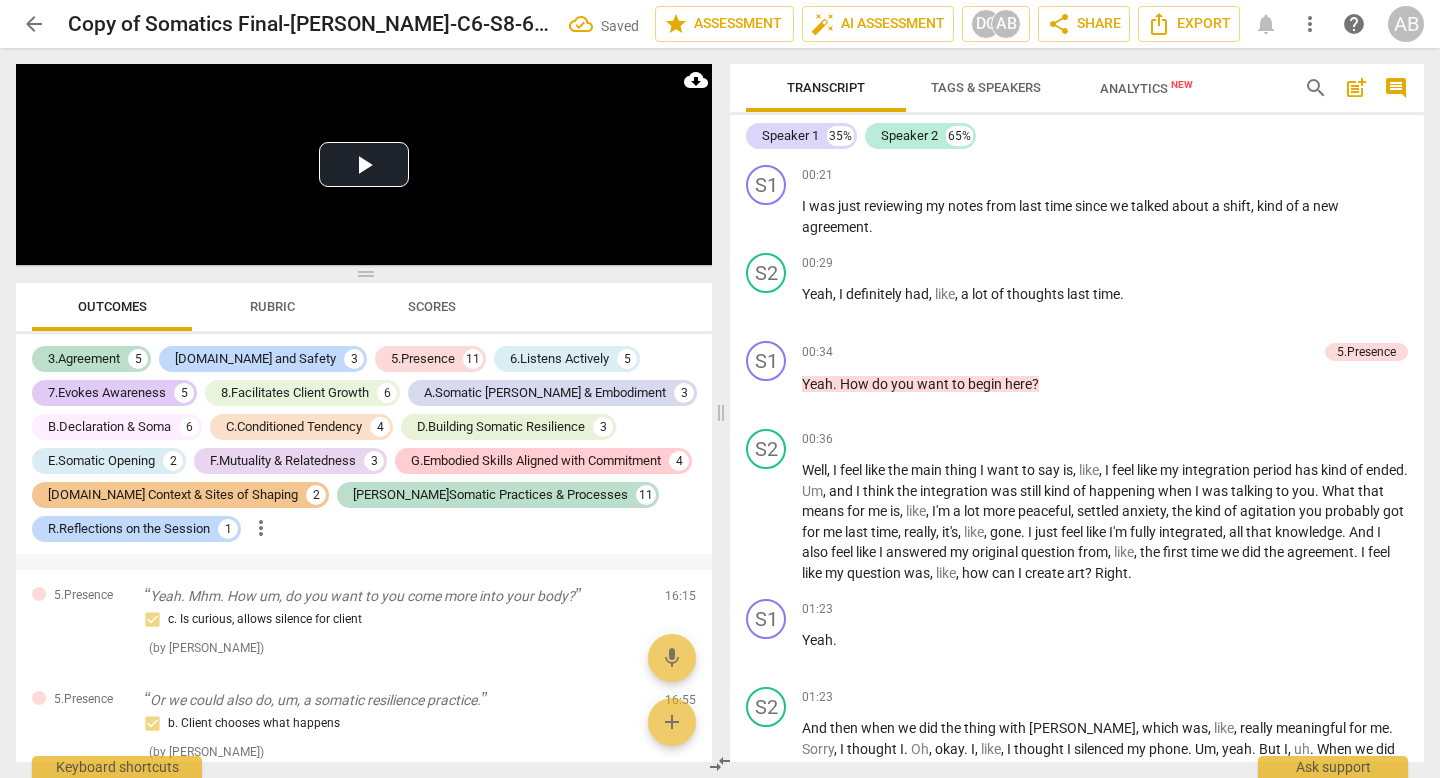 scroll, scrollTop: 2471, scrollLeft: 0, axis: vertical 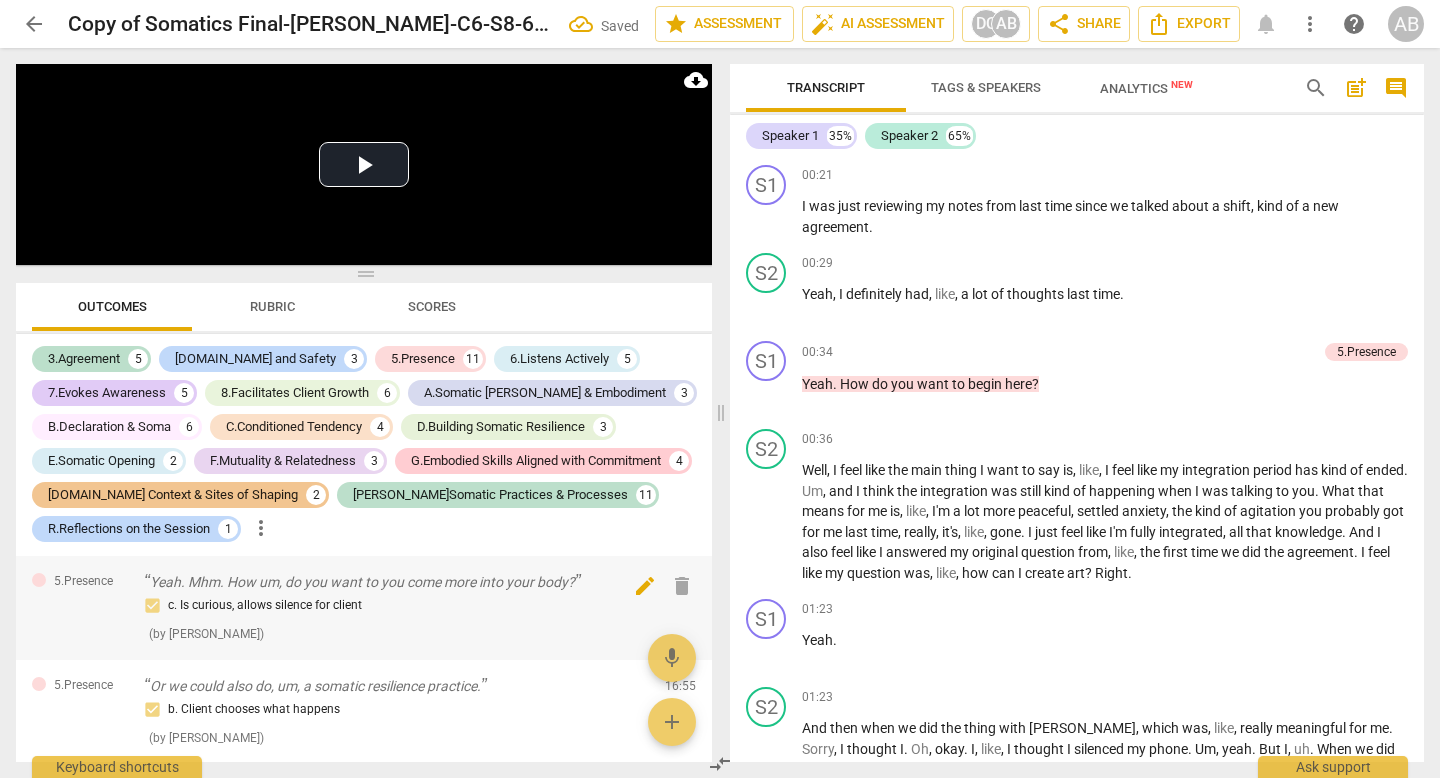 click on "delete" at bounding box center (682, 586) 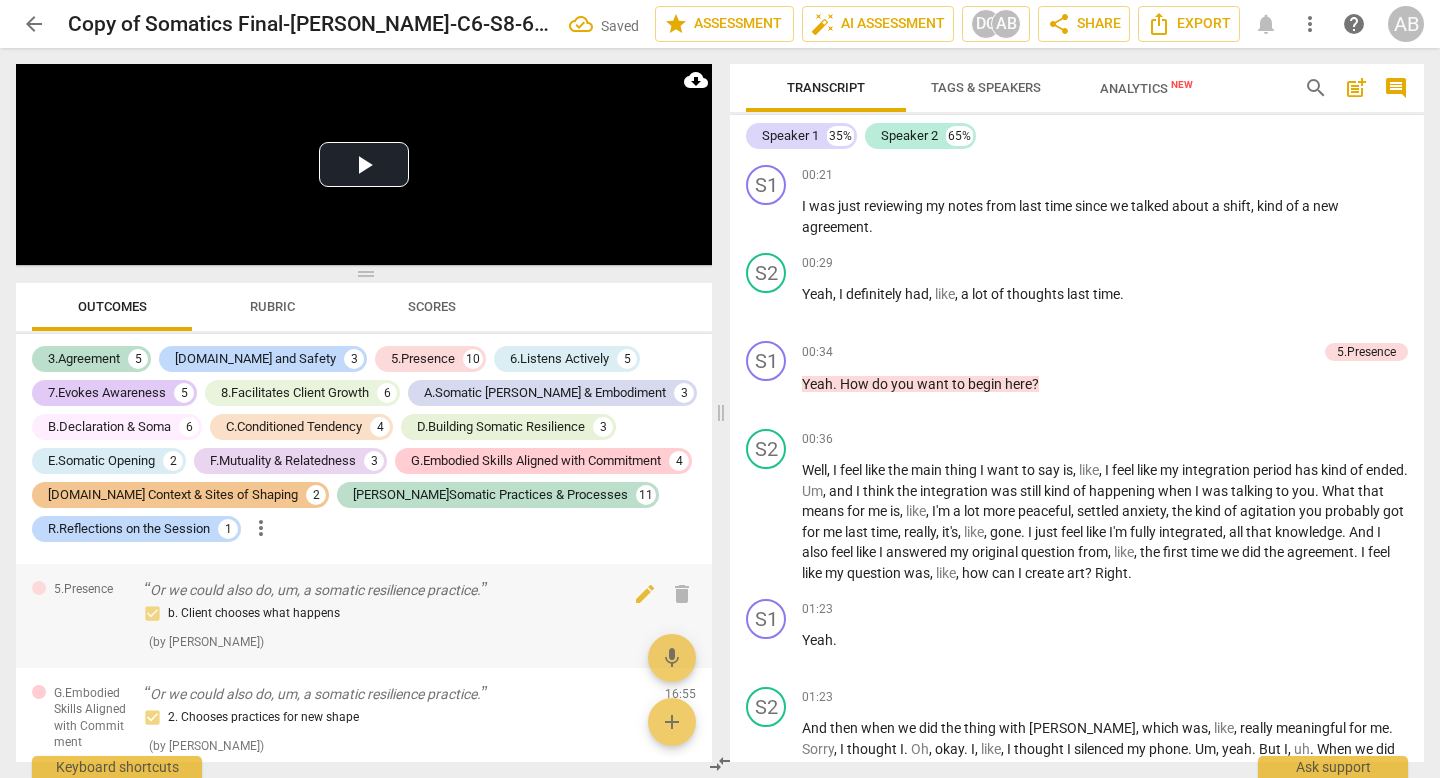 scroll, scrollTop: 2462, scrollLeft: 0, axis: vertical 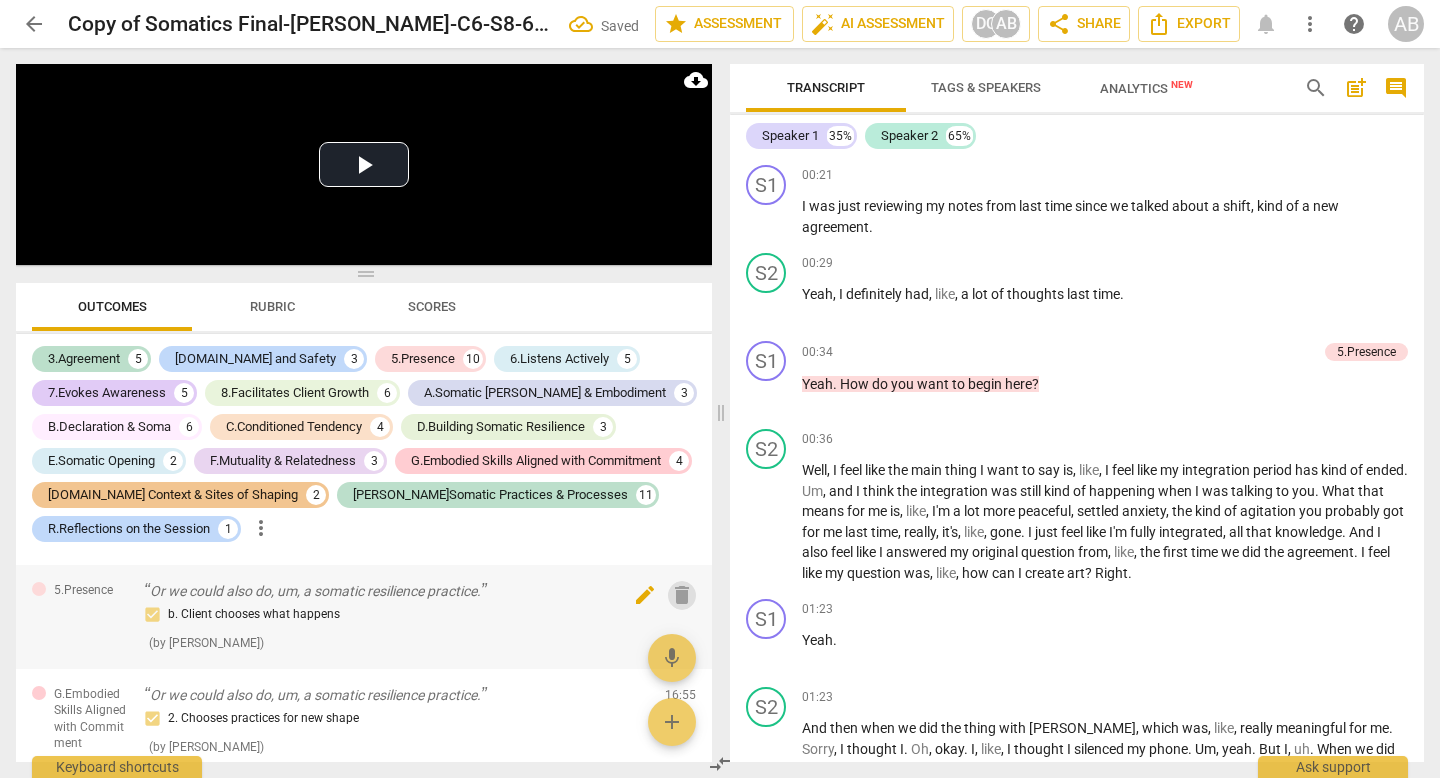 click on "delete" at bounding box center [682, 595] 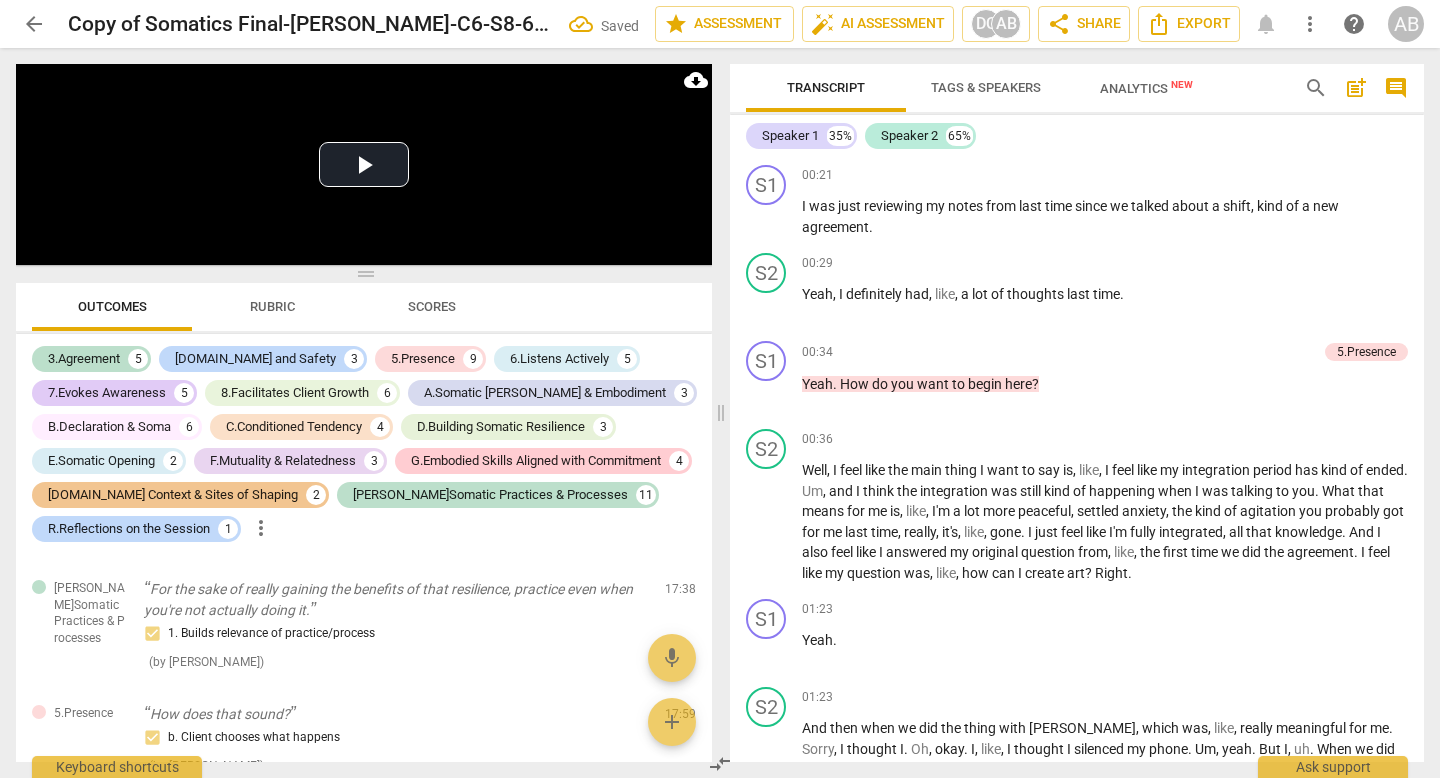 scroll, scrollTop: 3040, scrollLeft: 0, axis: vertical 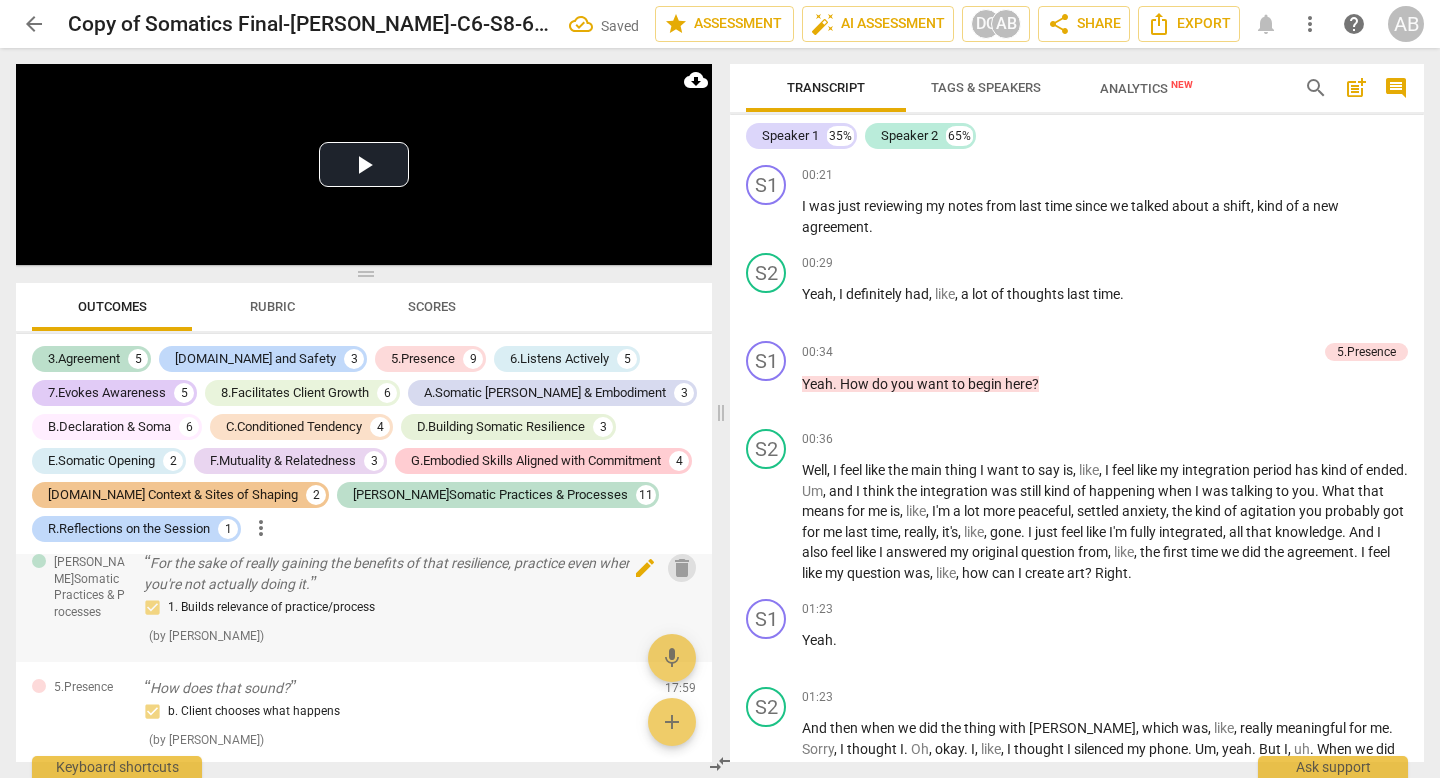 click on "delete" at bounding box center [682, 568] 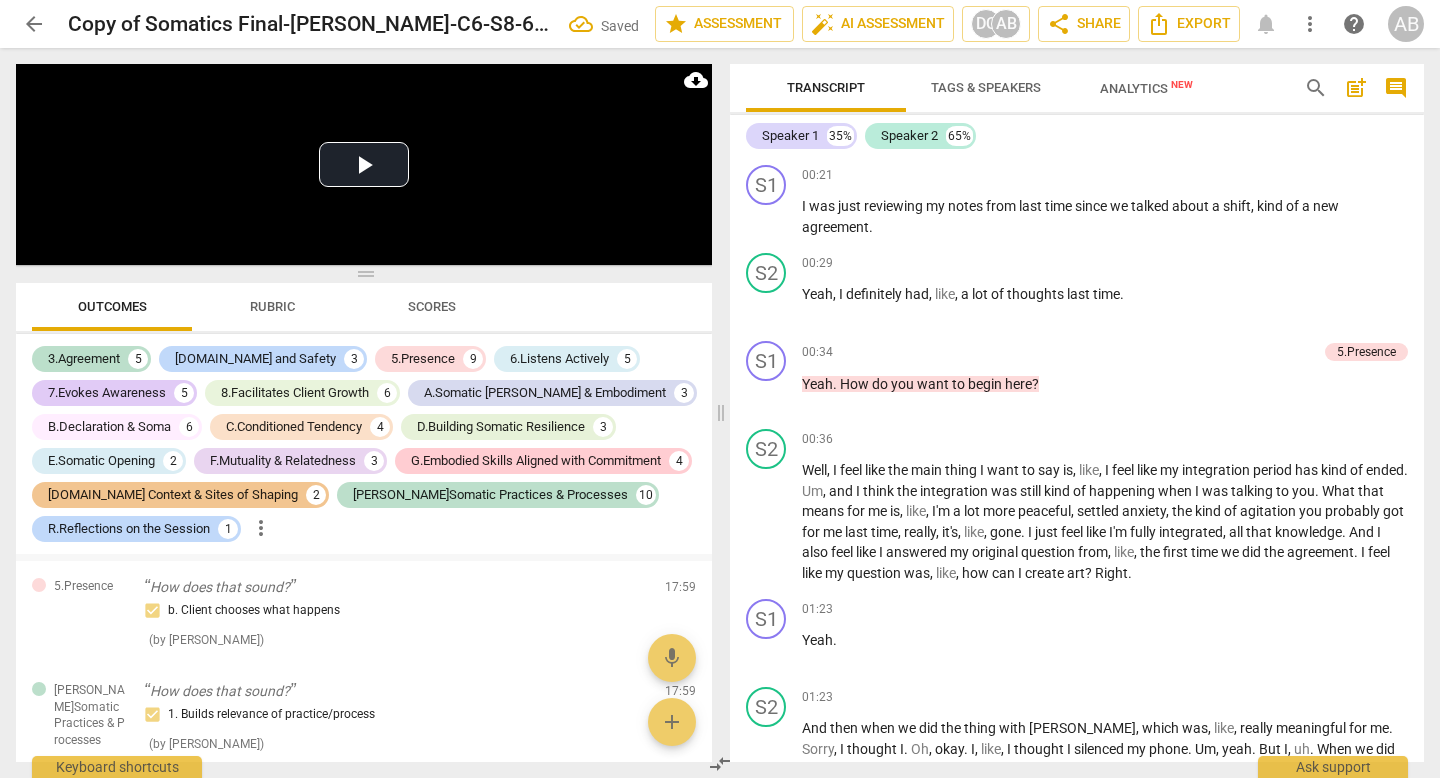 scroll, scrollTop: 3028, scrollLeft: 0, axis: vertical 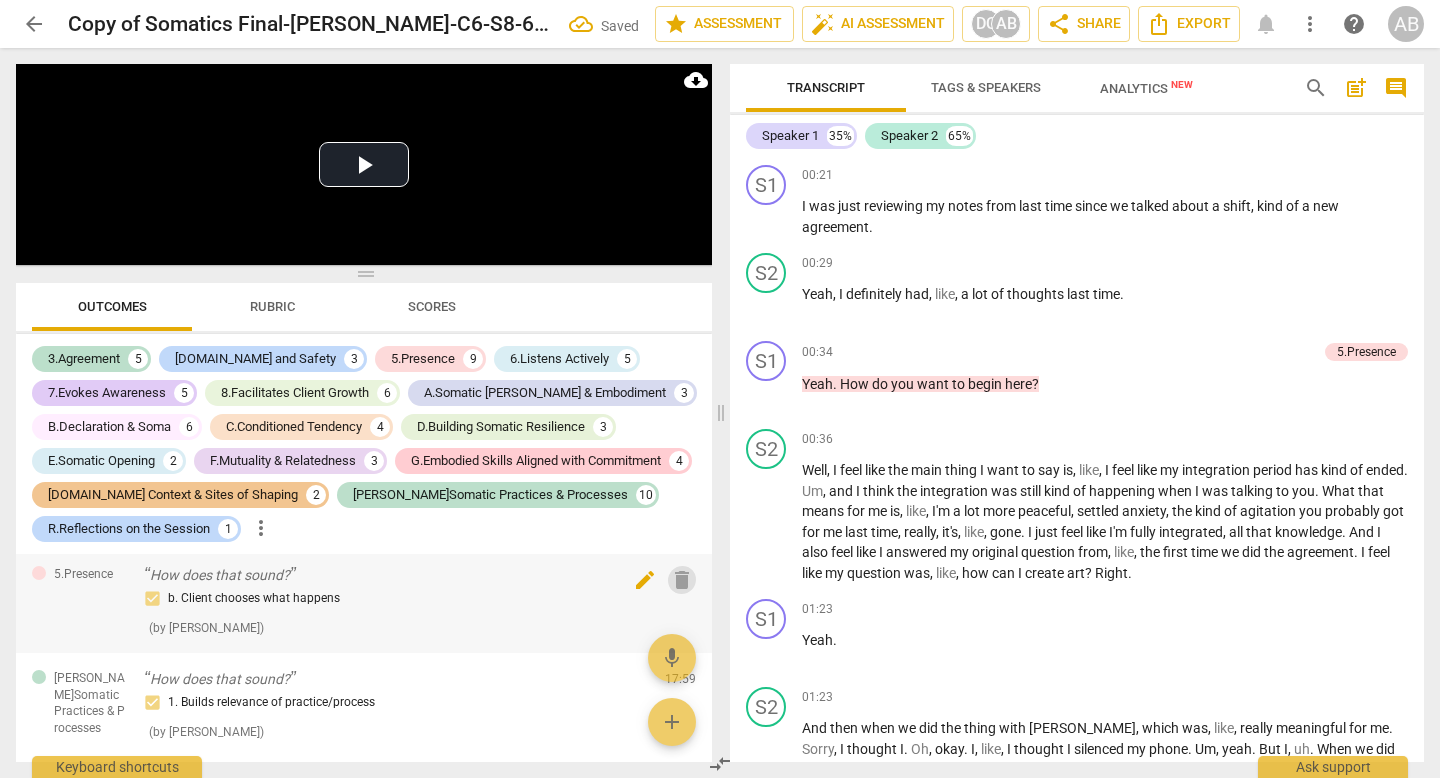 click on "delete" at bounding box center (682, 580) 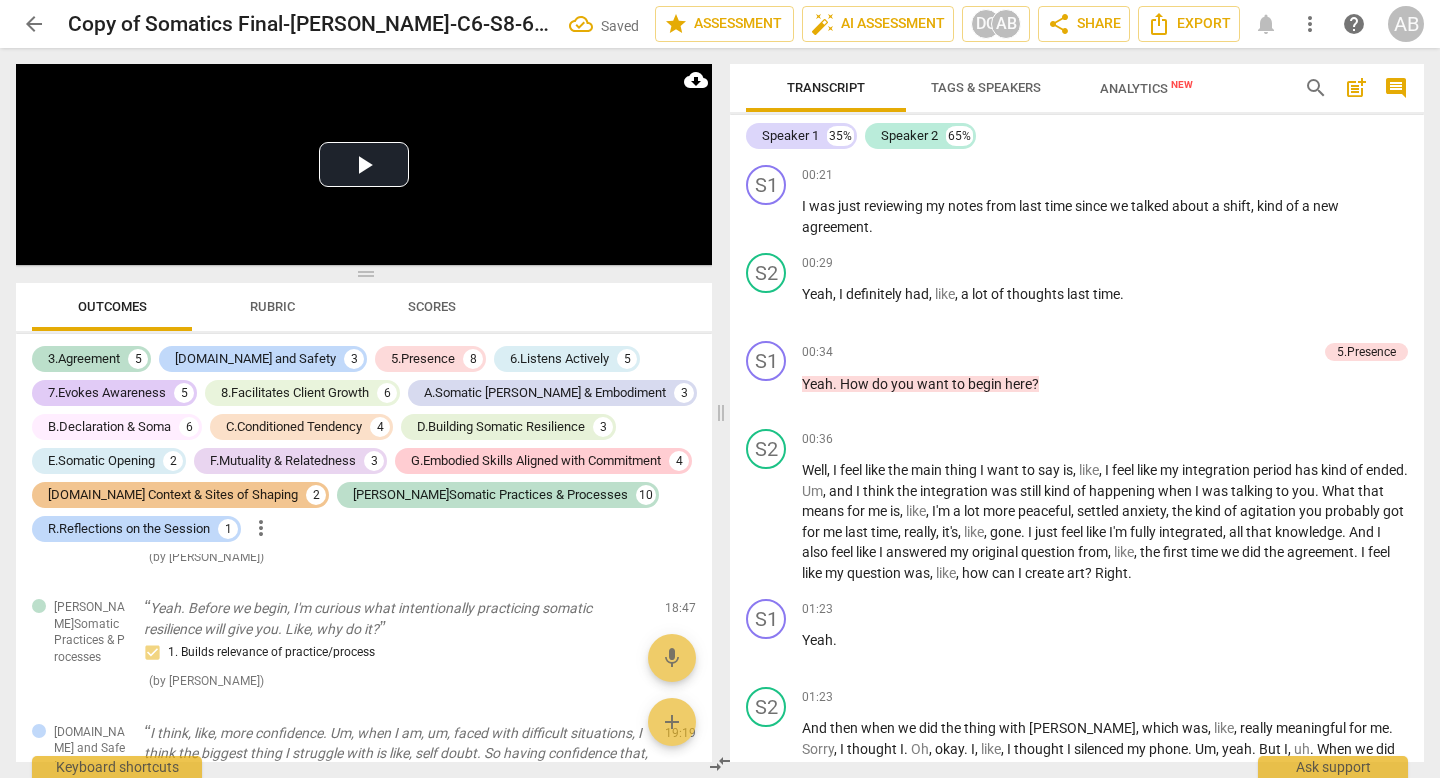 scroll, scrollTop: 3249, scrollLeft: 0, axis: vertical 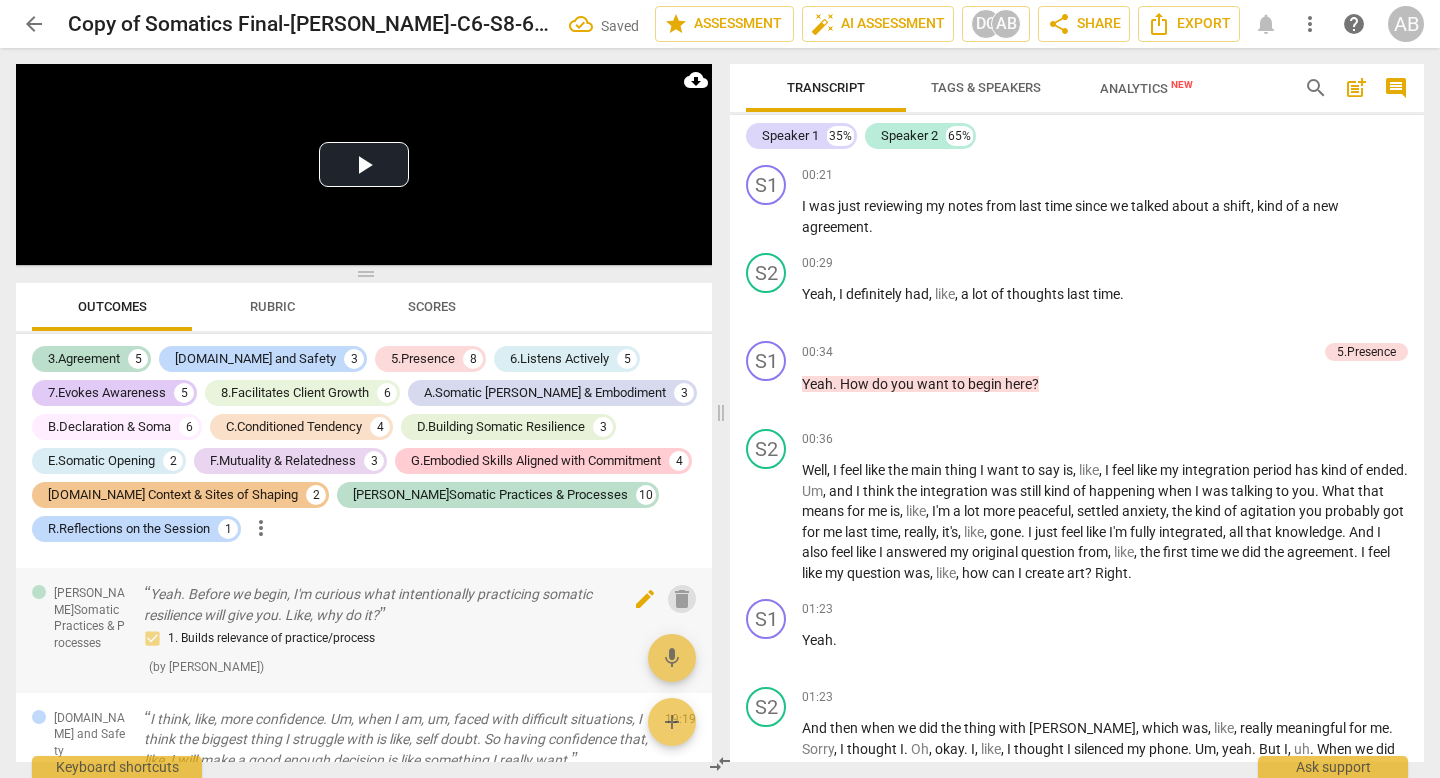 click on "delete" at bounding box center (682, 599) 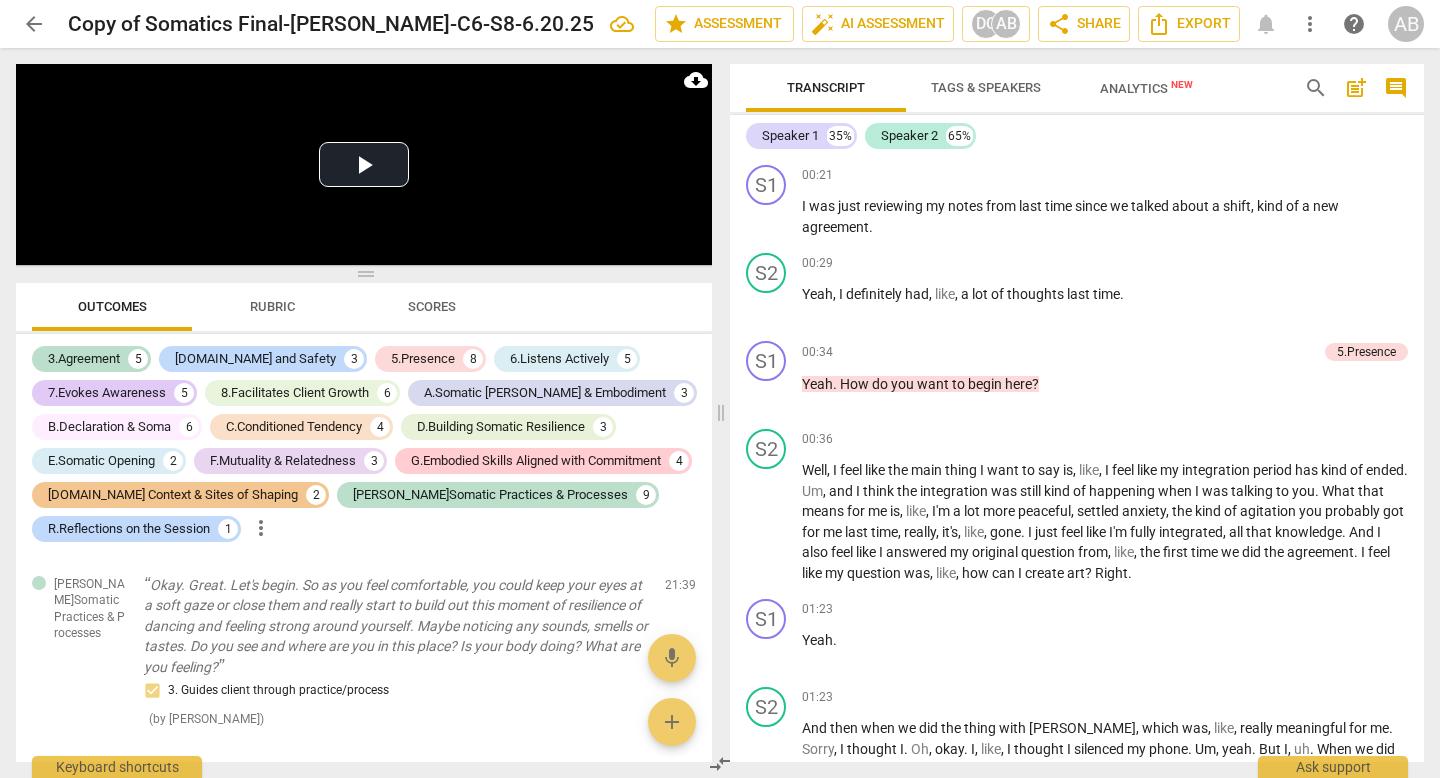 scroll, scrollTop: 4367, scrollLeft: 0, axis: vertical 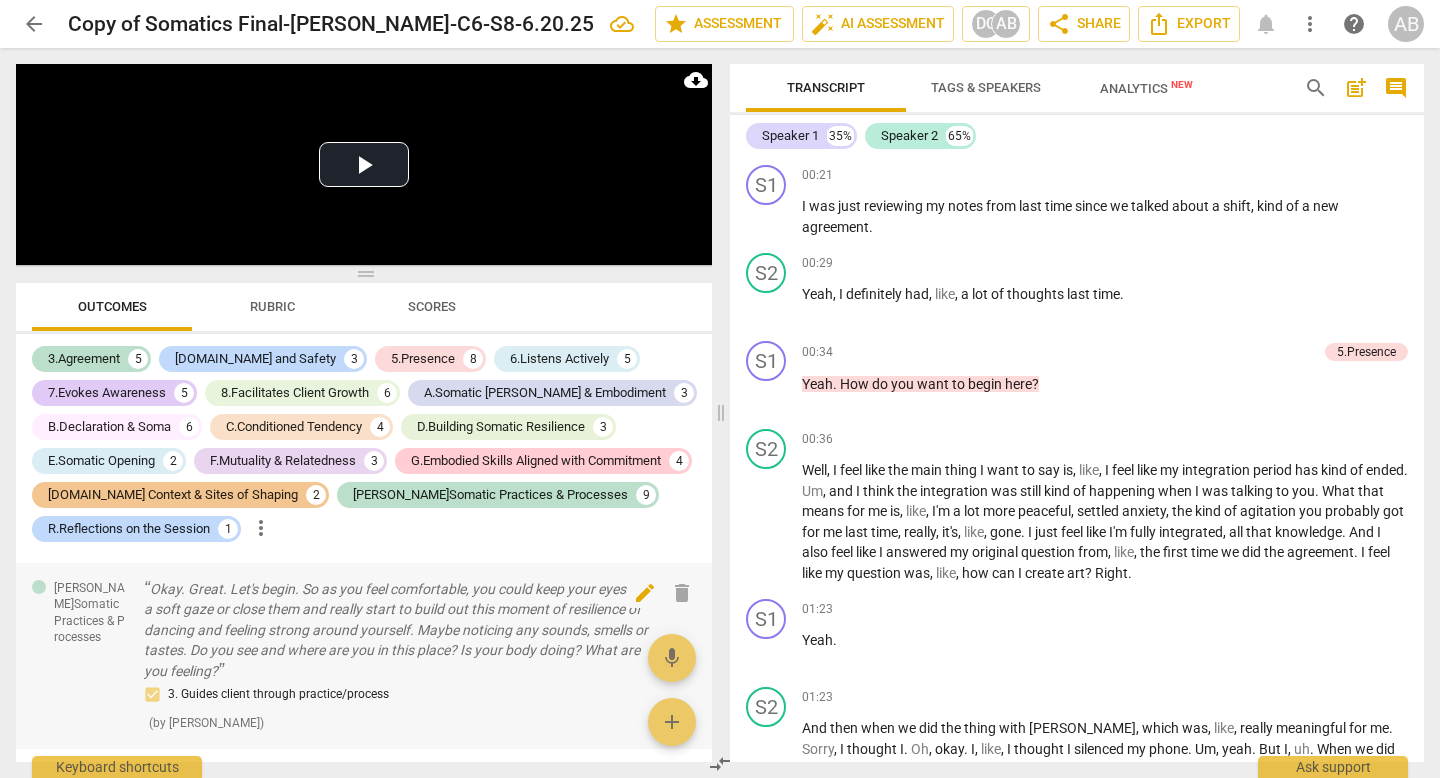 click on "delete" at bounding box center (682, 593) 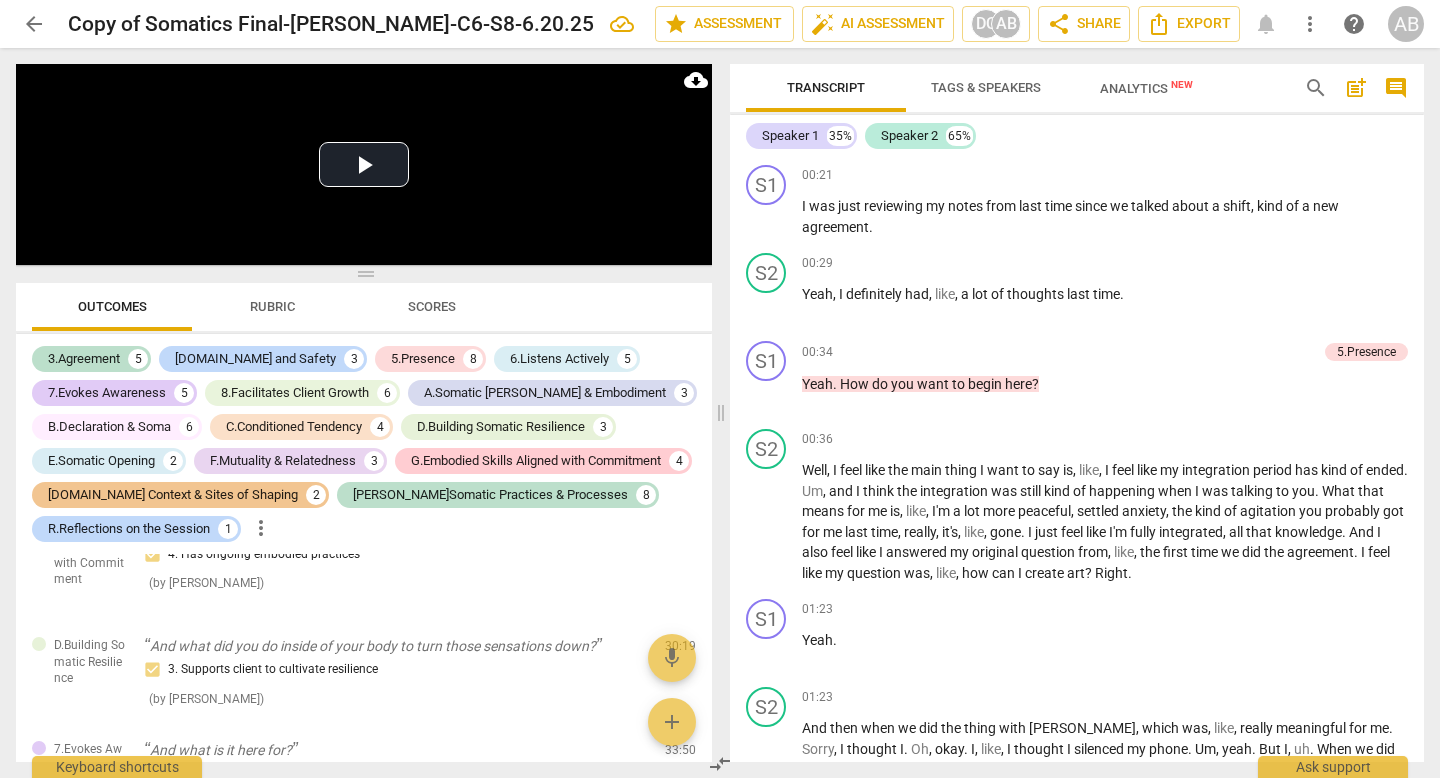 scroll, scrollTop: 5051, scrollLeft: 0, axis: vertical 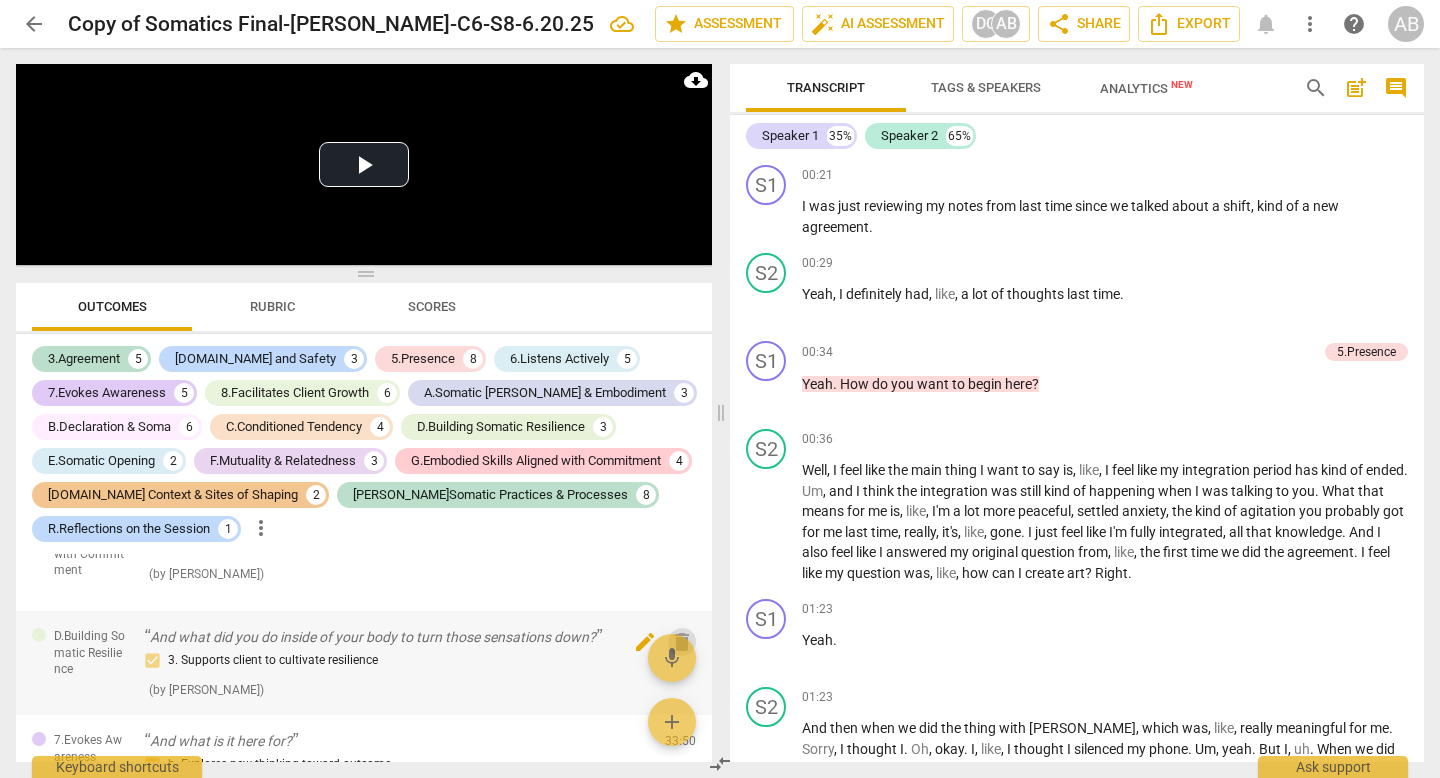 click on "delete" at bounding box center [682, 642] 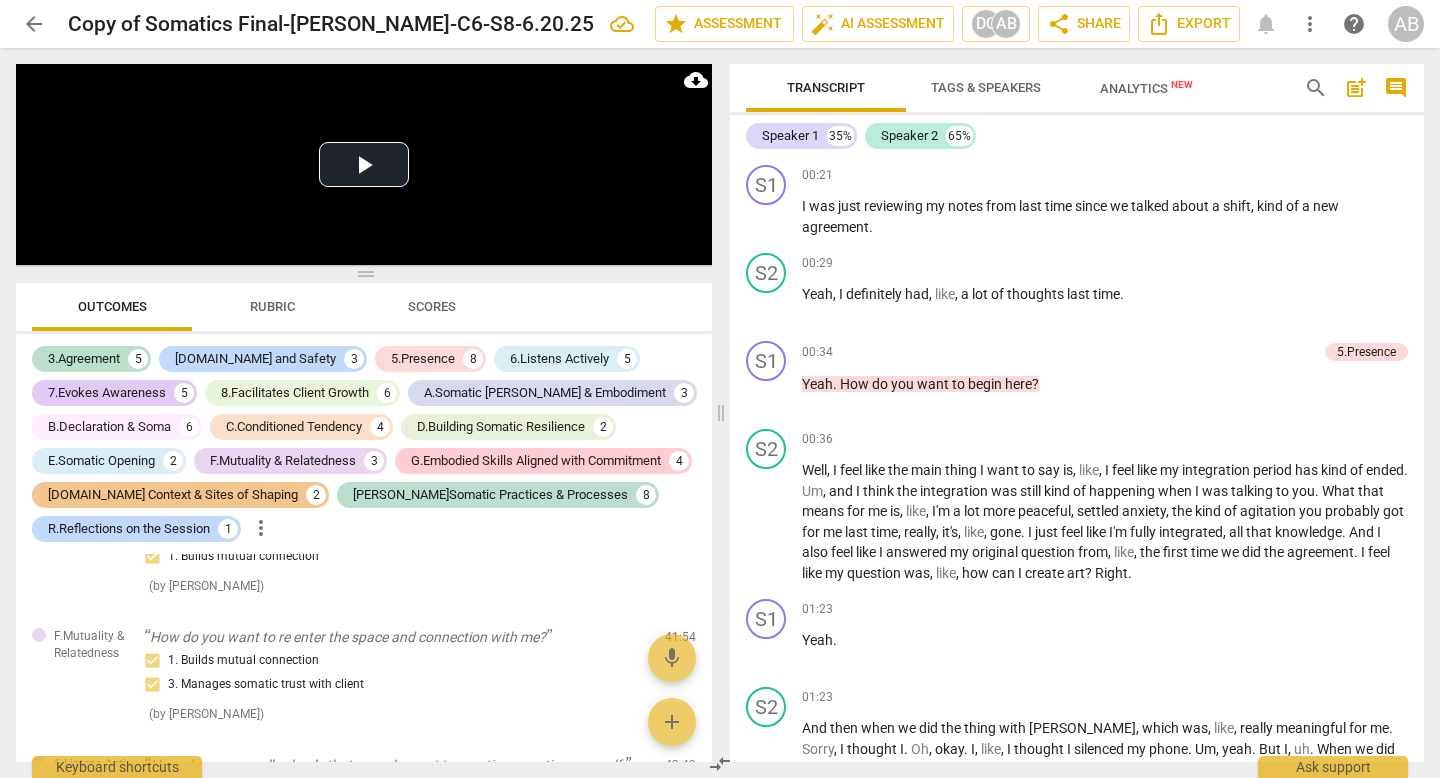 scroll, scrollTop: 6057, scrollLeft: 0, axis: vertical 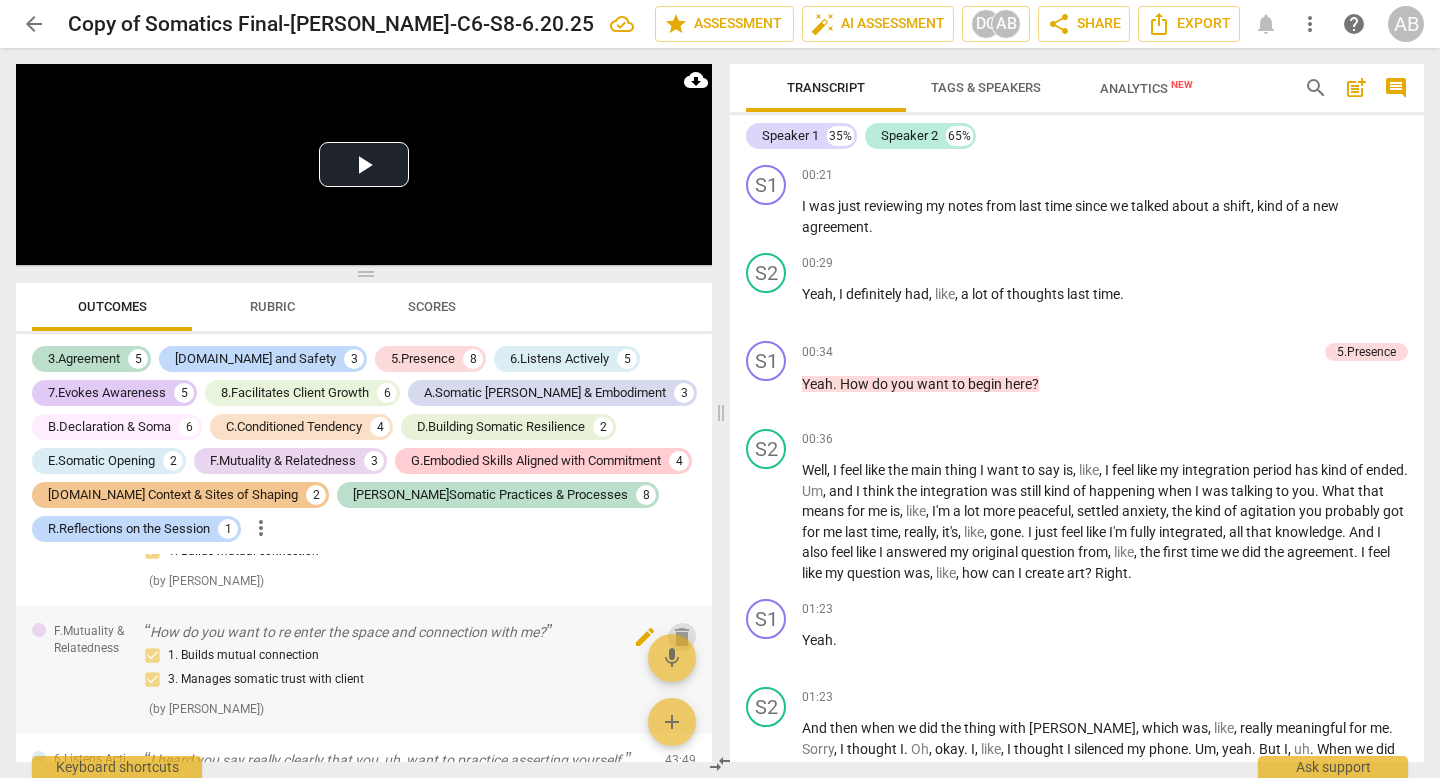 click on "delete" at bounding box center (682, 637) 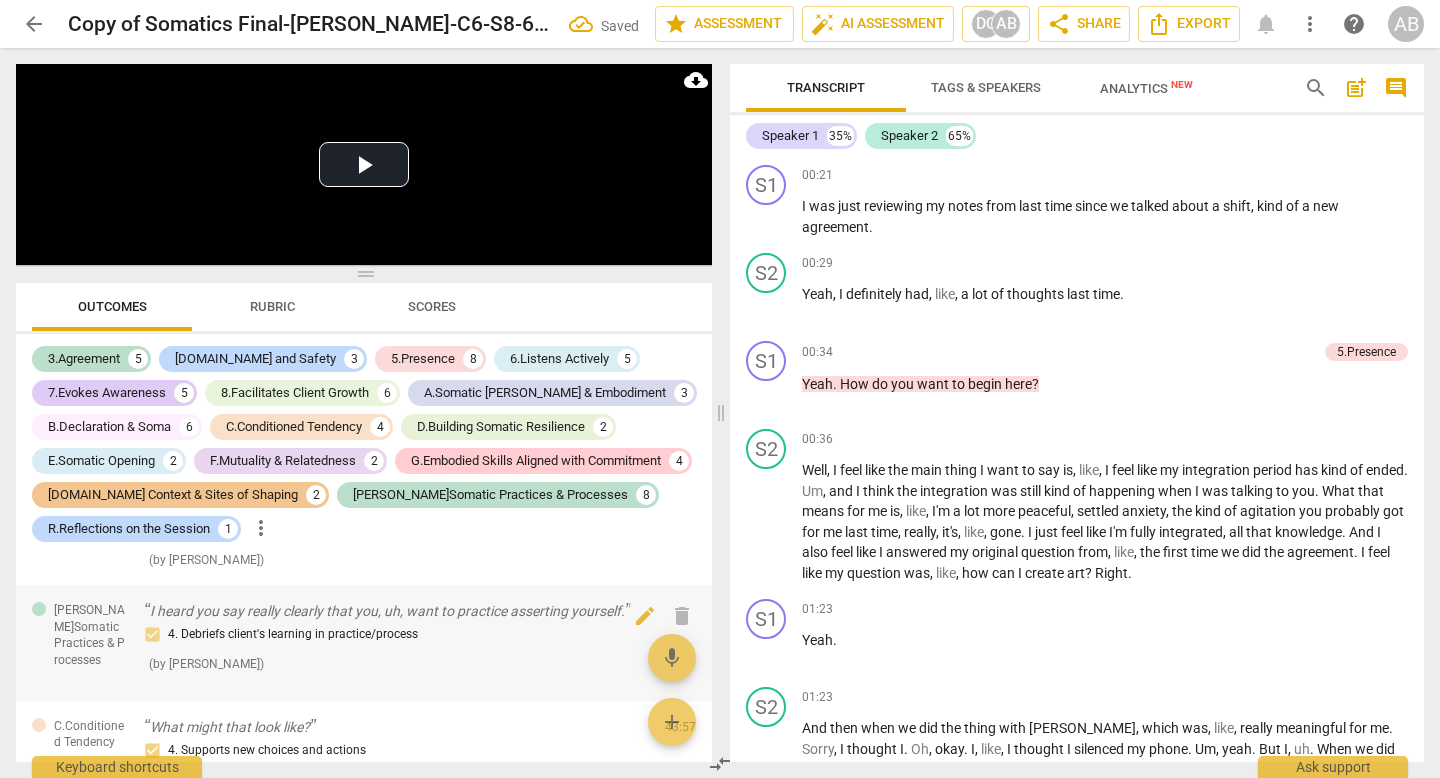 scroll, scrollTop: 6195, scrollLeft: 0, axis: vertical 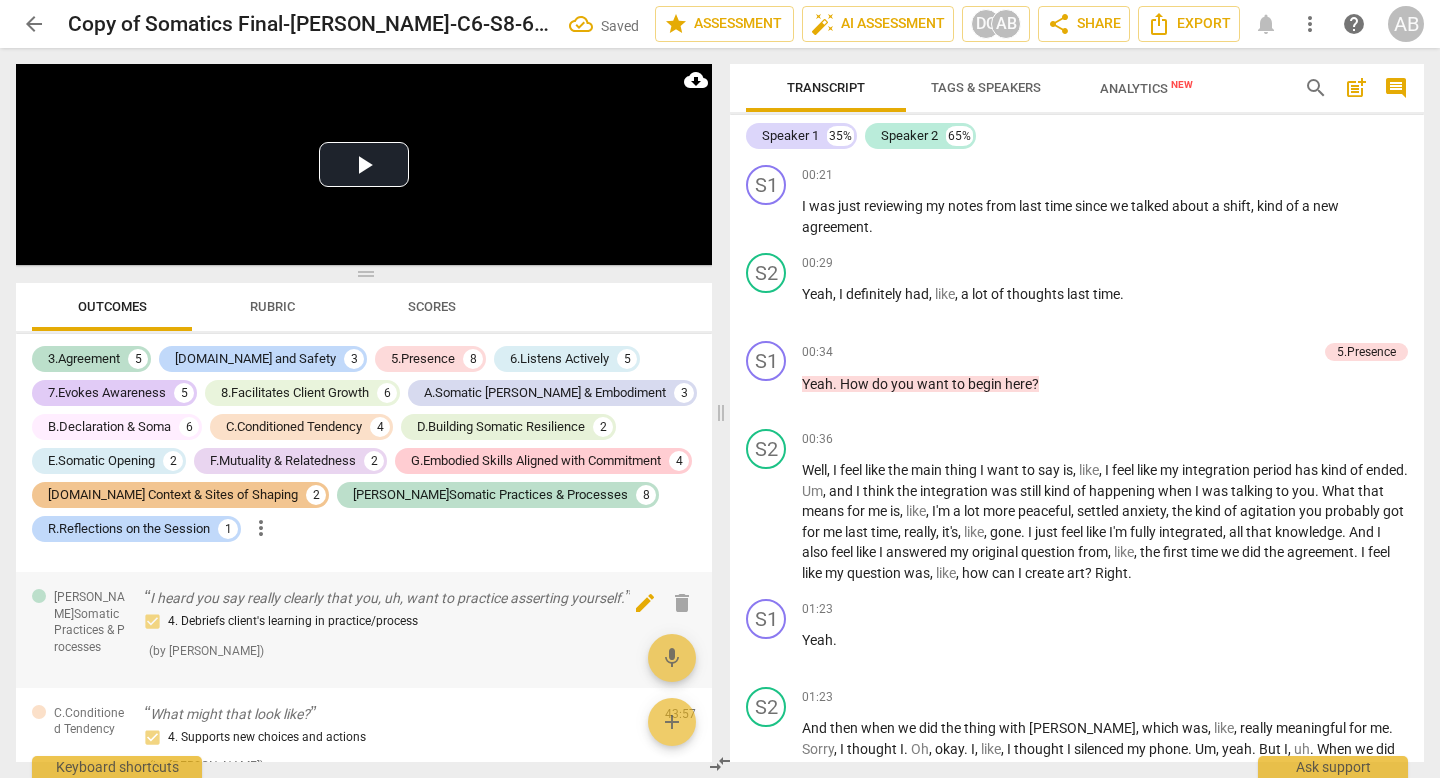 click on "delete" at bounding box center [682, 603] 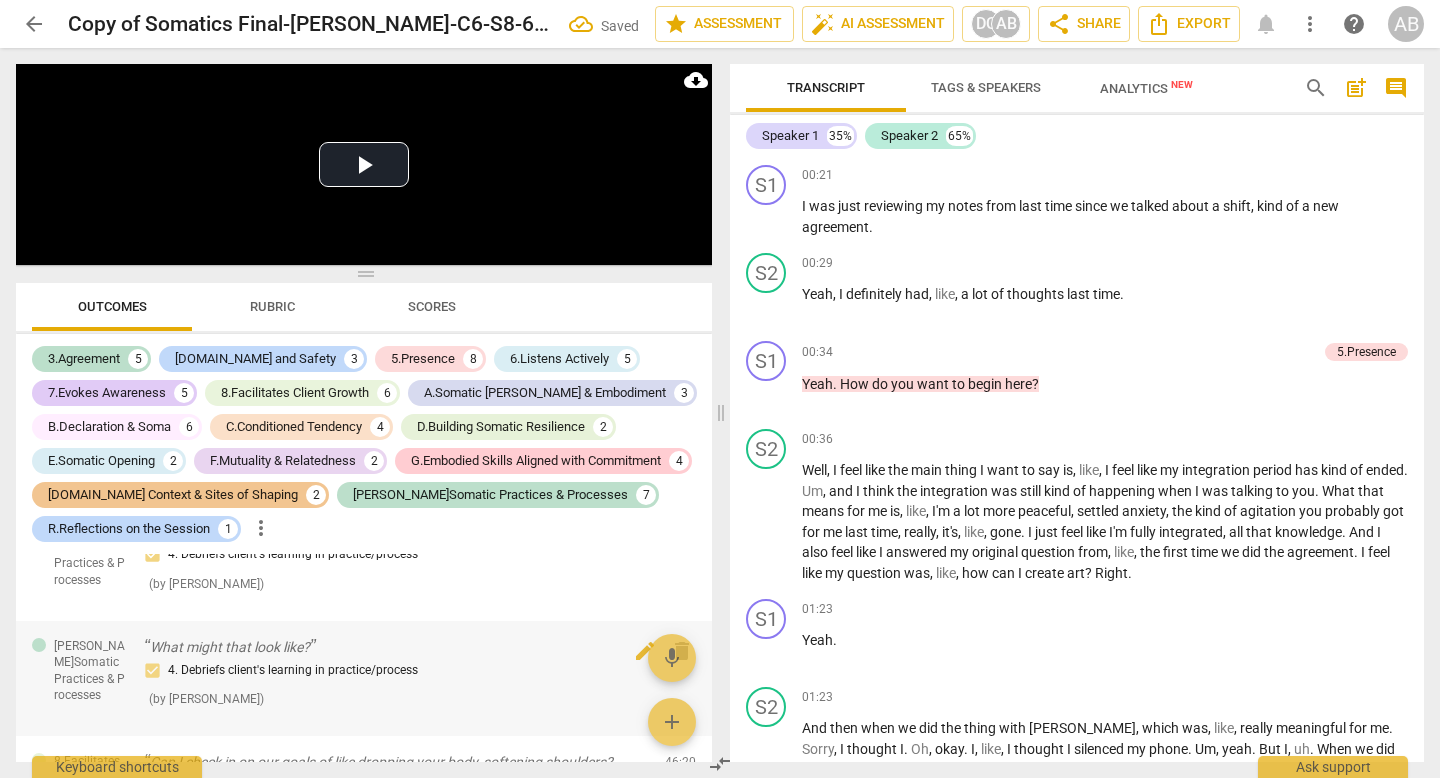 scroll, scrollTop: 6365, scrollLeft: 0, axis: vertical 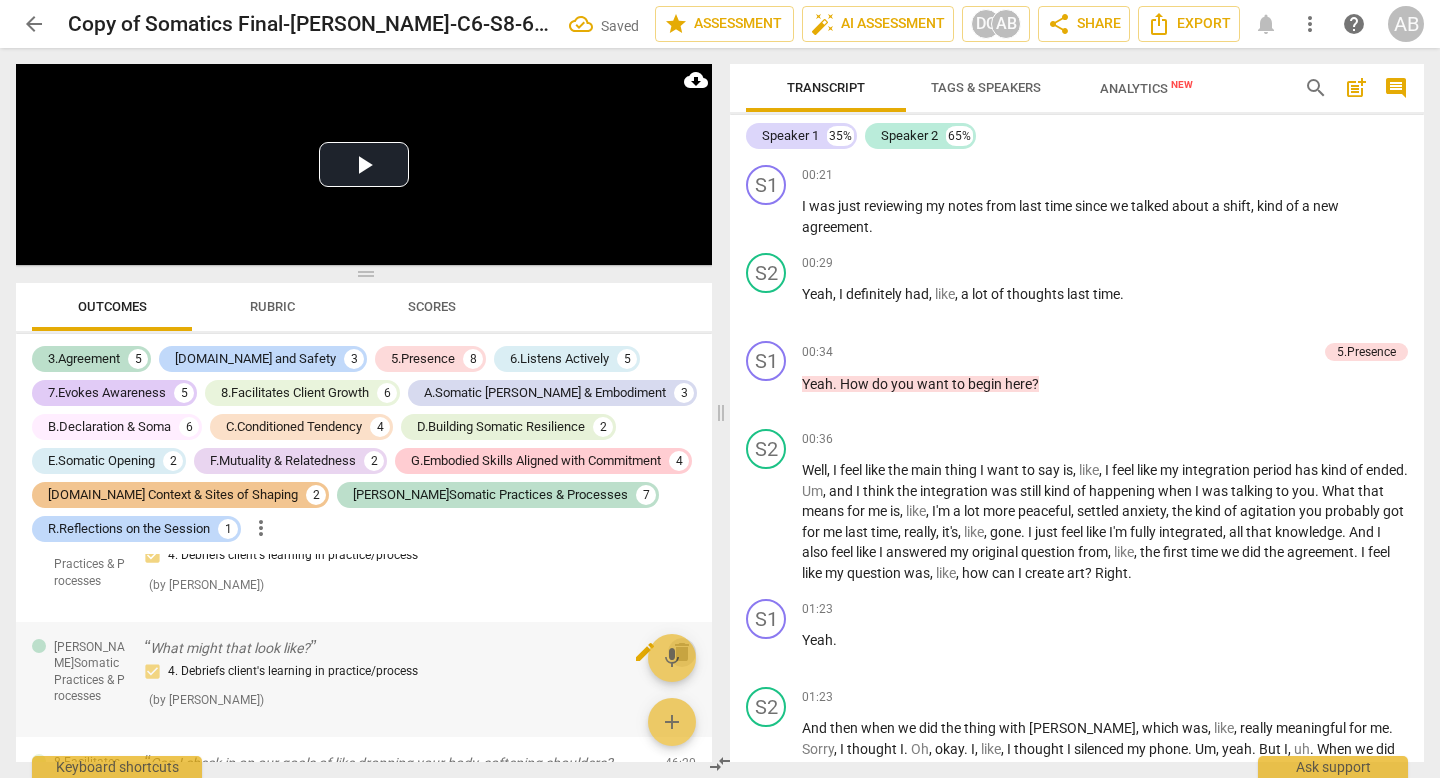 click on "delete" at bounding box center [682, 652] 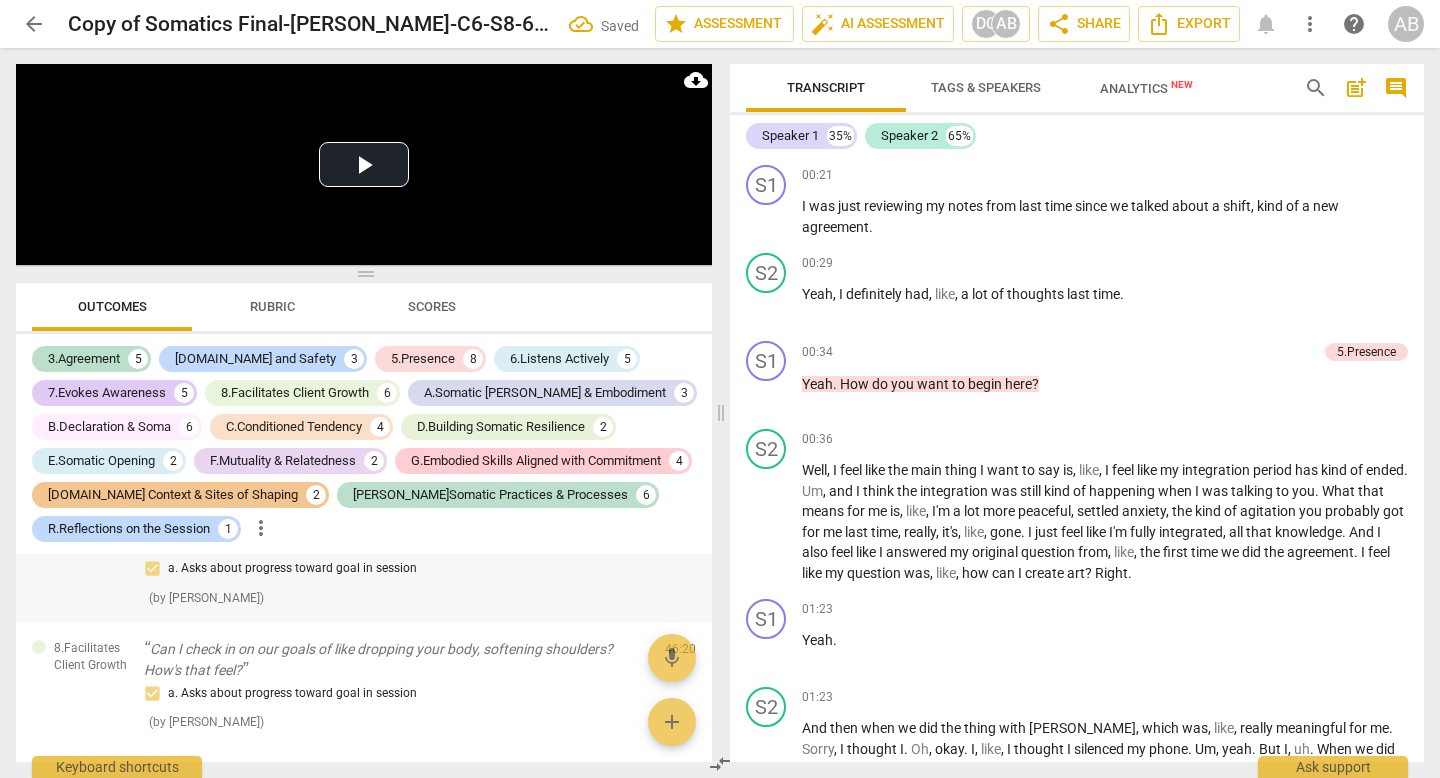 scroll, scrollTop: 6495, scrollLeft: 0, axis: vertical 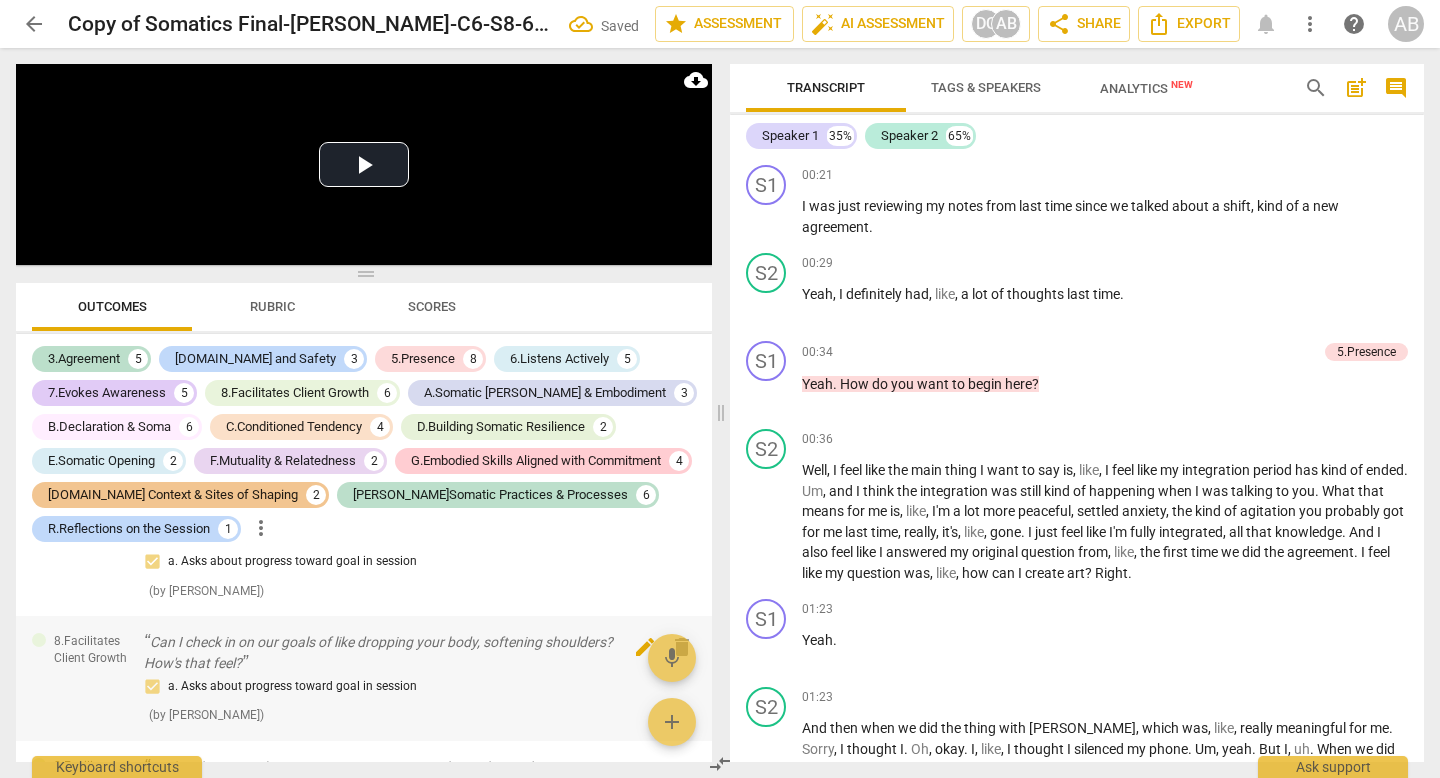 click on "delete" at bounding box center (682, 647) 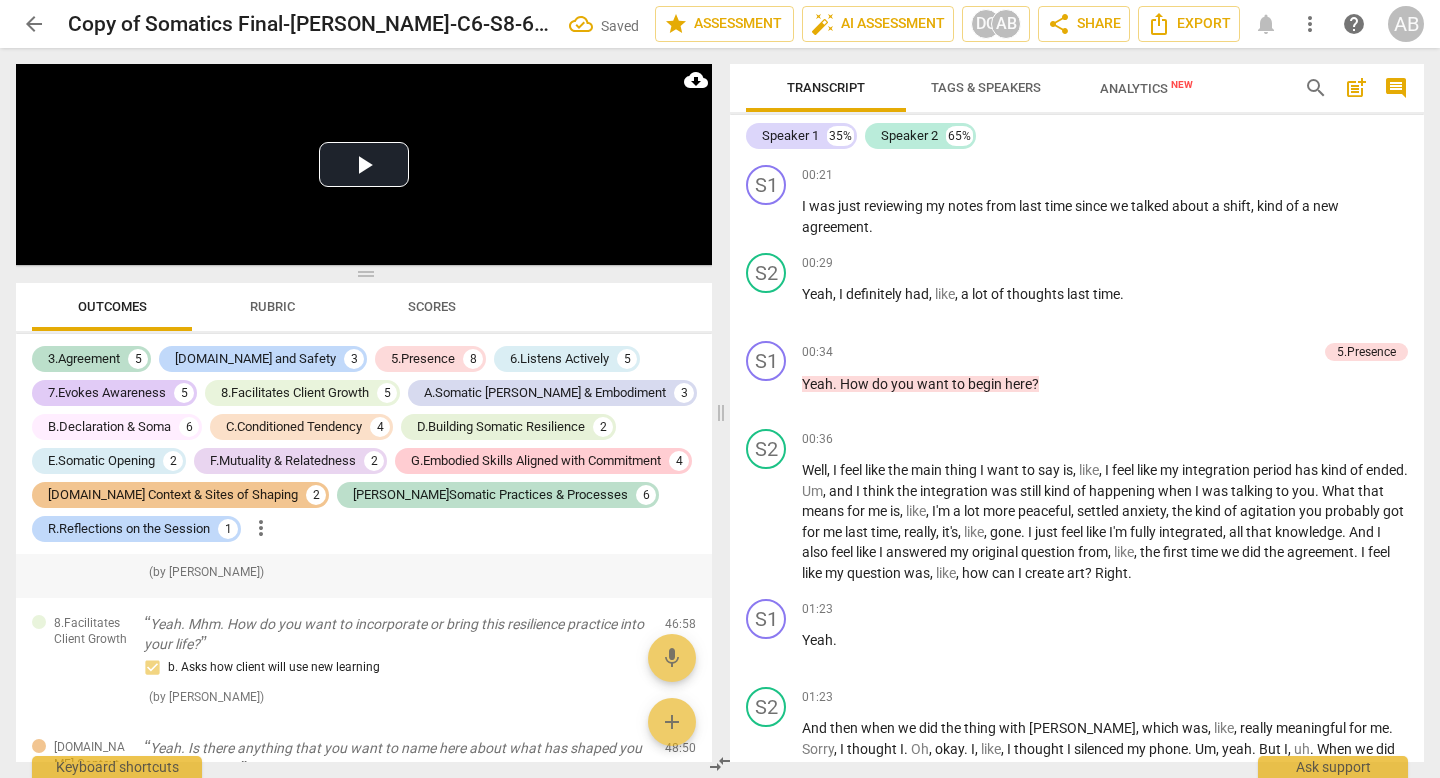 scroll, scrollTop: 6643, scrollLeft: 0, axis: vertical 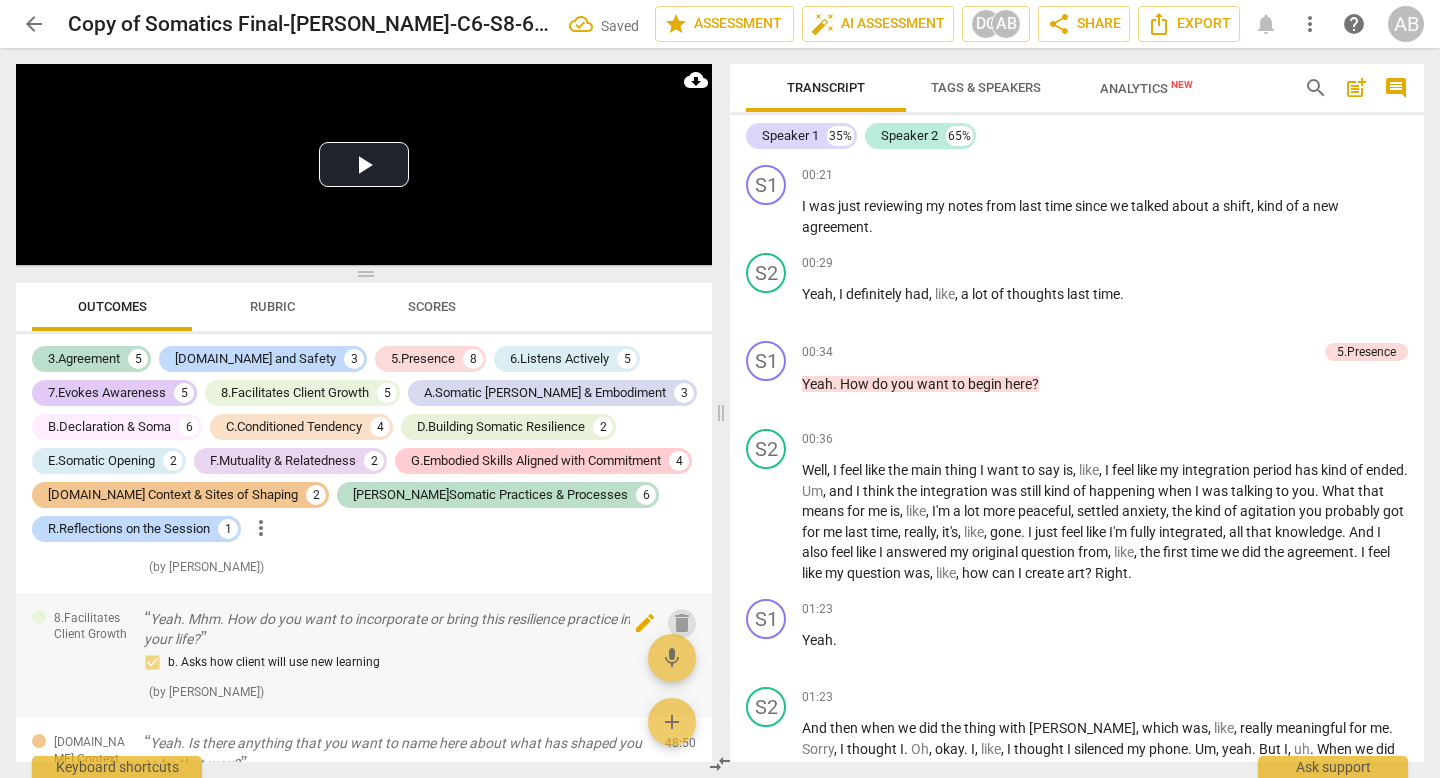 click on "delete" at bounding box center (682, 623) 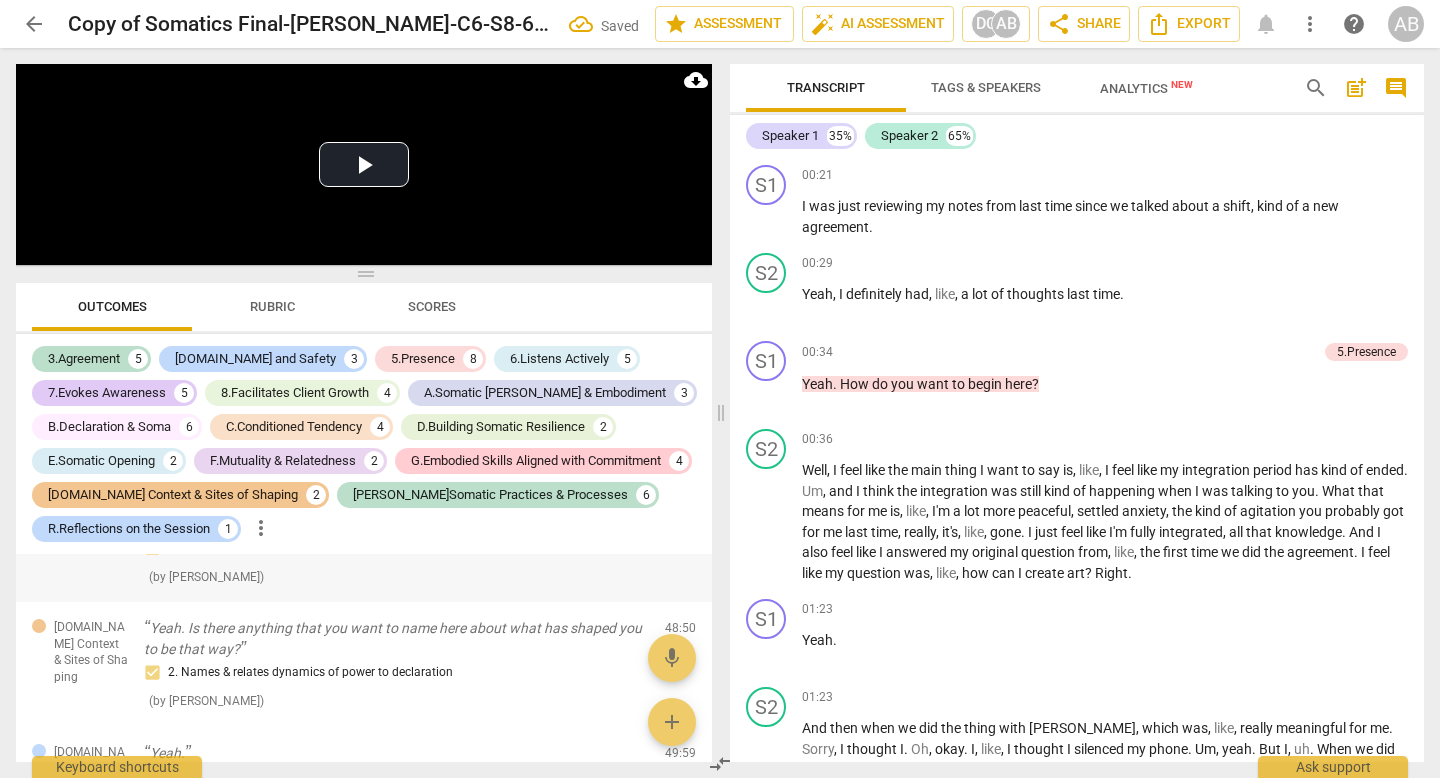 scroll, scrollTop: 6768, scrollLeft: 0, axis: vertical 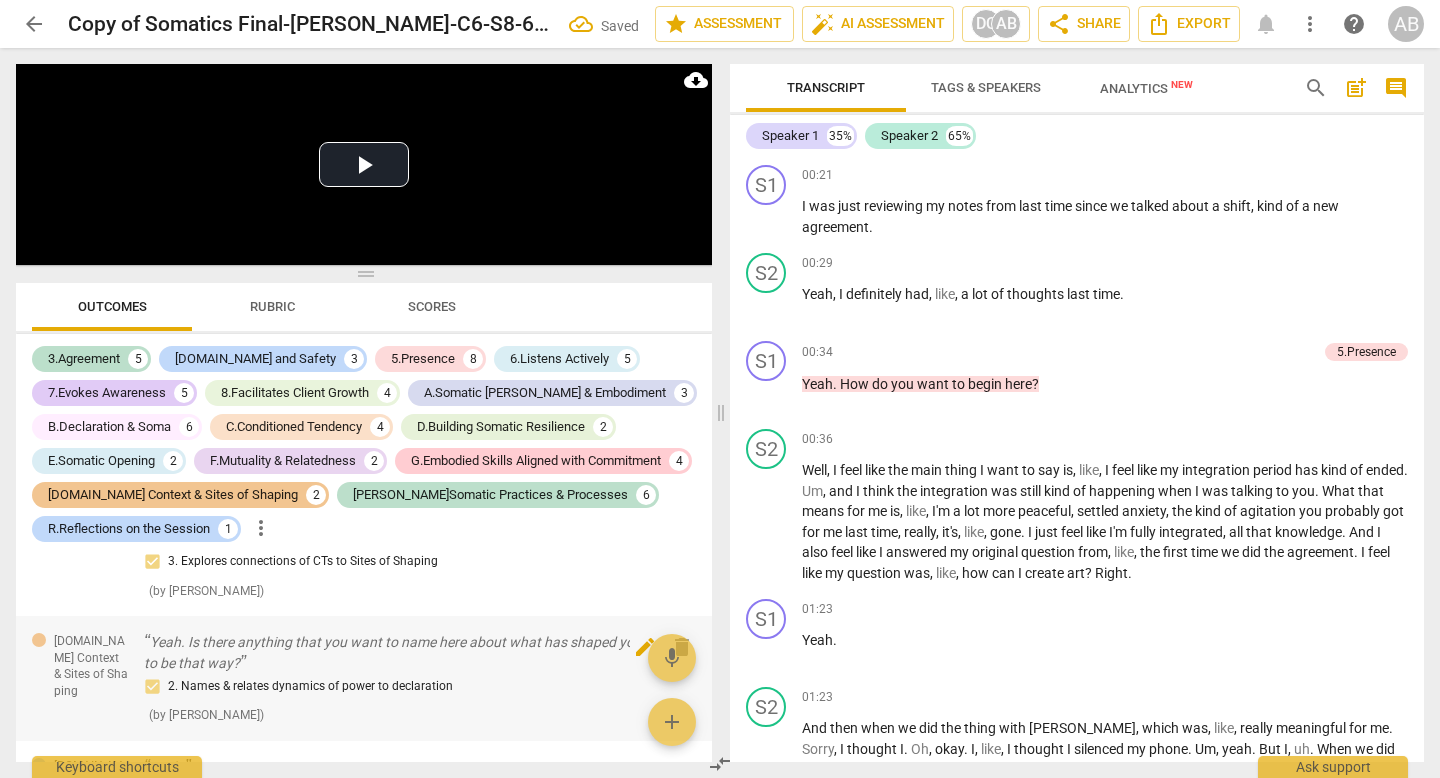 click on "delete" at bounding box center [682, 647] 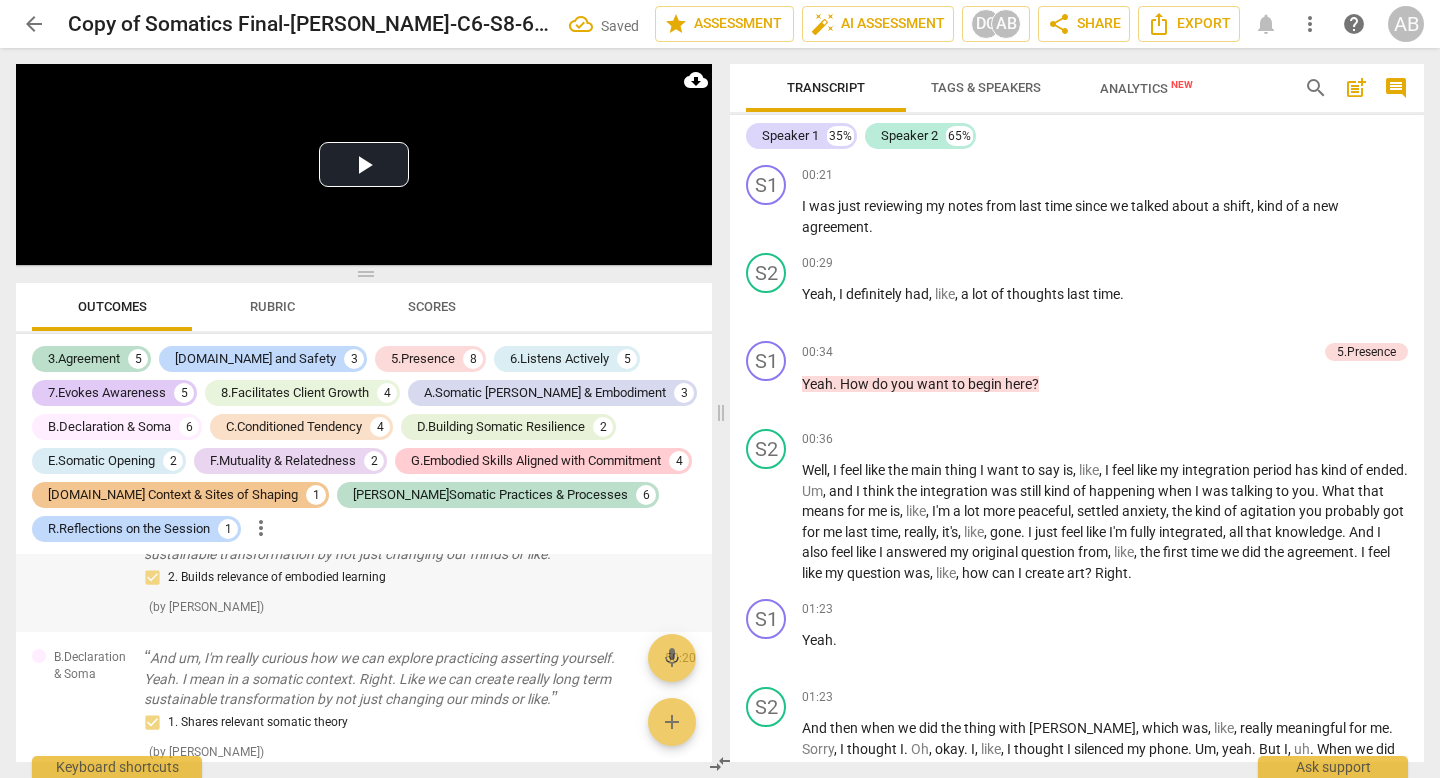 scroll, scrollTop: 7010, scrollLeft: 0, axis: vertical 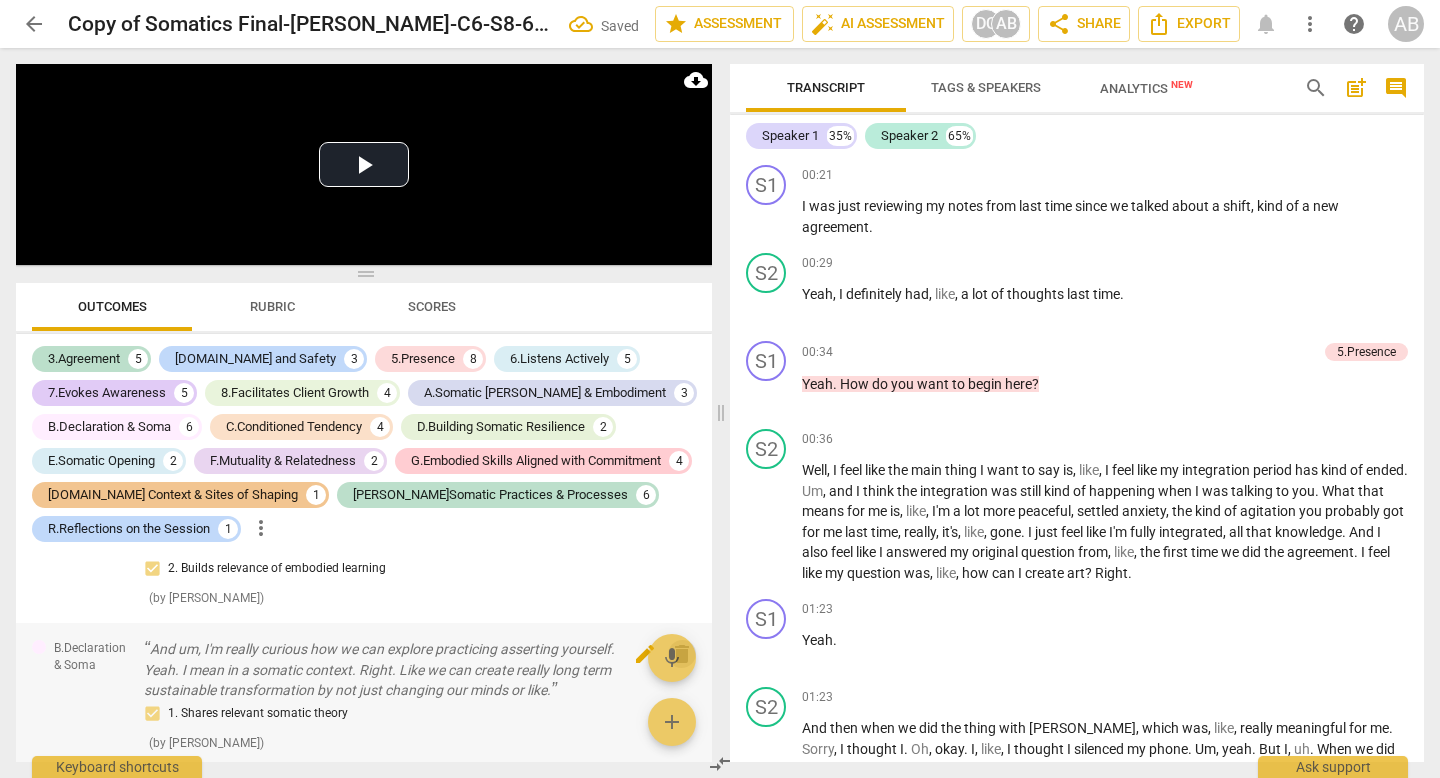 click on "delete" at bounding box center [682, 654] 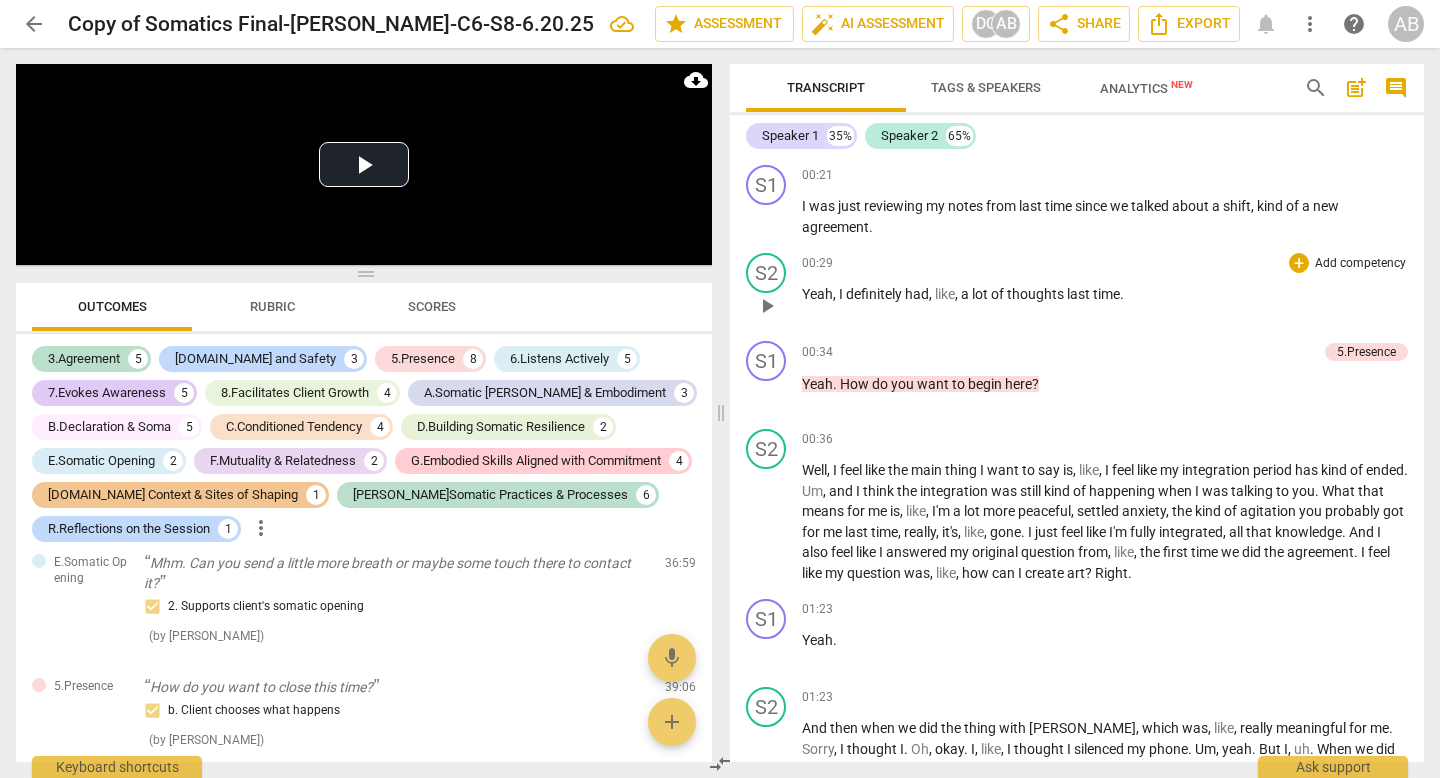 scroll, scrollTop: 5685, scrollLeft: 0, axis: vertical 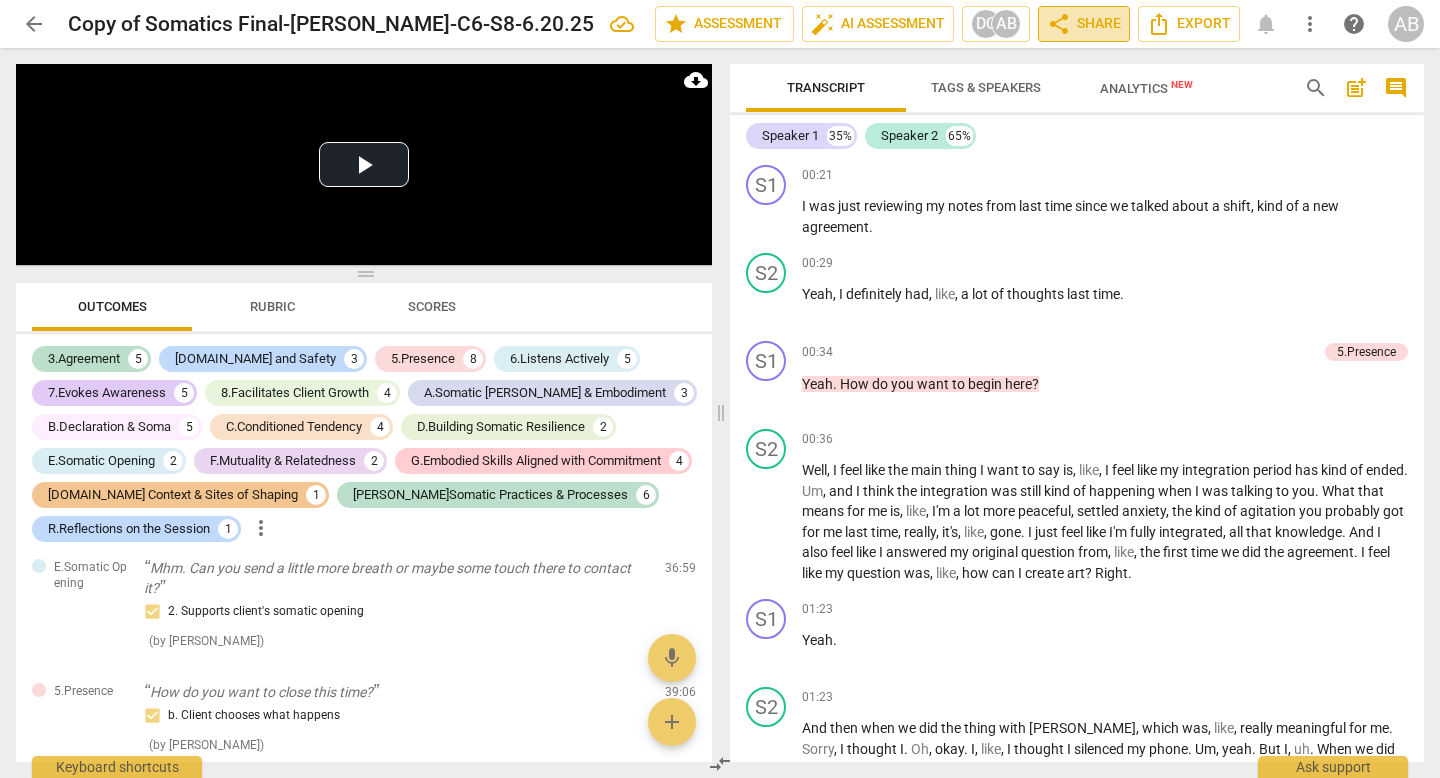 click on "share    Share" at bounding box center [1084, 24] 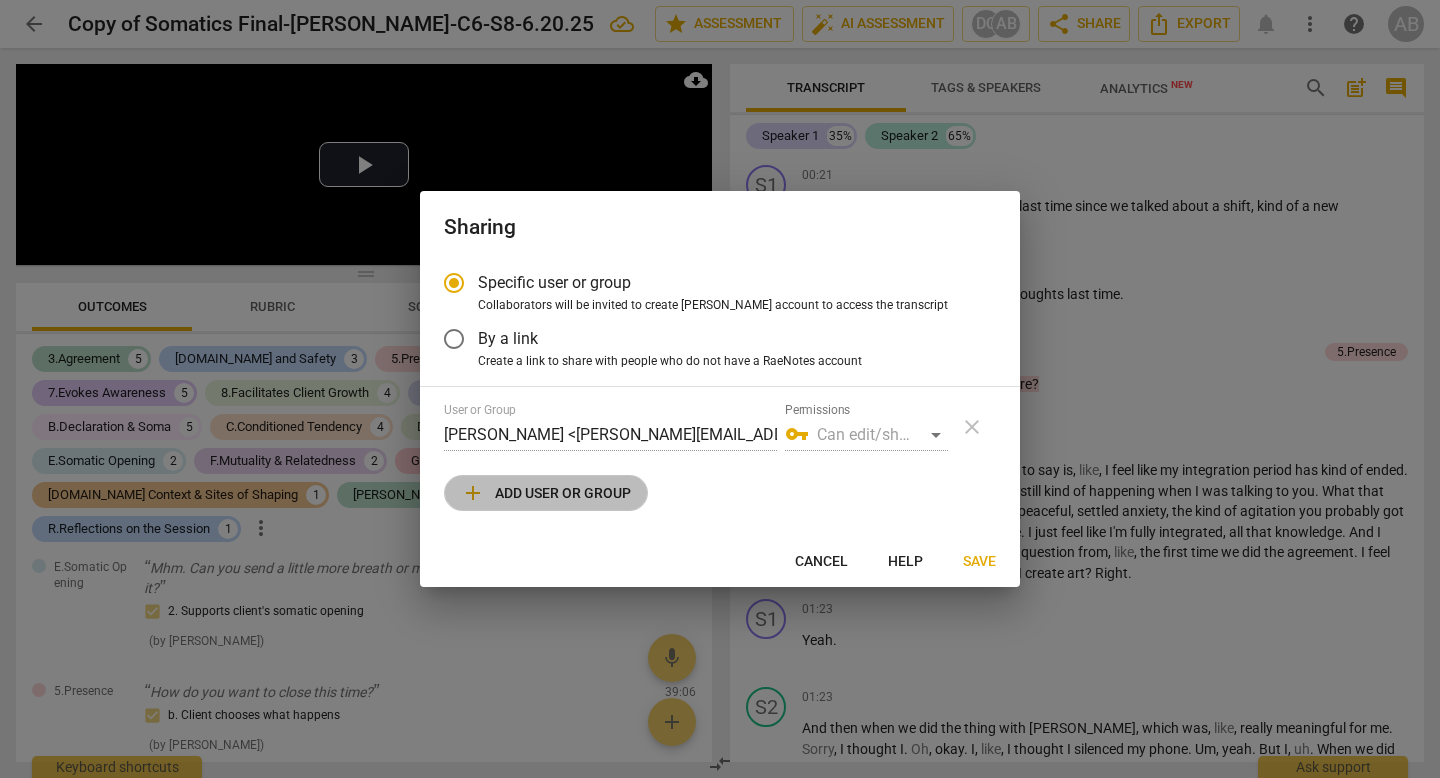 click on "add Add user or group" at bounding box center [546, 493] 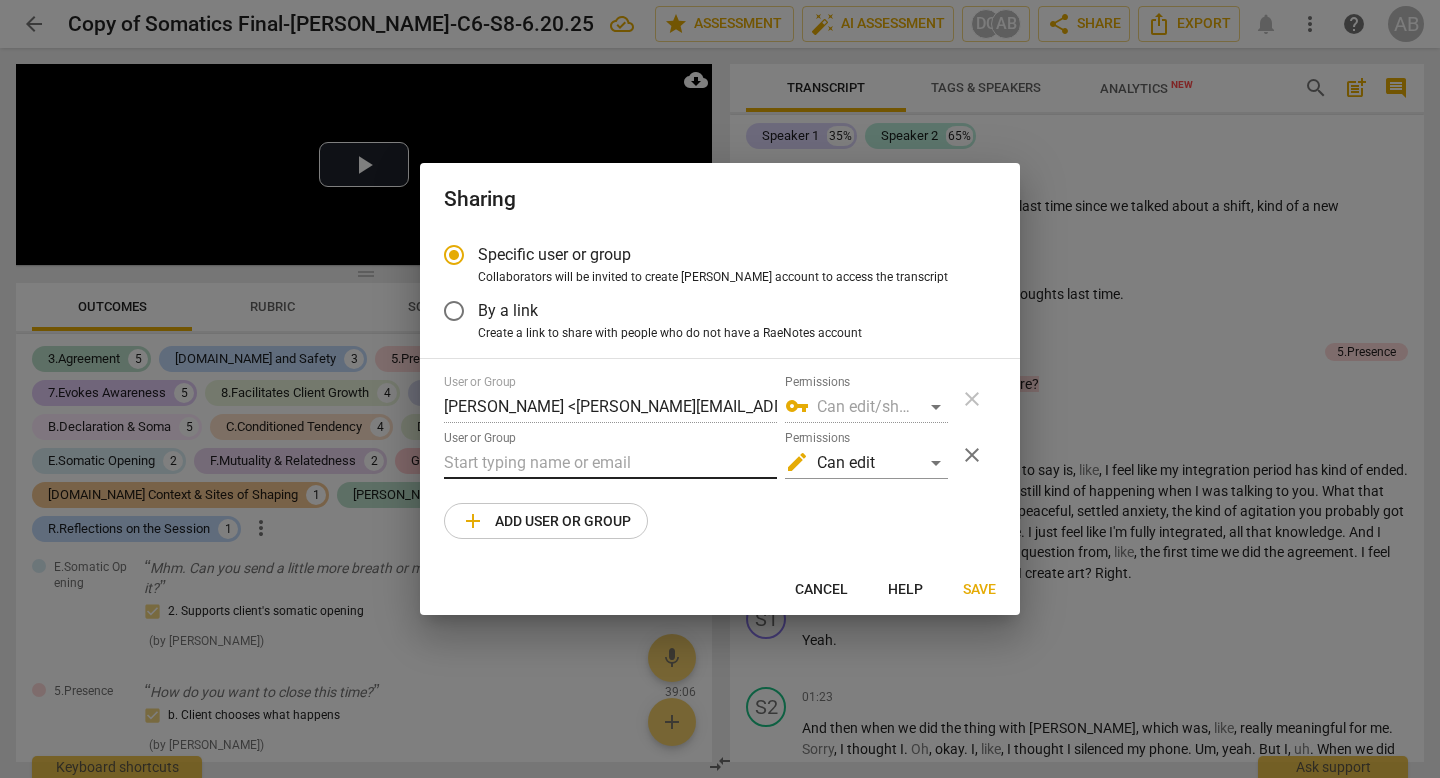 click at bounding box center (610, 463) 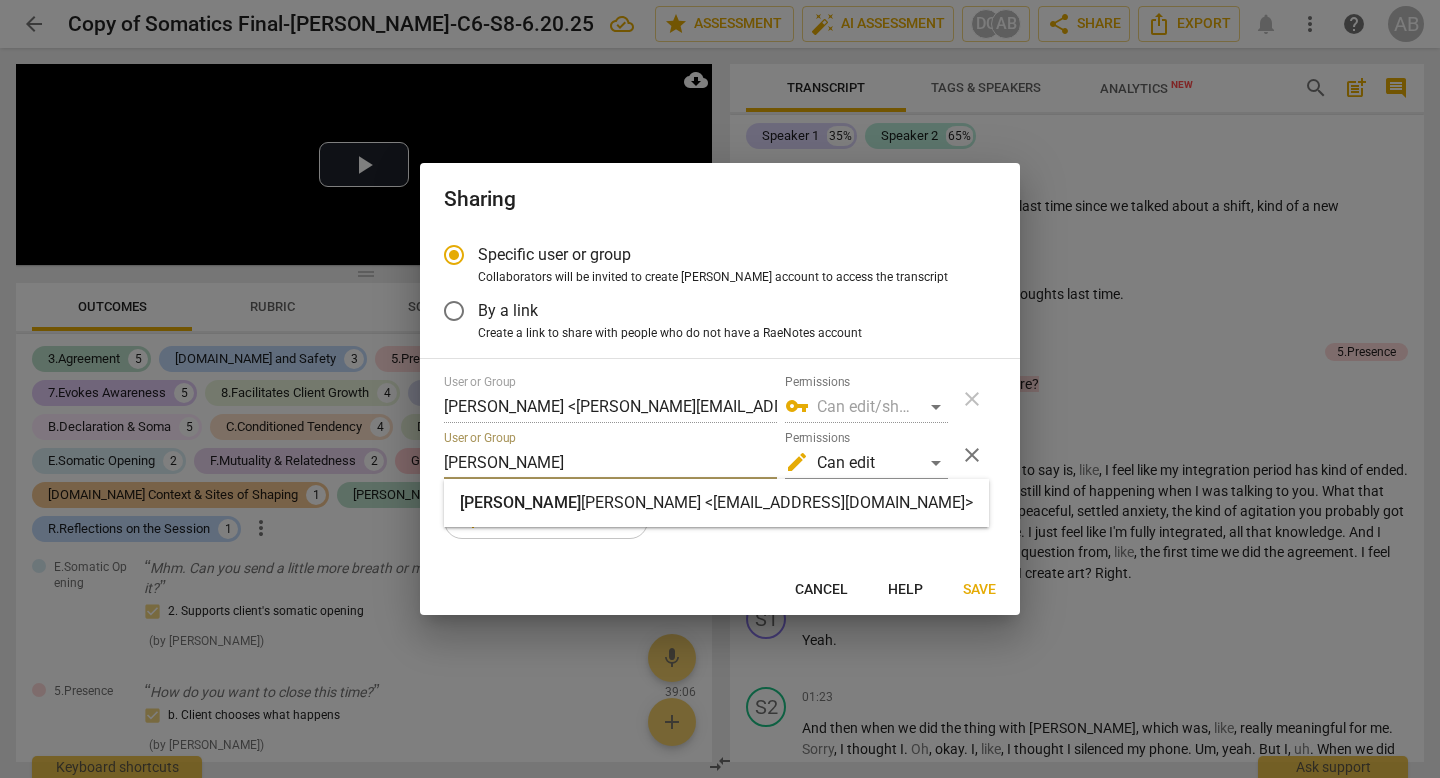 type on "[PERSON_NAME]" 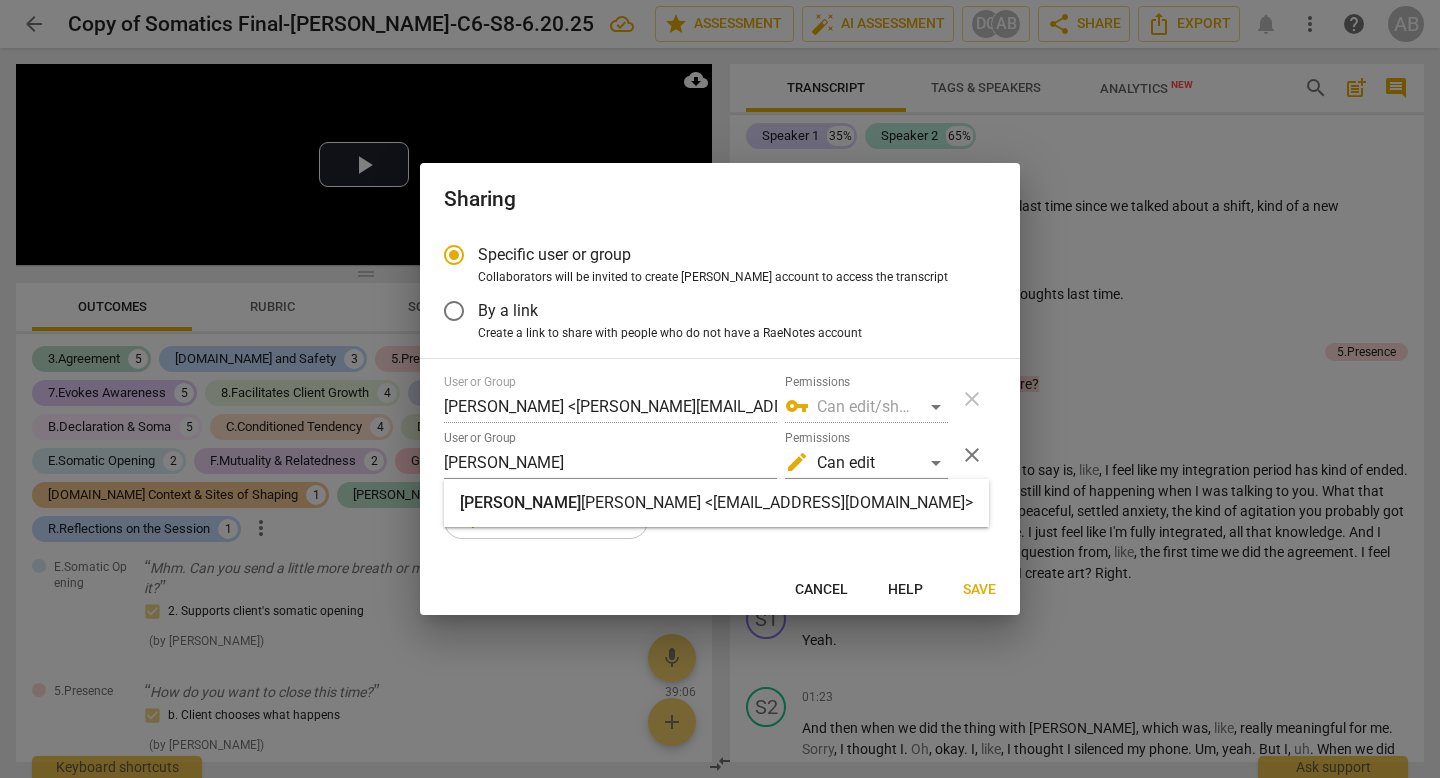 click on "[PERSON_NAME] <[EMAIL_ADDRESS][DOMAIN_NAME]>" at bounding box center (777, 502) 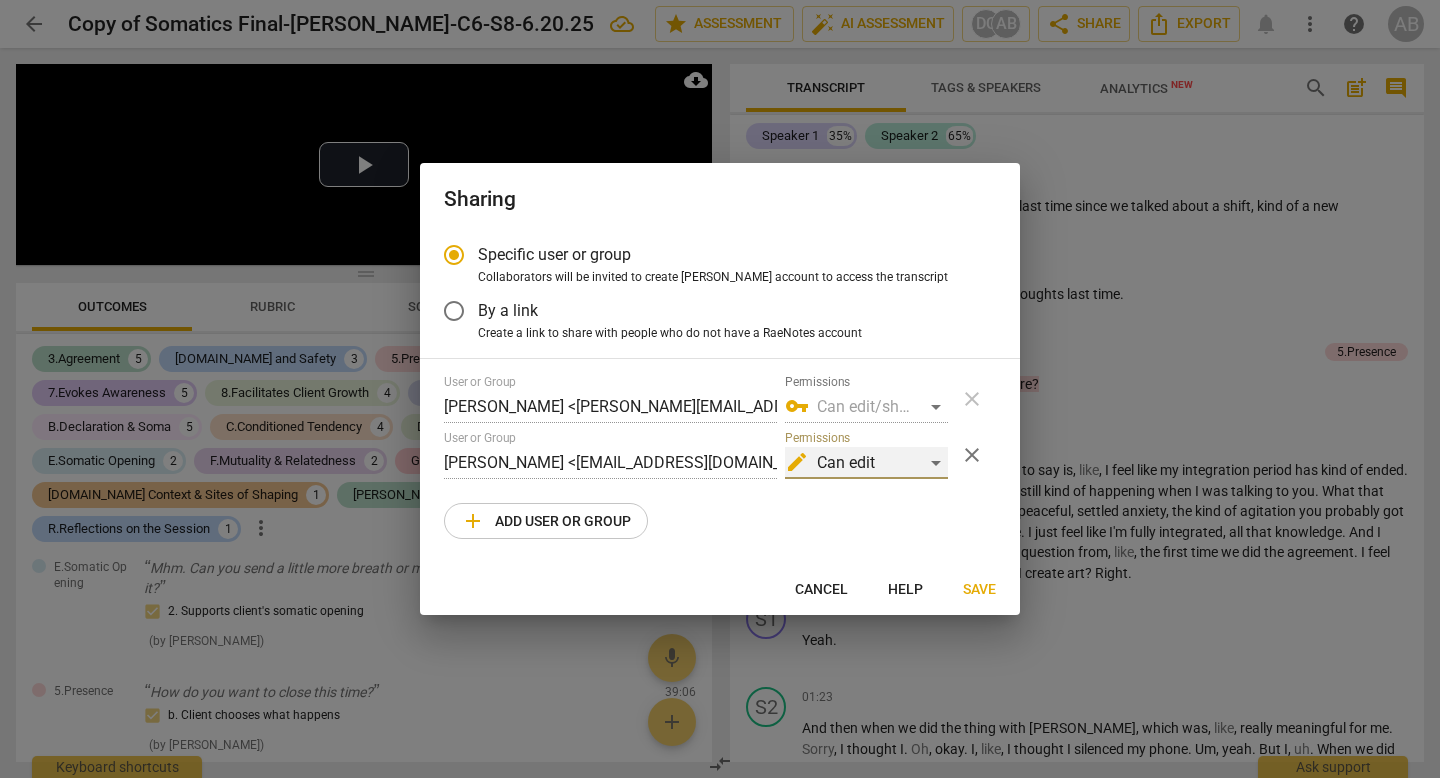 click on "edit Can edit" at bounding box center [866, 463] 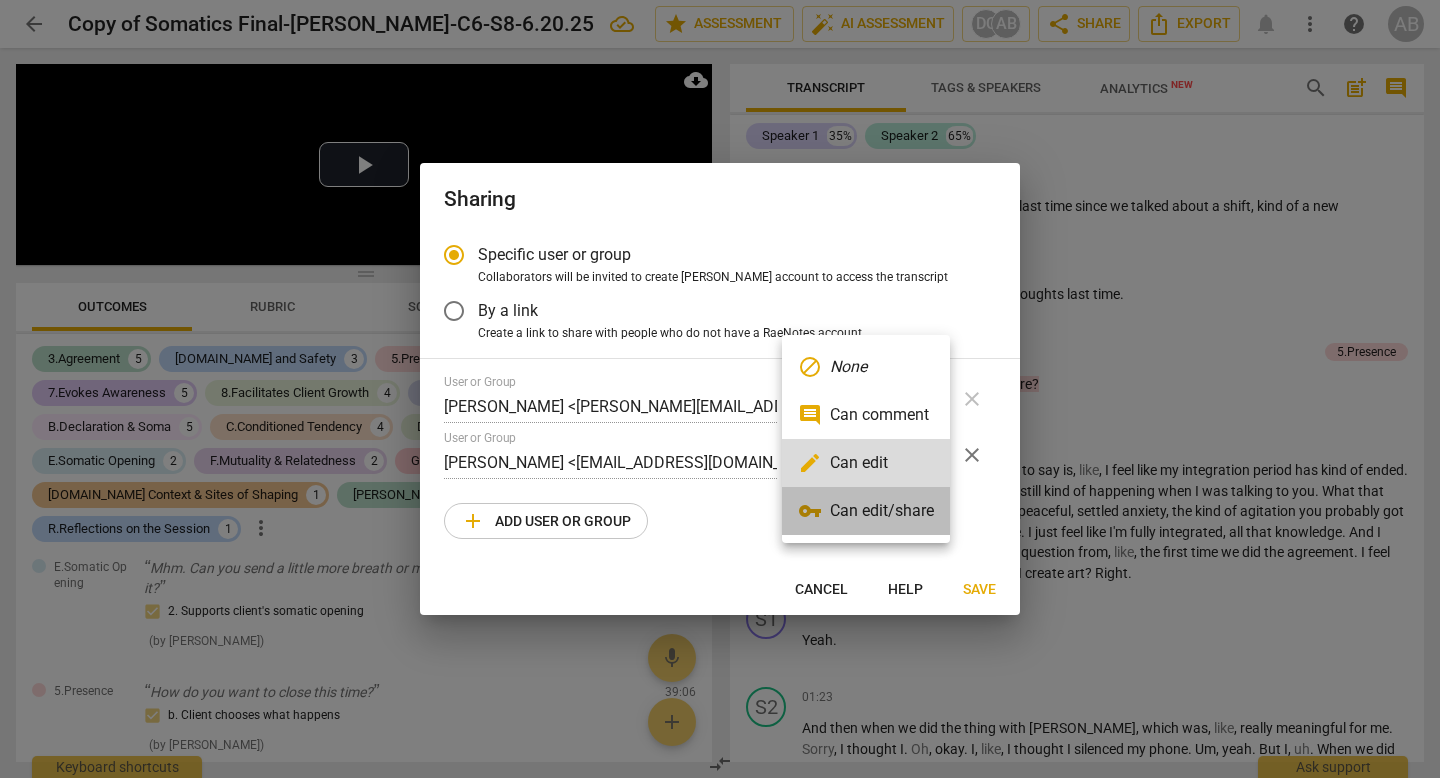 click on "vpn_key Can edit/share" at bounding box center [866, 511] 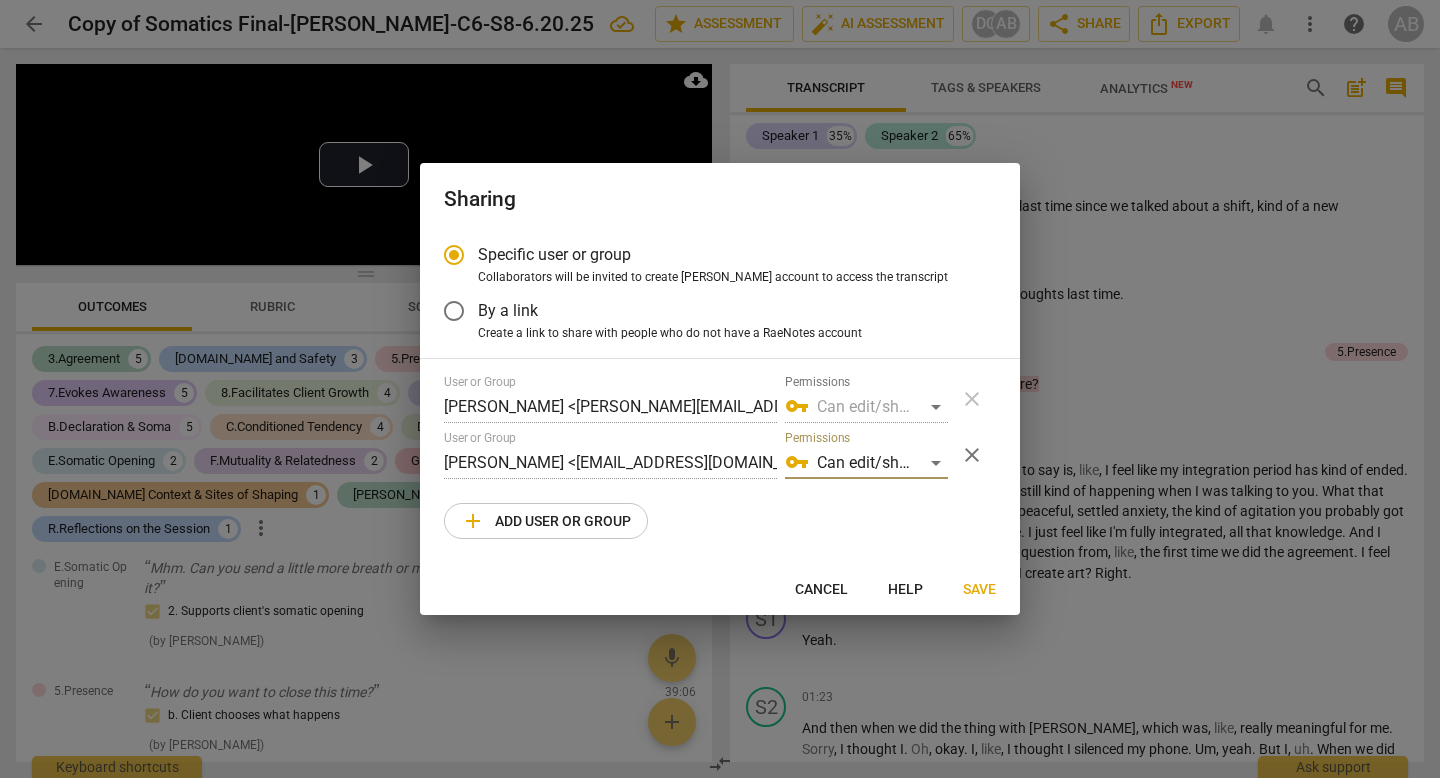click on "Cancel" at bounding box center [821, 590] 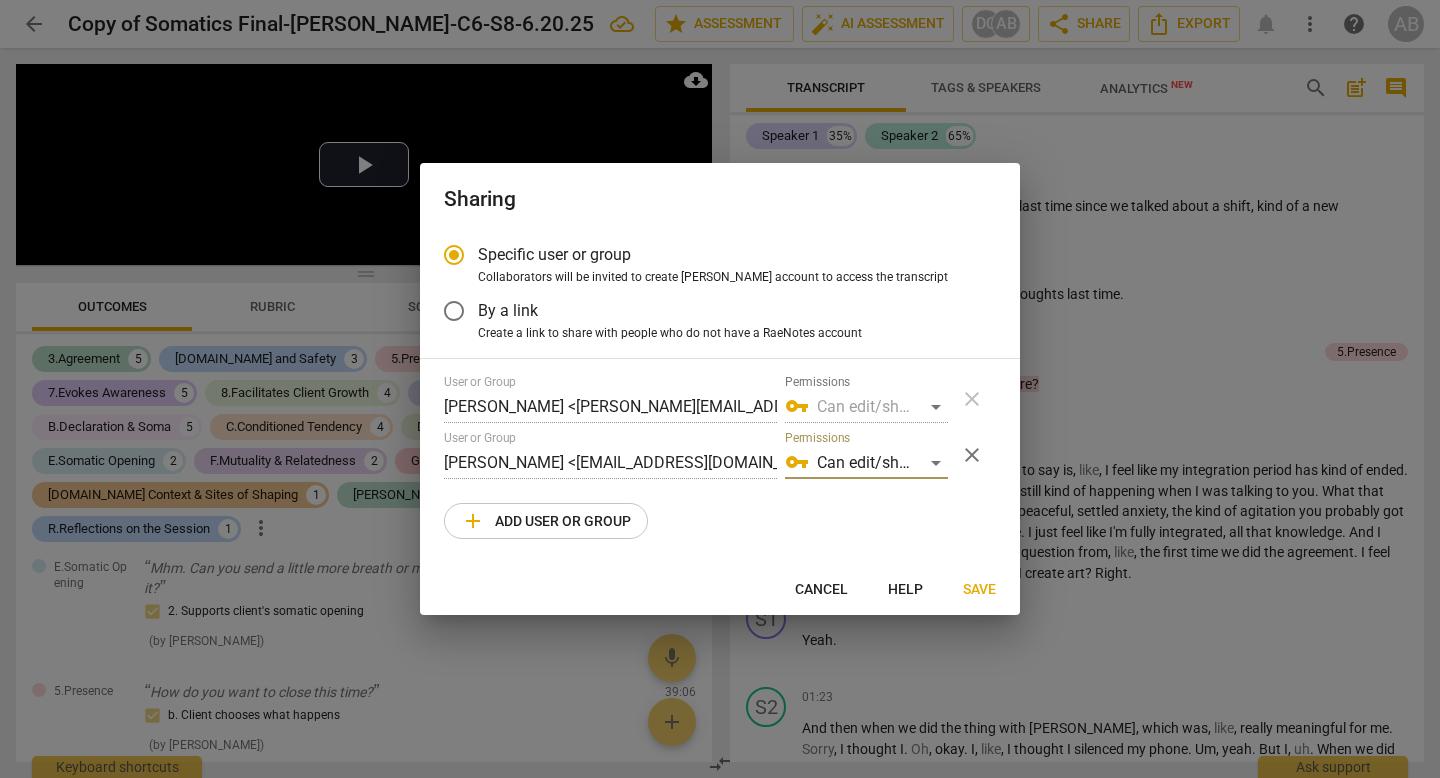 radio on "false" 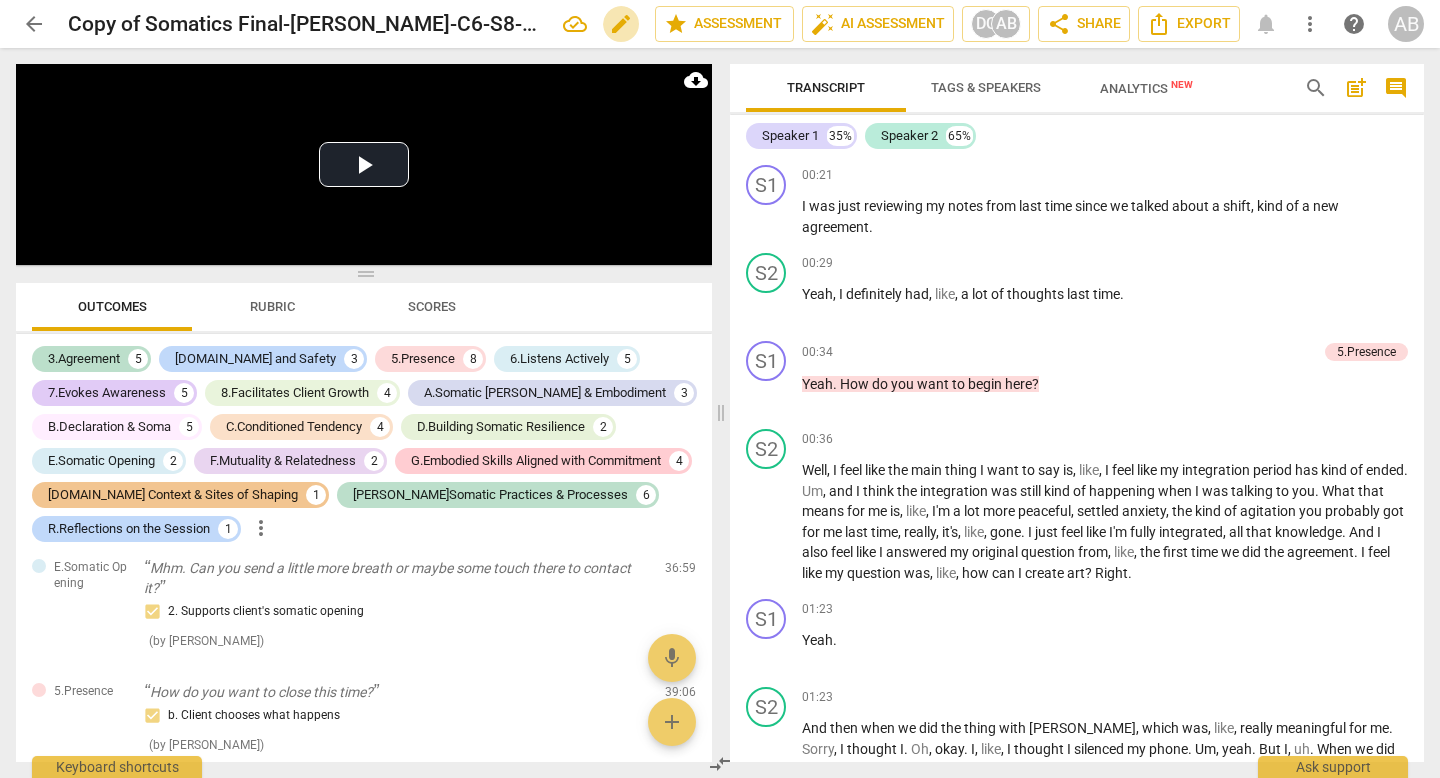 click on "edit" at bounding box center [621, 24] 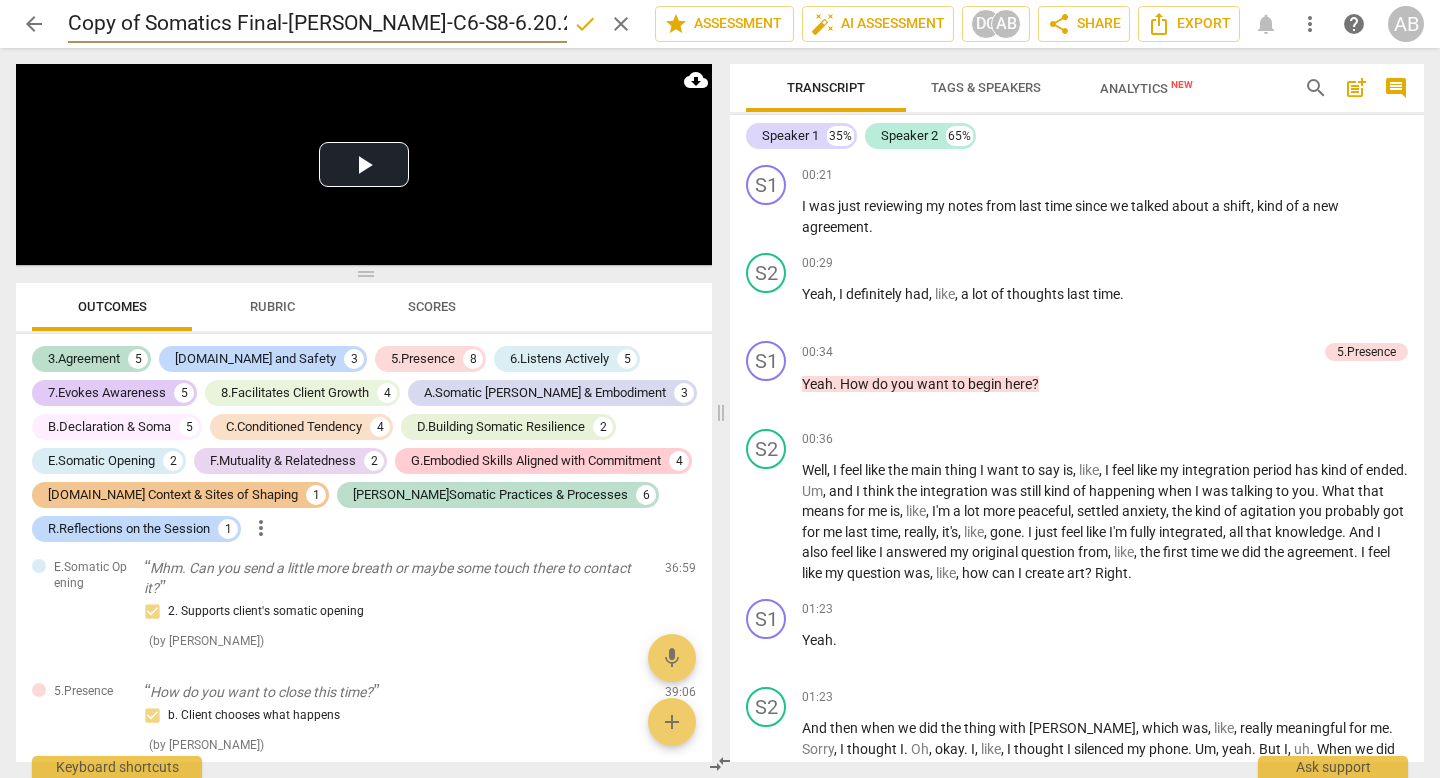 scroll, scrollTop: 0, scrollLeft: 46, axis: horizontal 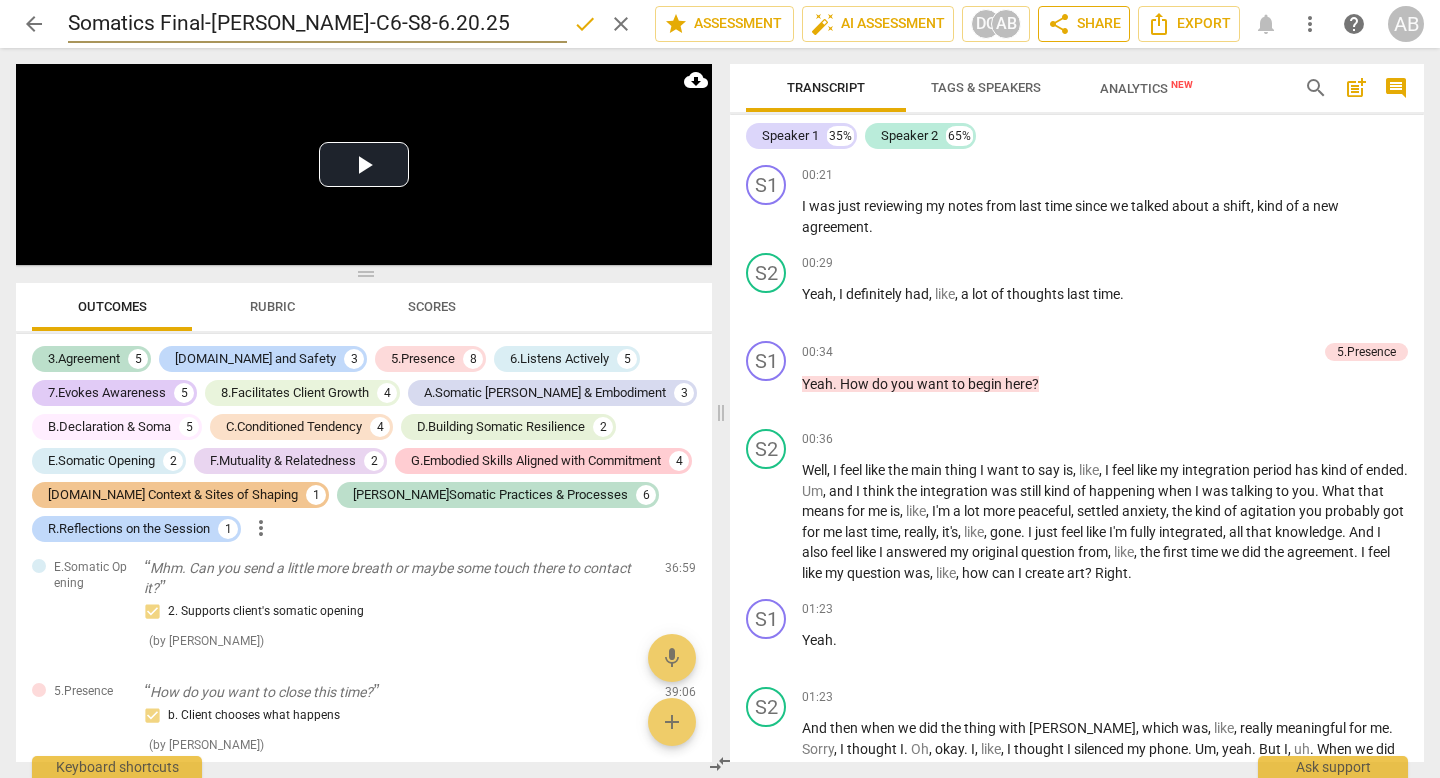 type on "Somatics Final-[PERSON_NAME]-C6-S8-6.20.25" 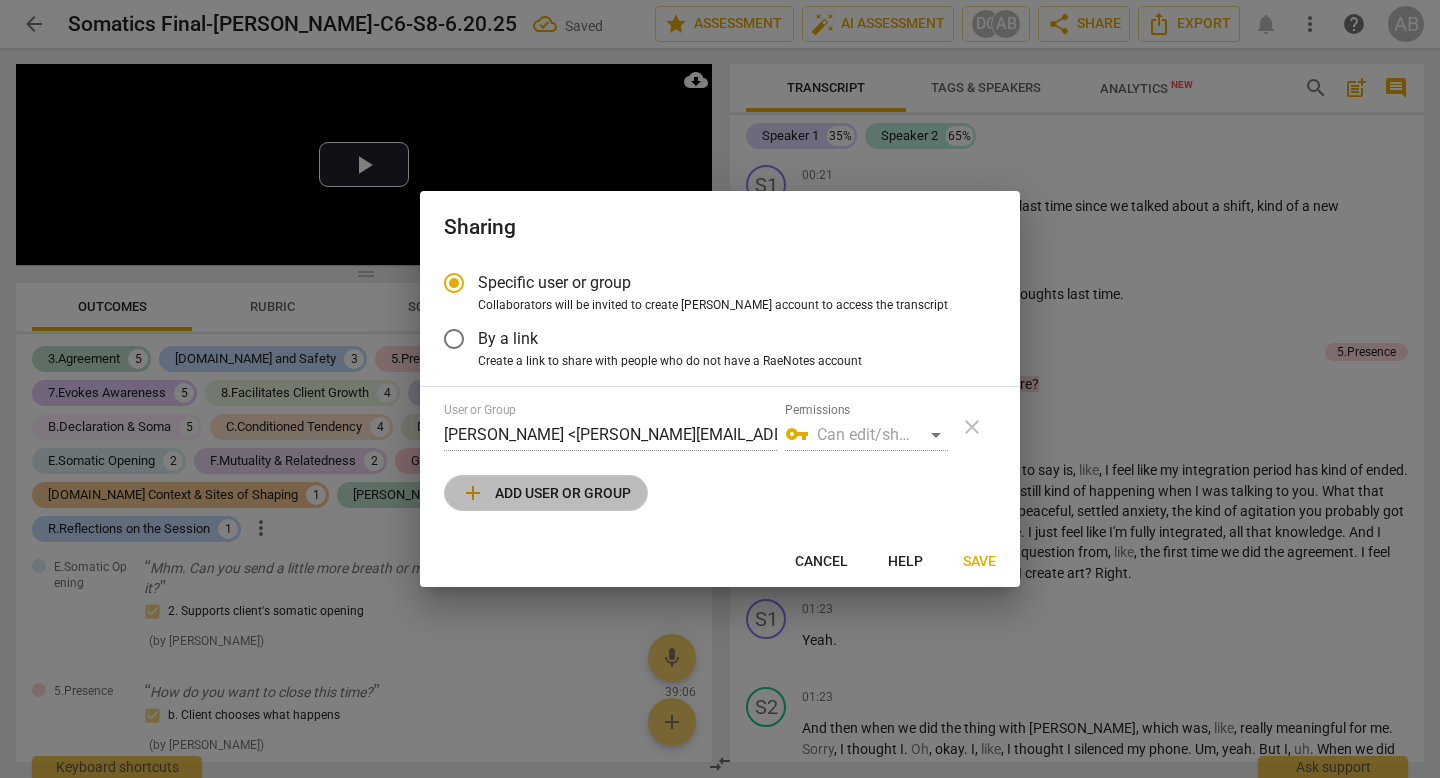 click on "add Add user or group" at bounding box center (546, 493) 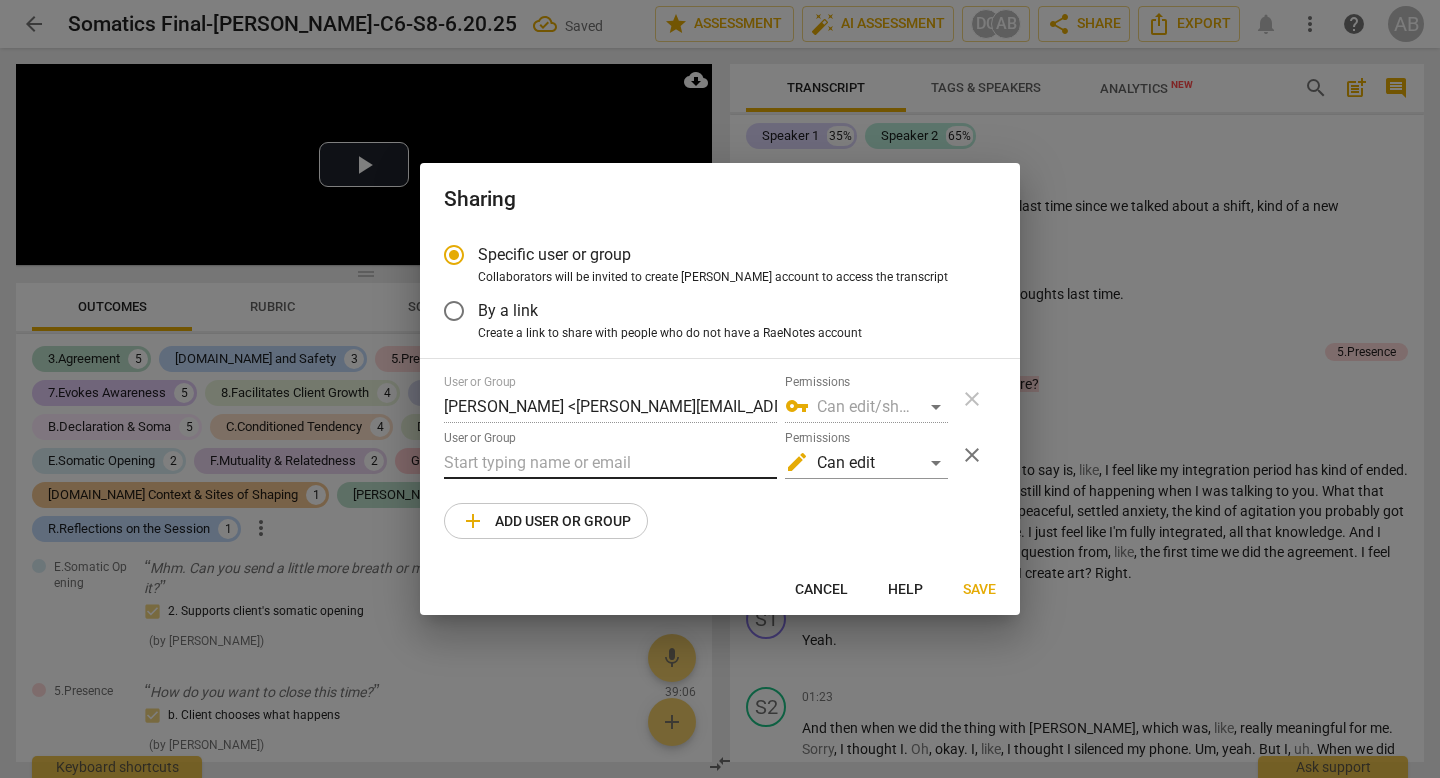 click at bounding box center [610, 463] 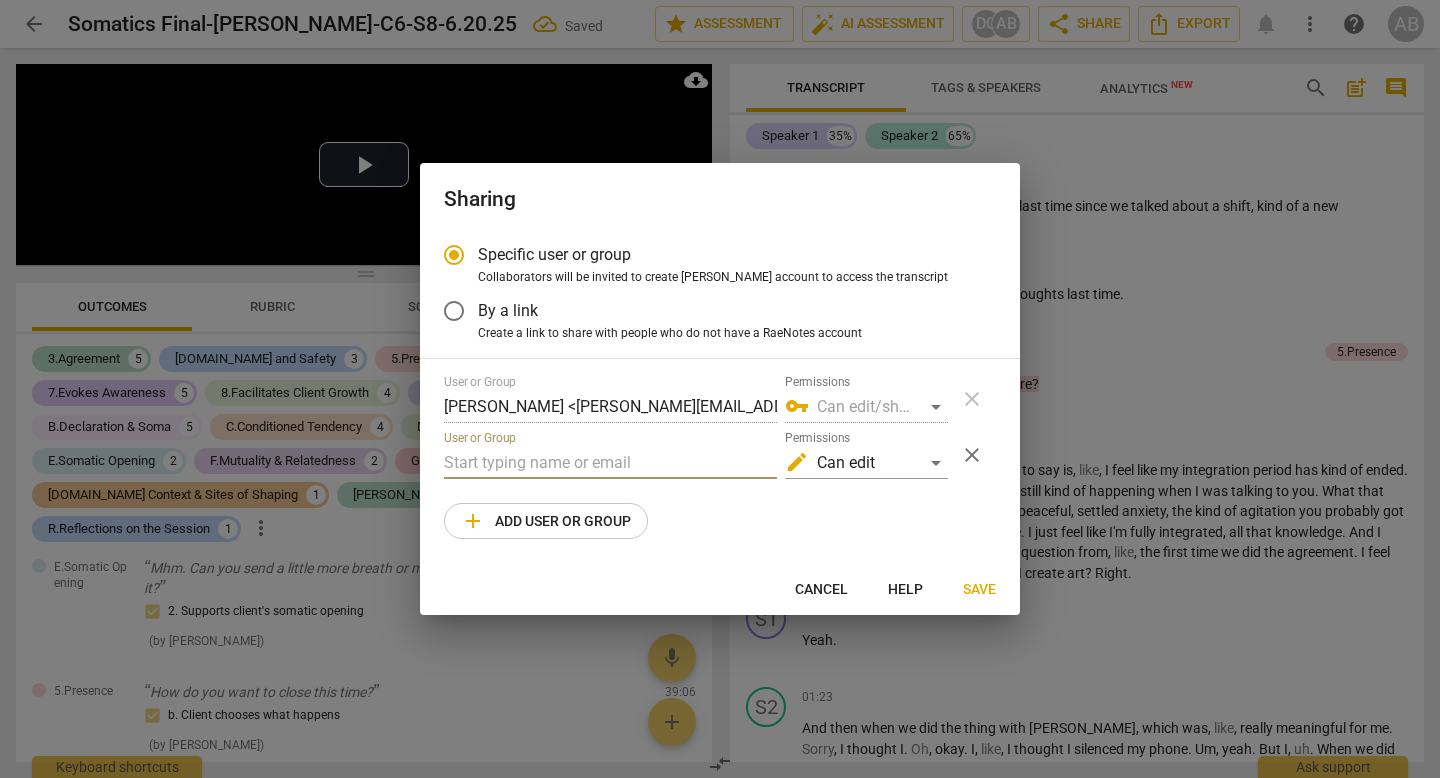 type on "," 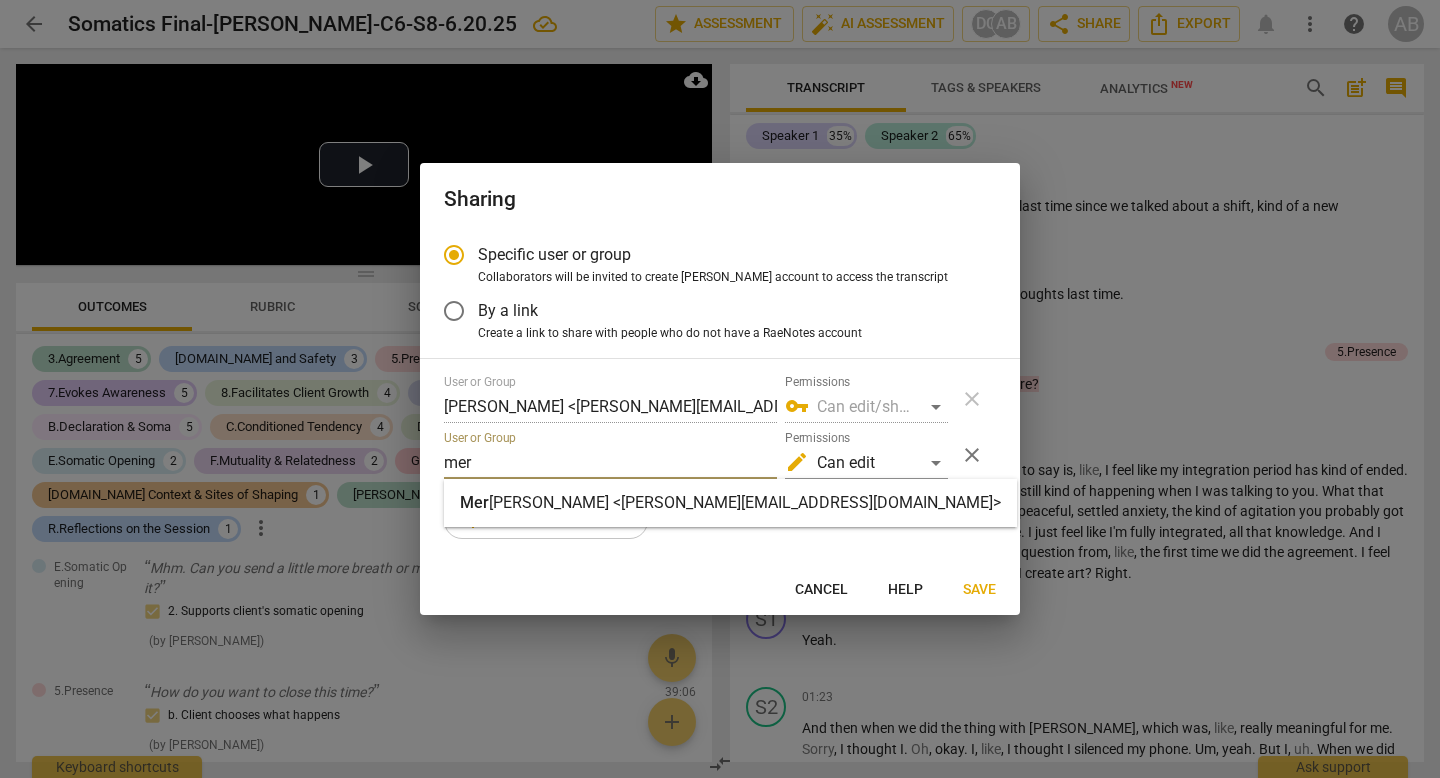 type on "mer" 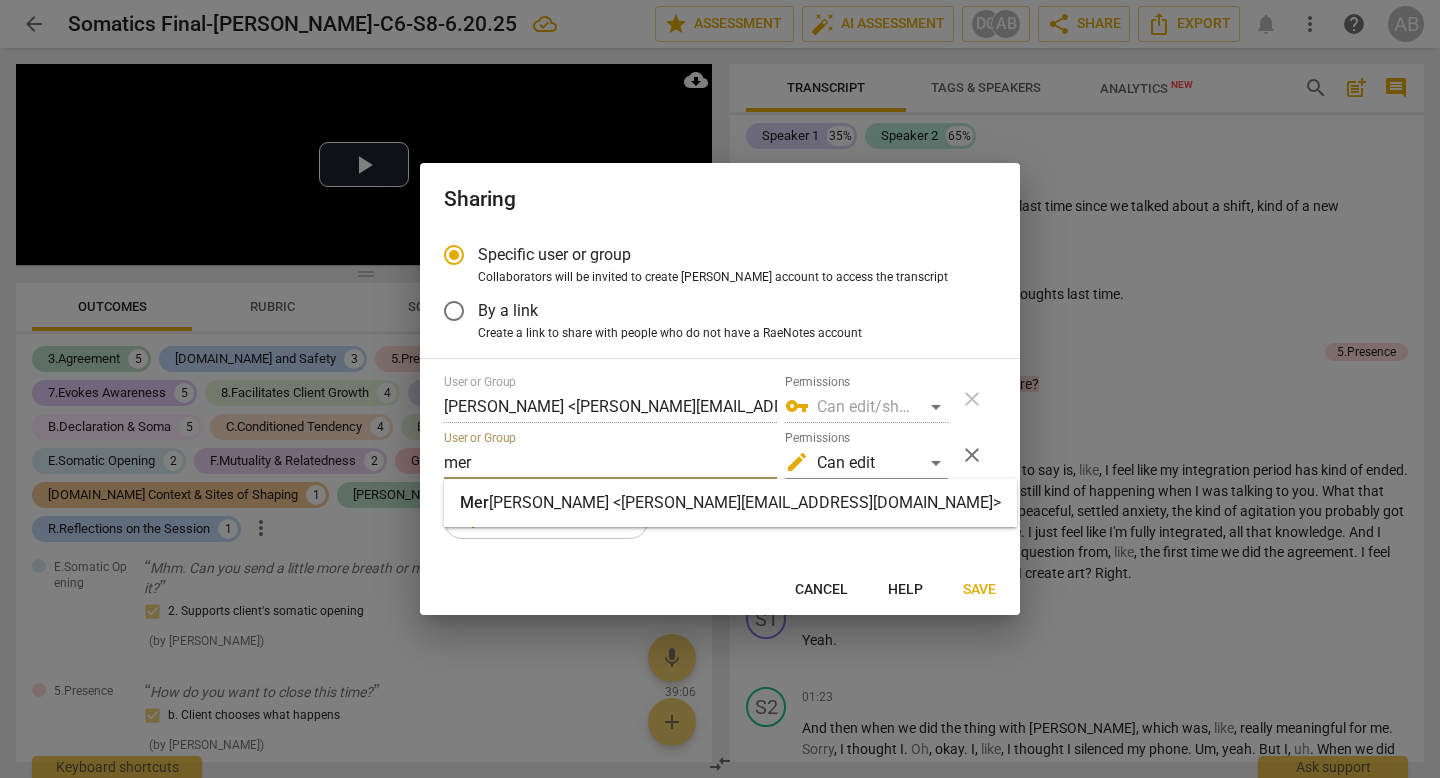 click on "[PERSON_NAME] <[PERSON_NAME][EMAIL_ADDRESS][DOMAIN_NAME]>" at bounding box center (745, 502) 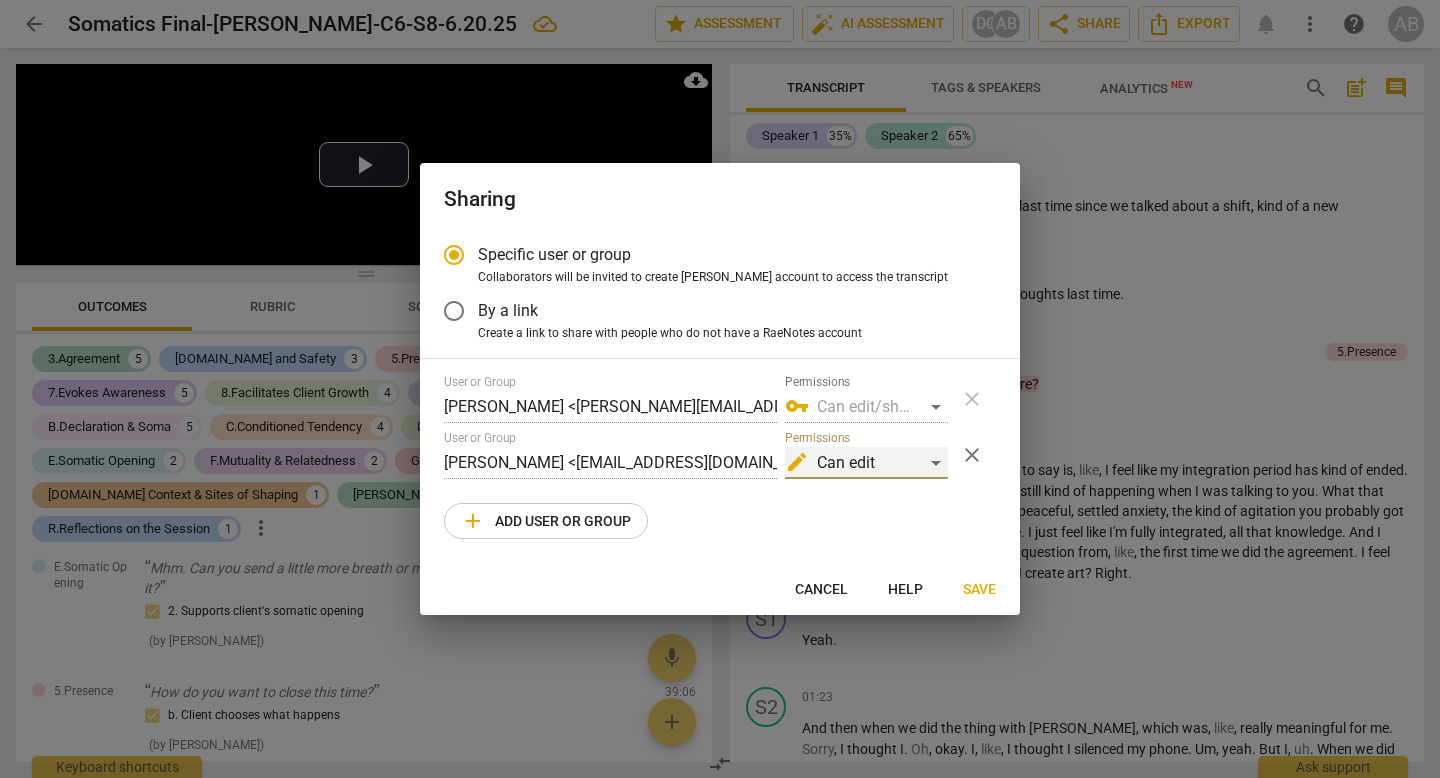 click on "edit Can edit" at bounding box center [866, 463] 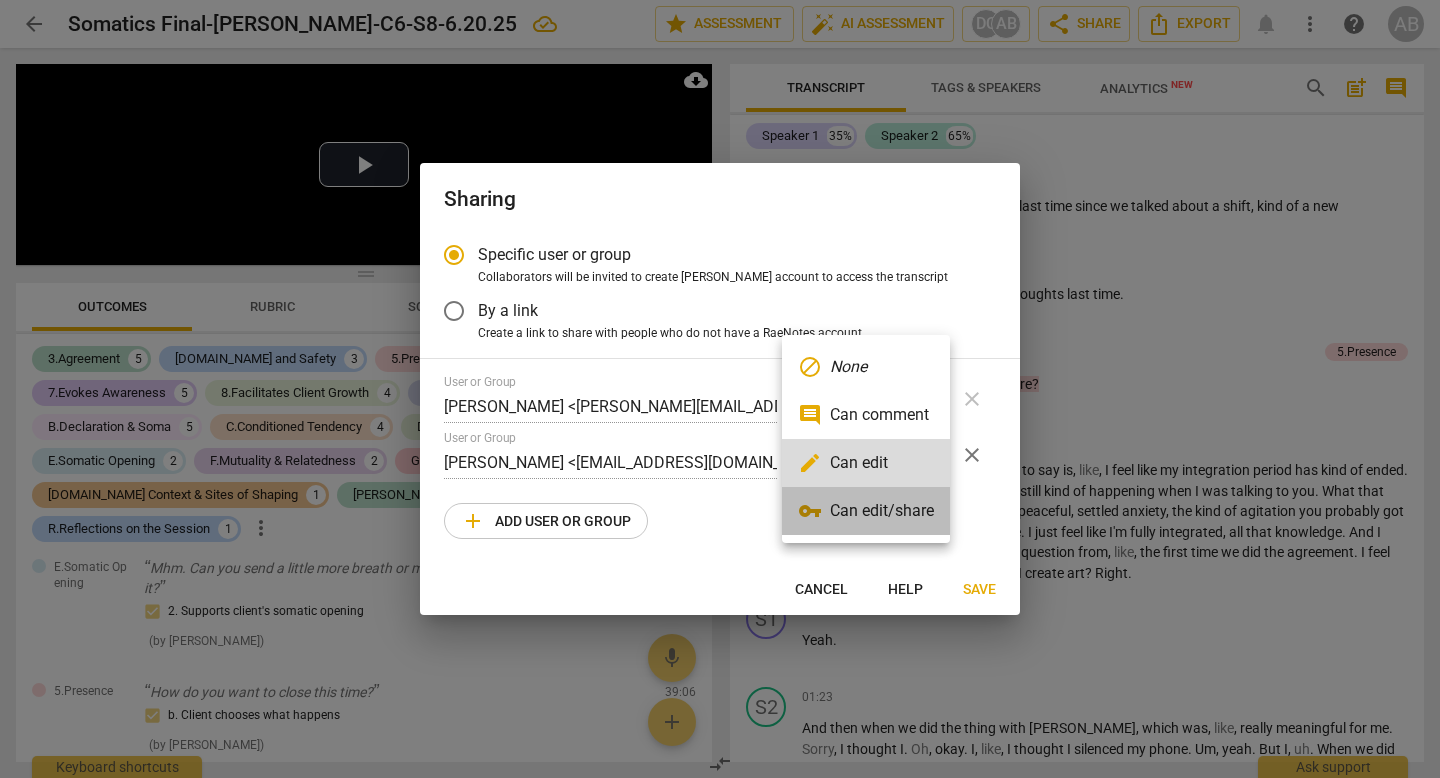 click on "vpn_key Can edit/share" at bounding box center [866, 511] 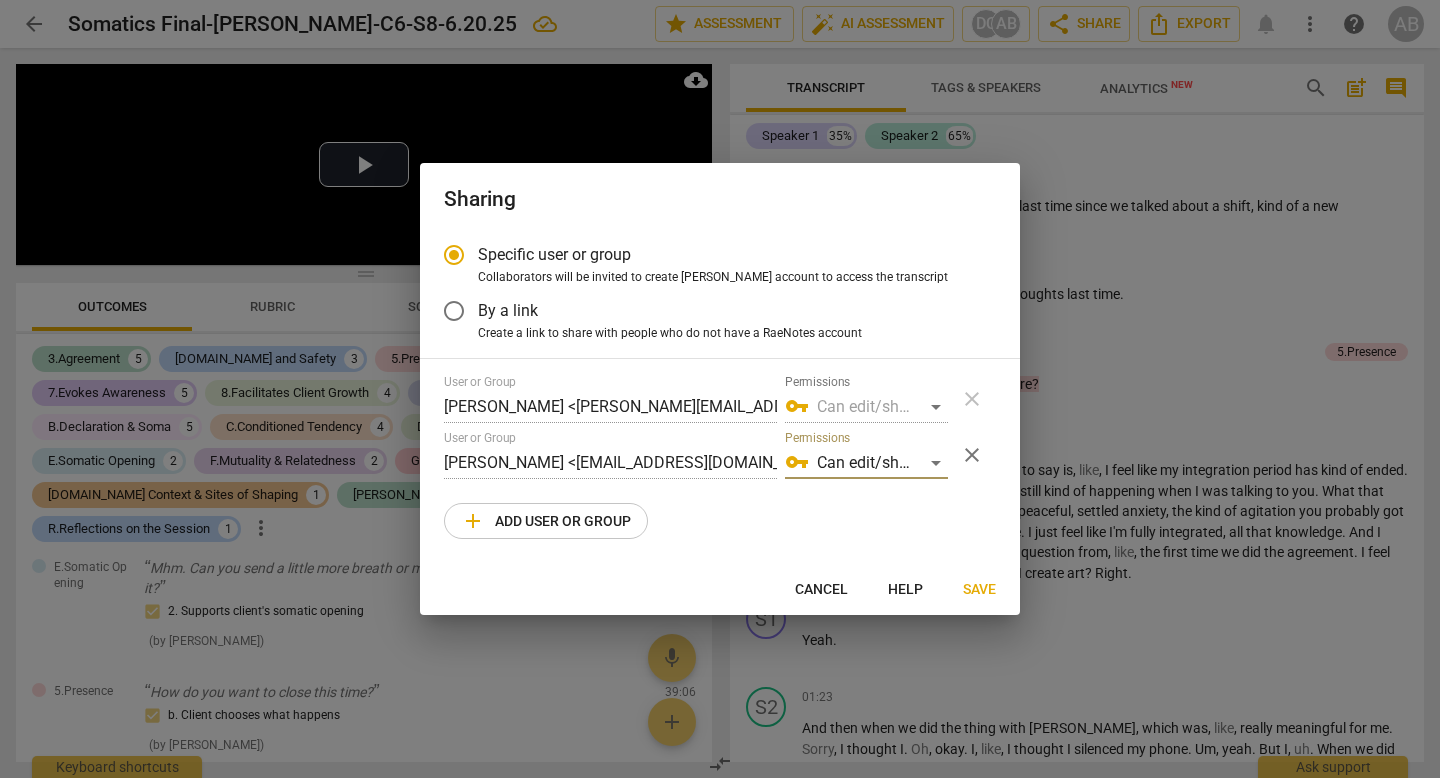 click on "Save" at bounding box center (979, 590) 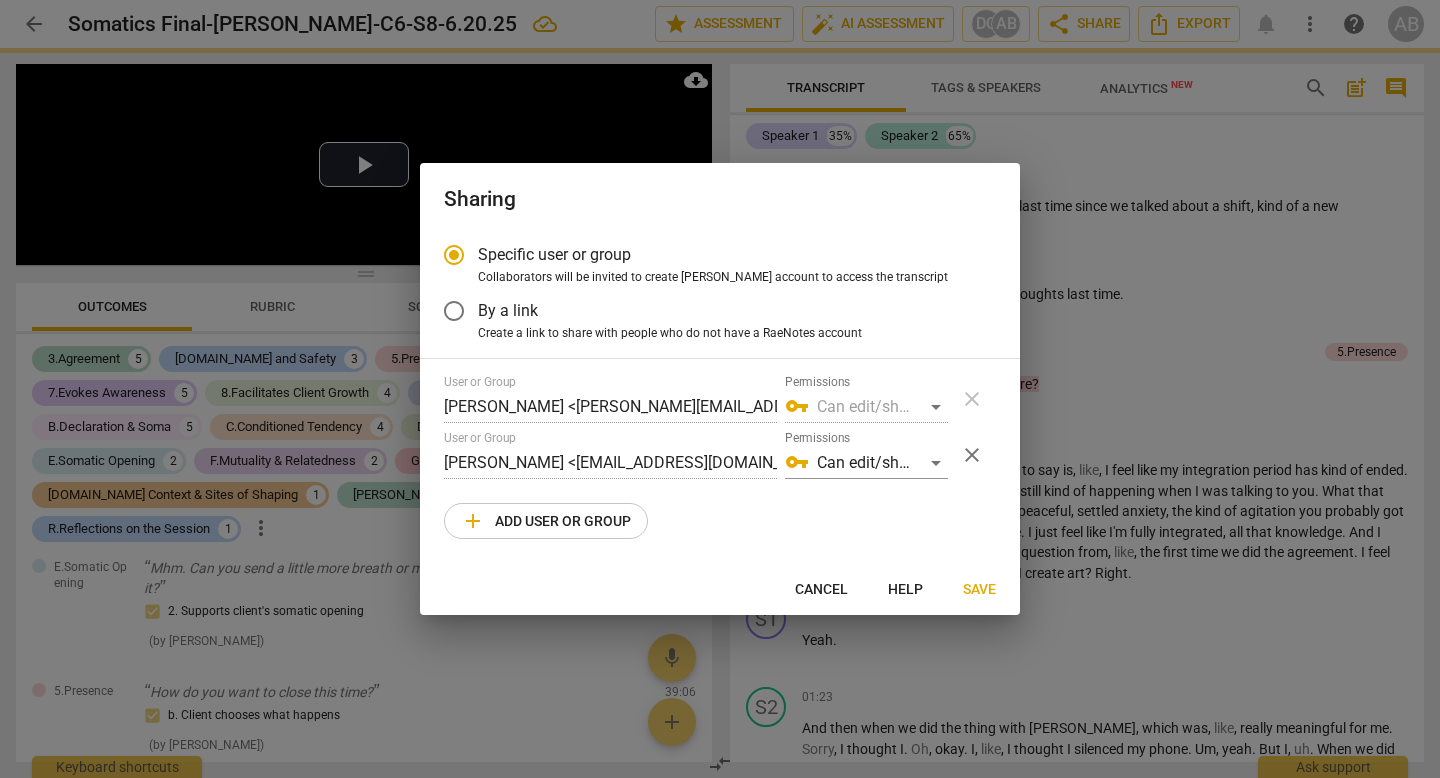 radio on "false" 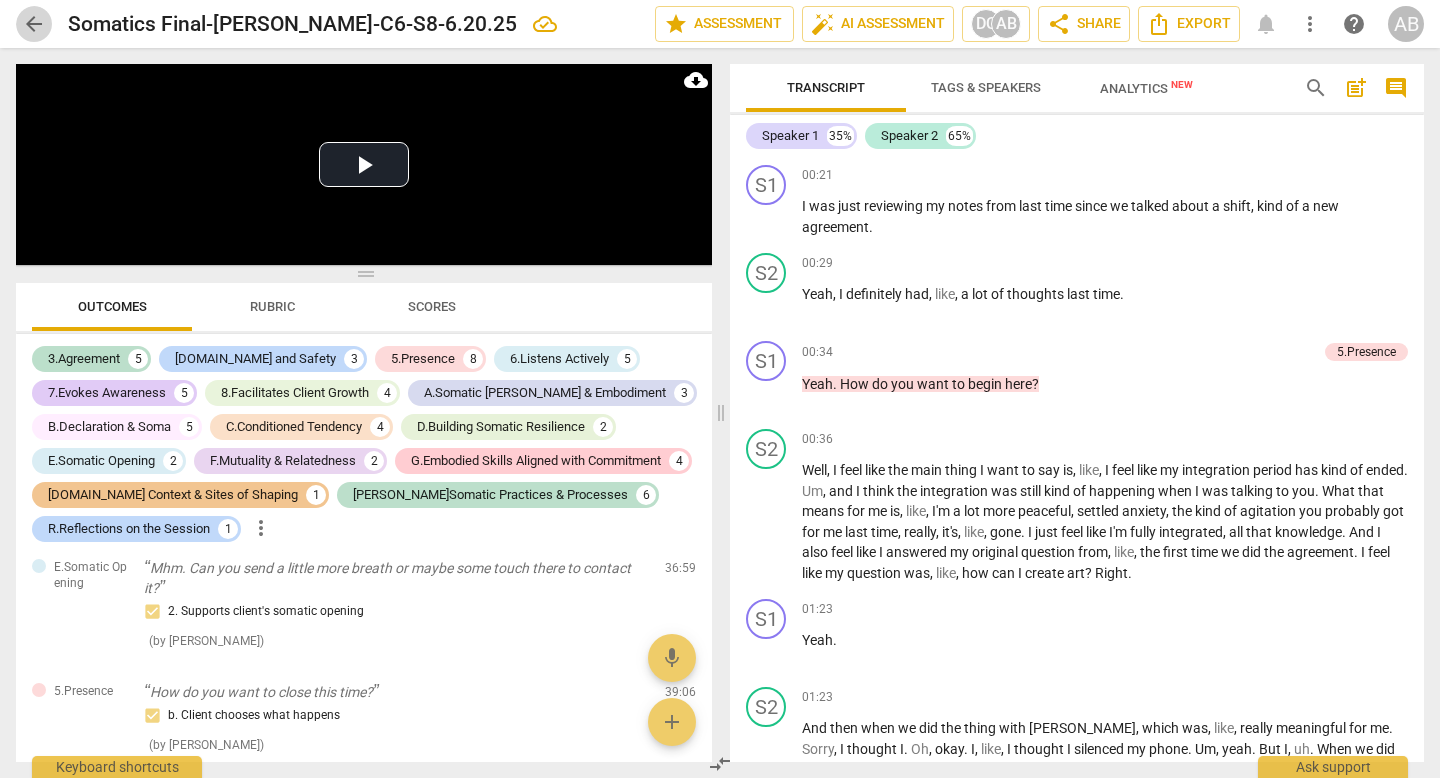 click on "arrow_back" at bounding box center (34, 24) 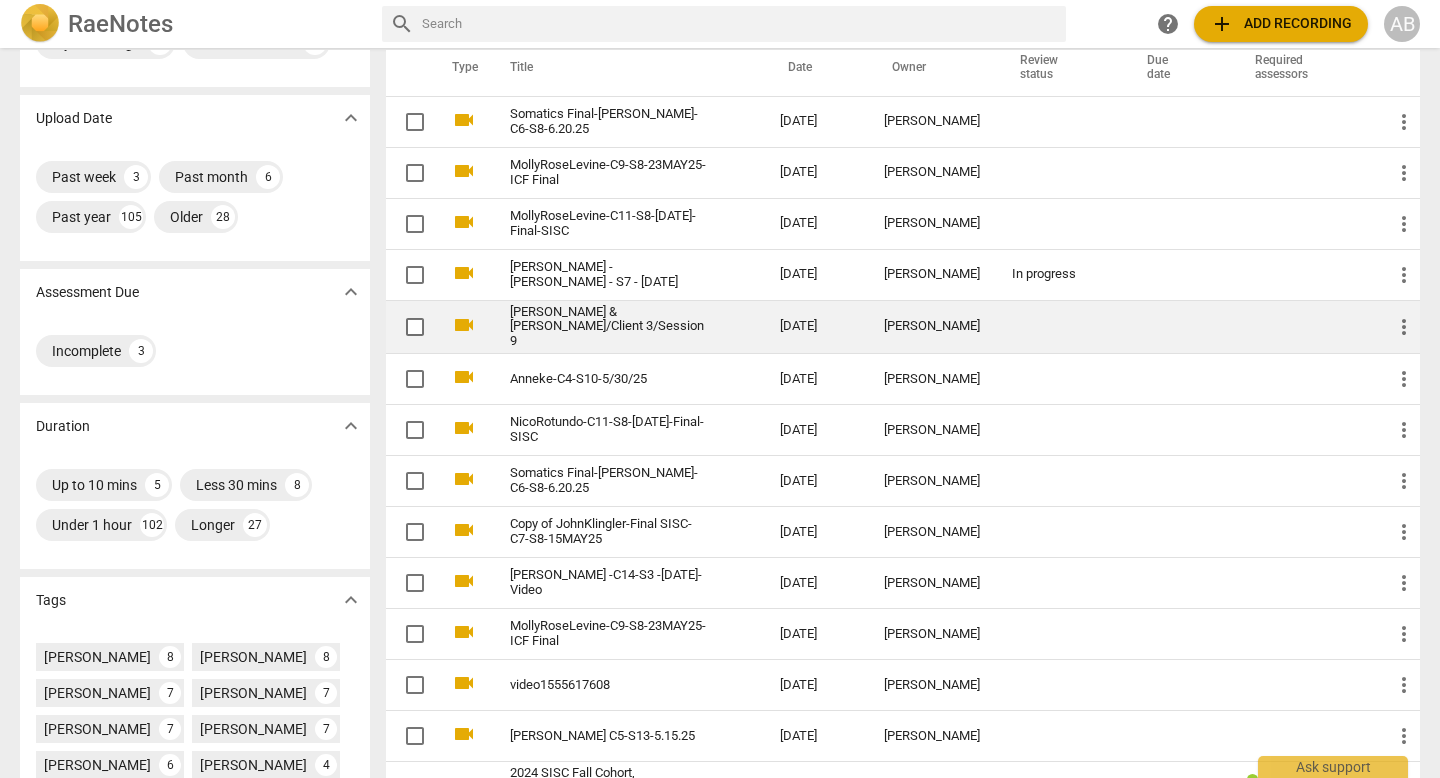 scroll, scrollTop: 84, scrollLeft: 0, axis: vertical 